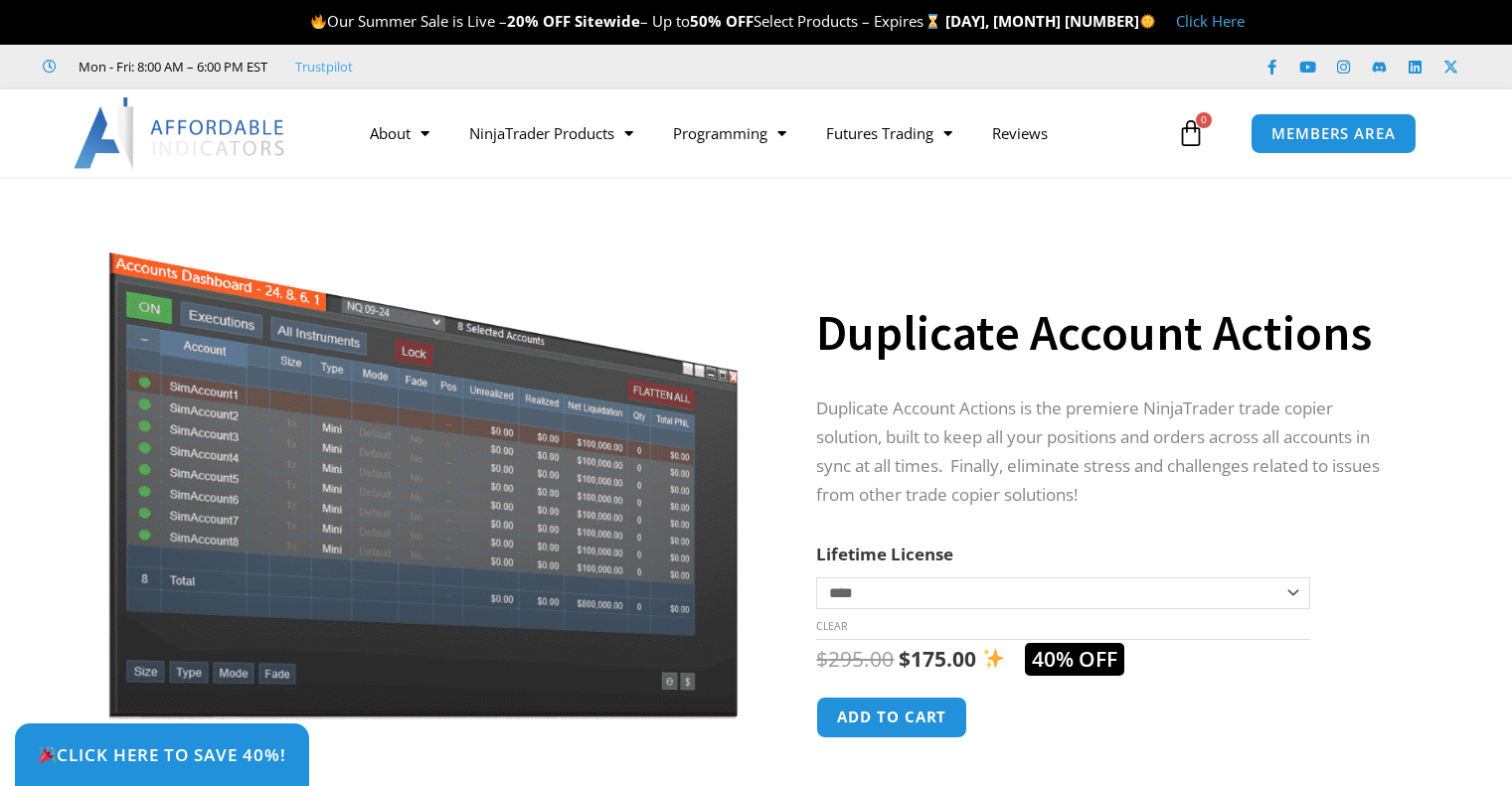 scroll, scrollTop: 0, scrollLeft: 0, axis: both 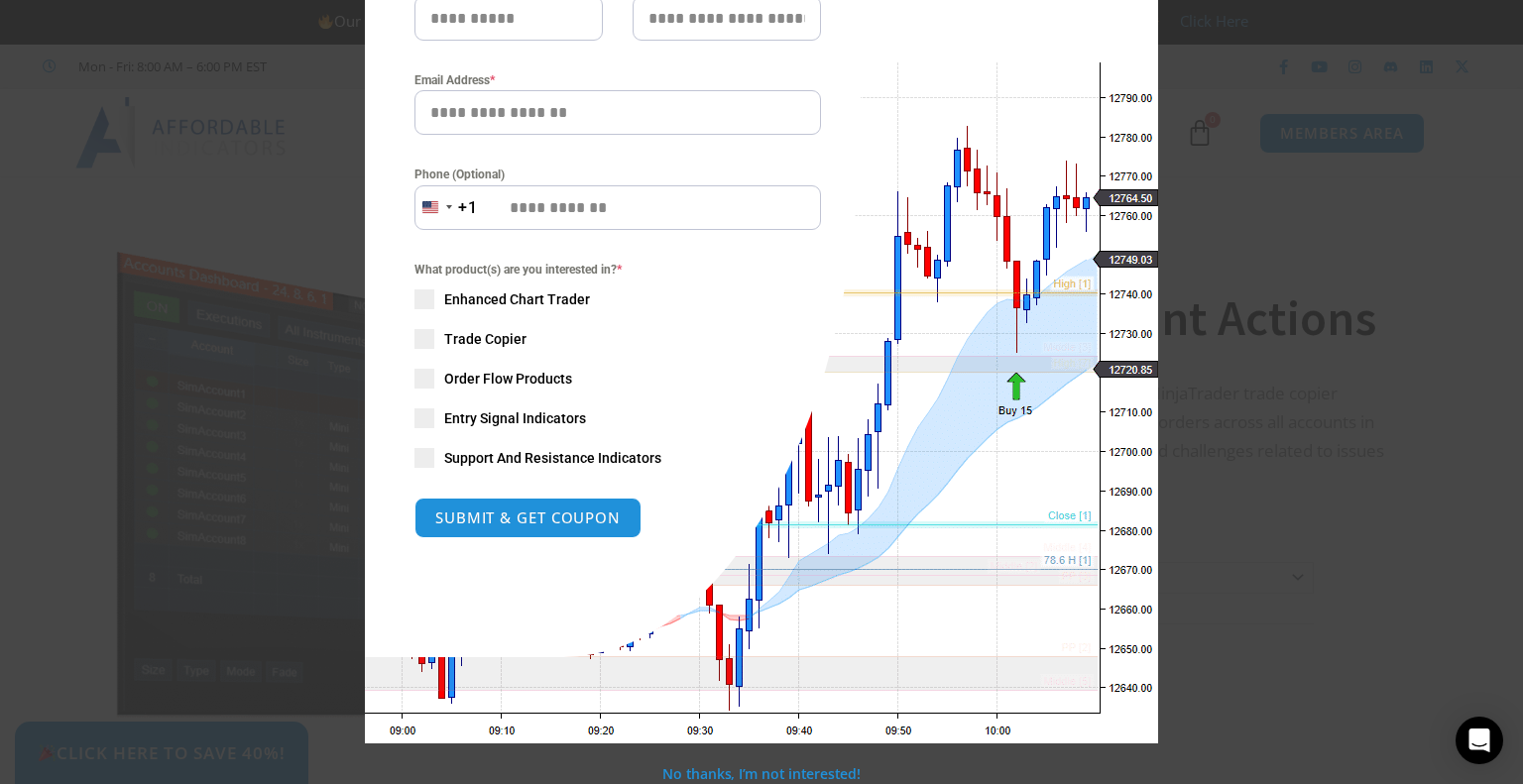 click at bounding box center [424, 299] 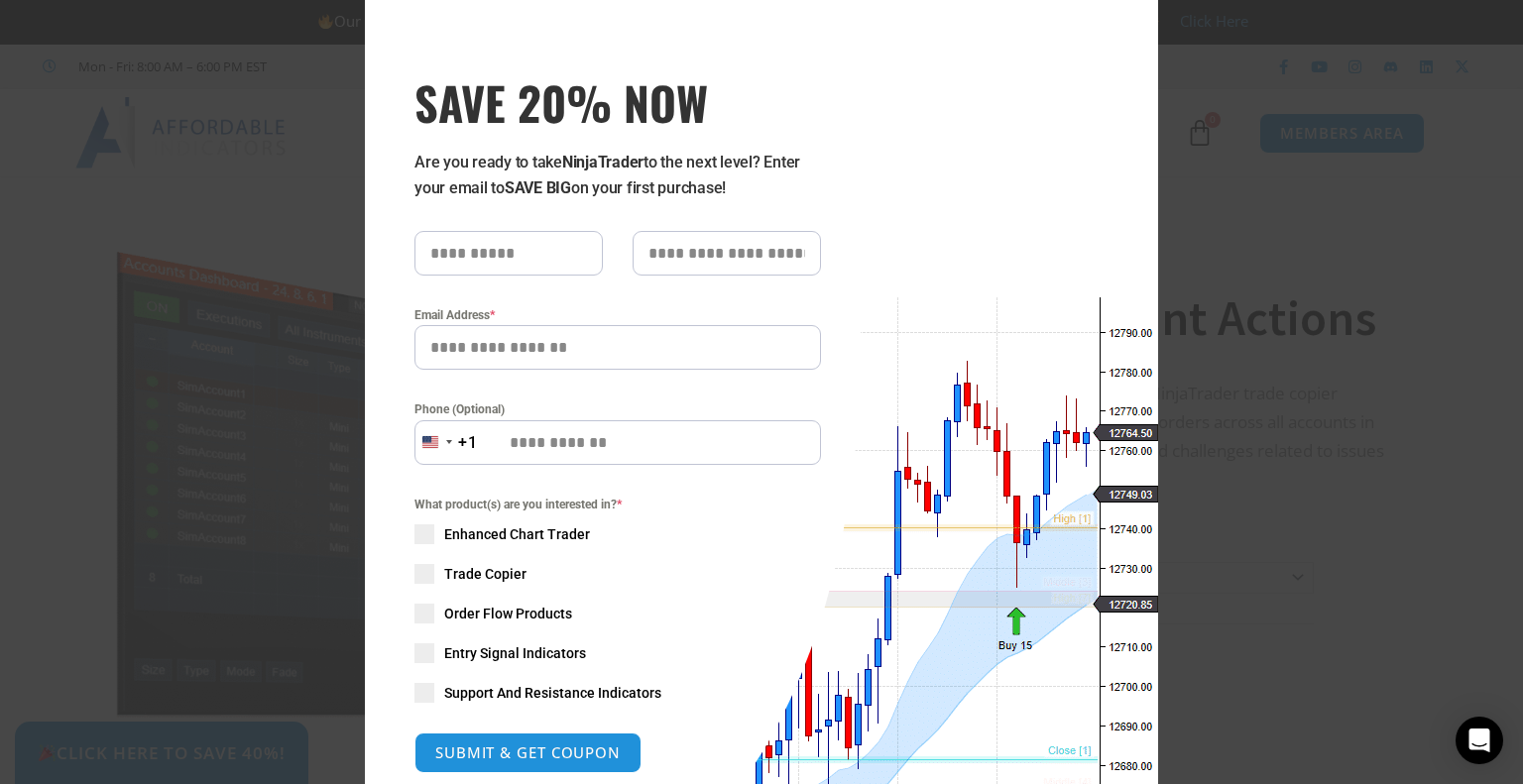 scroll, scrollTop: 0, scrollLeft: 0, axis: both 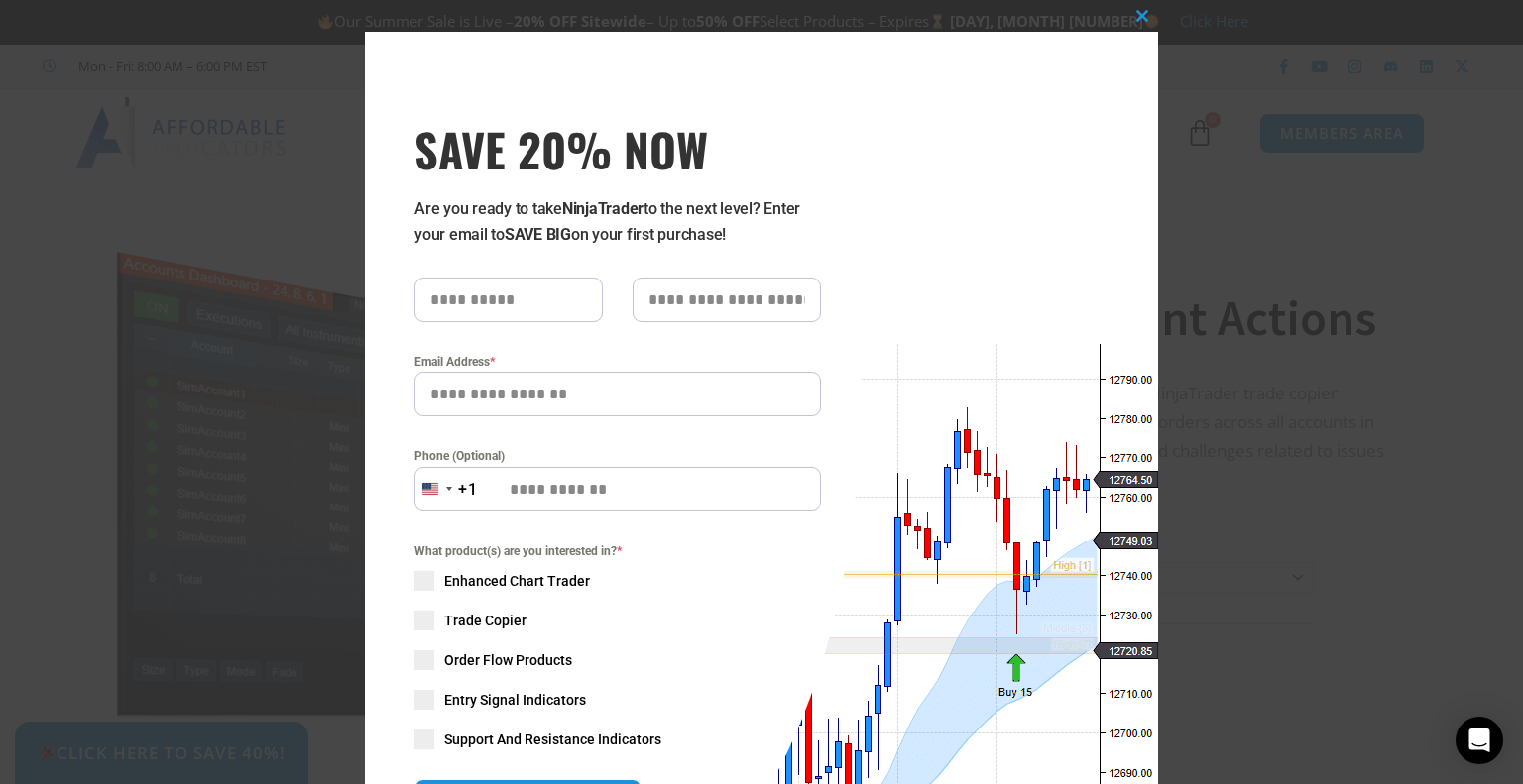 click at bounding box center [509, 299] 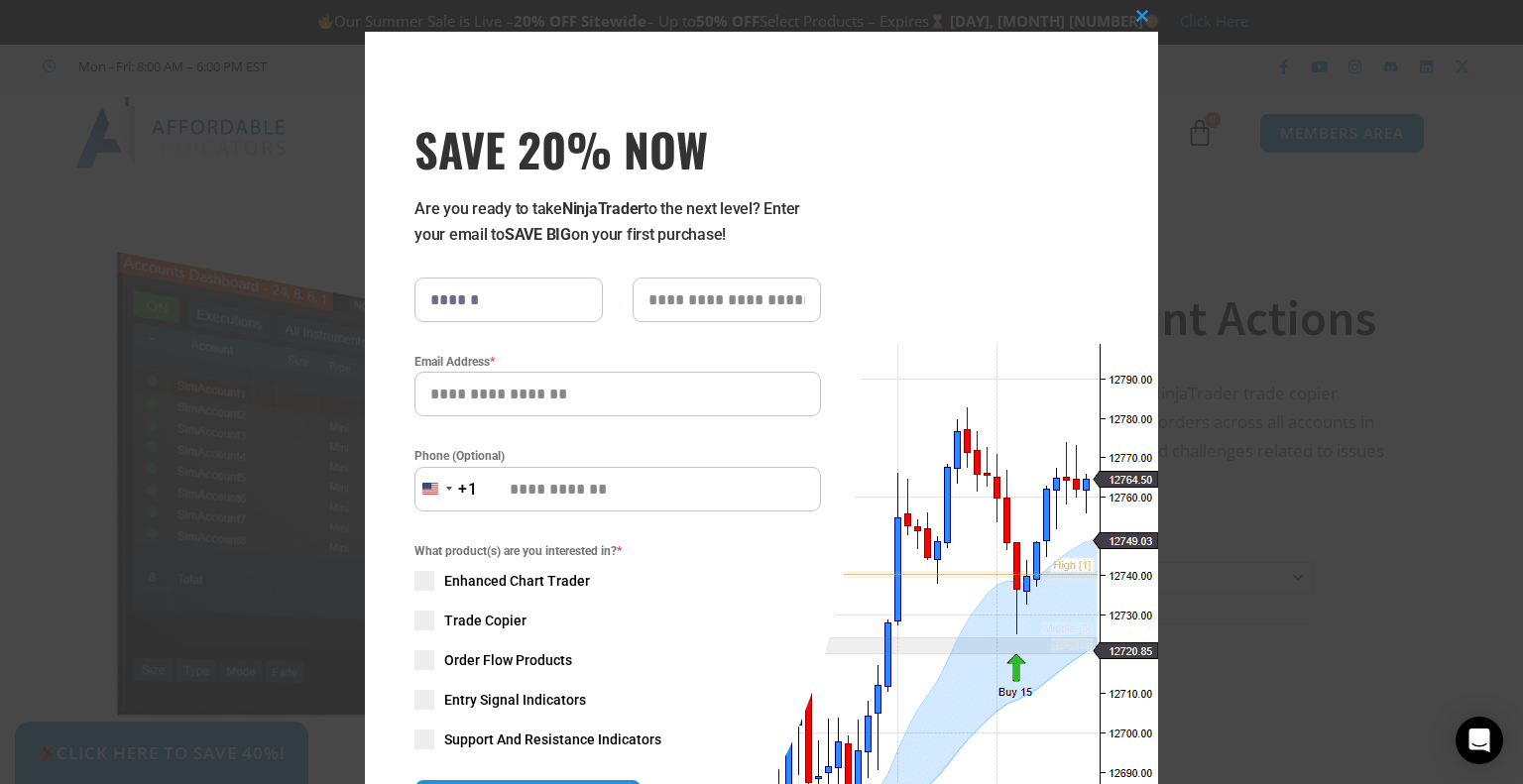 type on "*****" 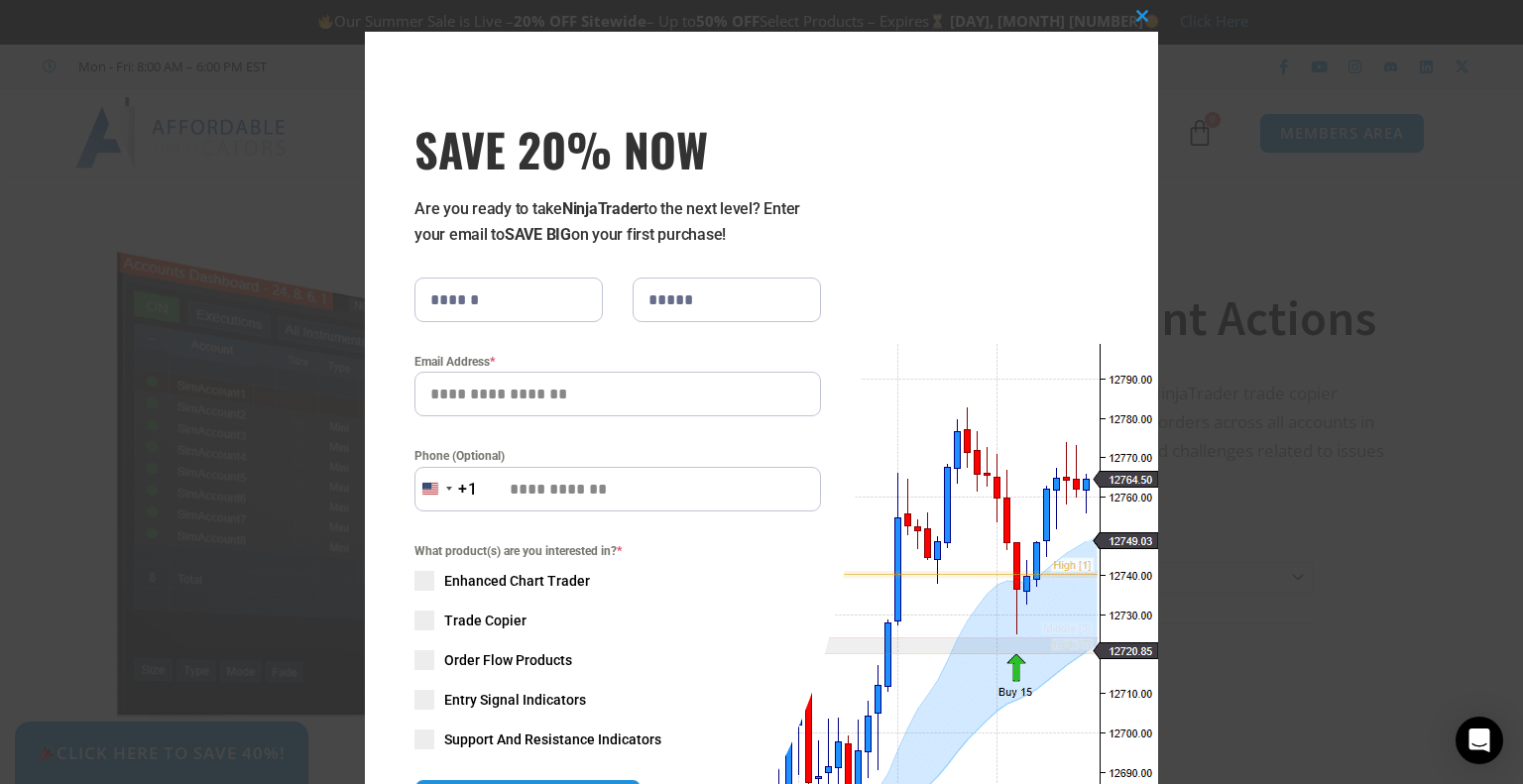 type on "**********" 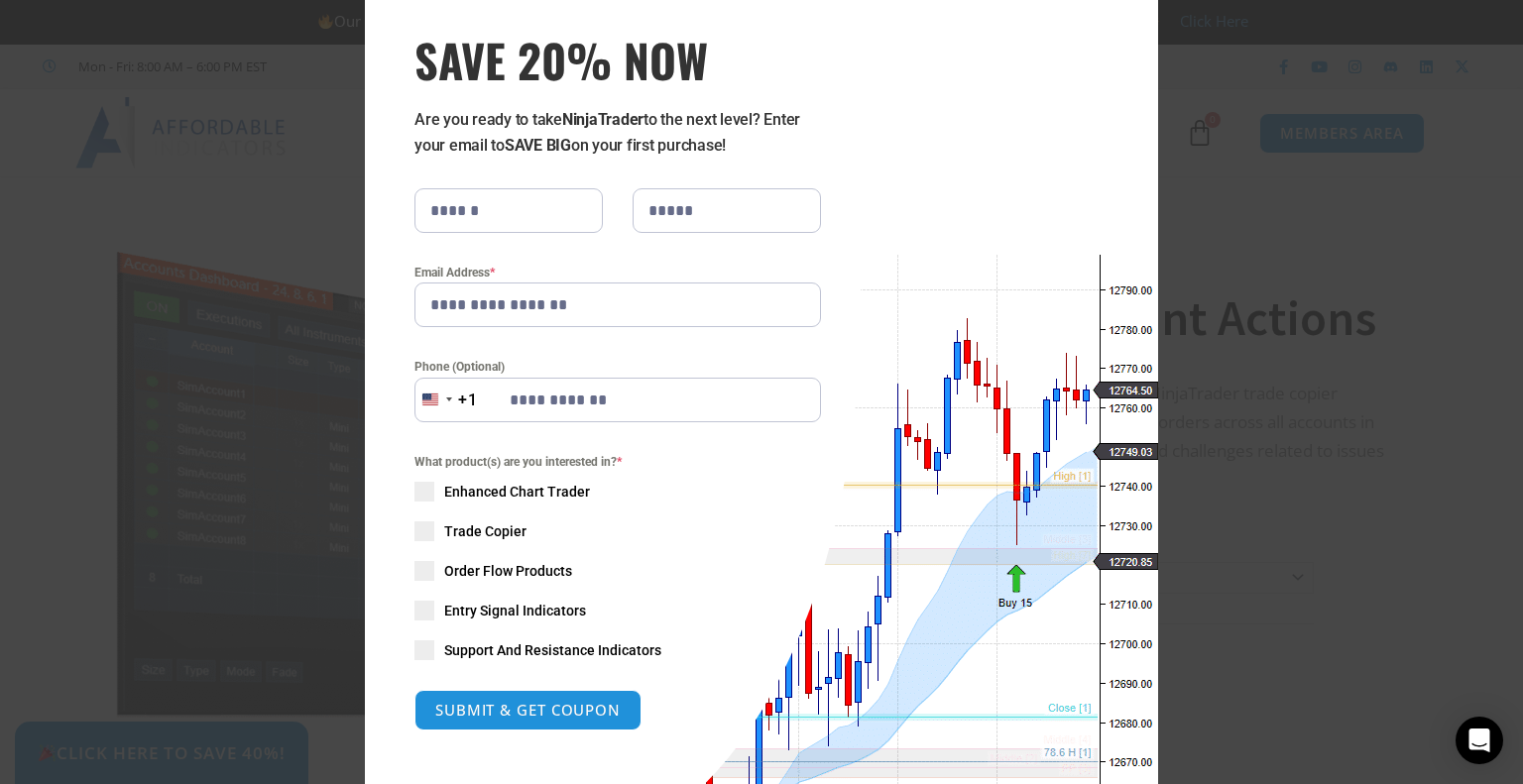 scroll, scrollTop: 281, scrollLeft: 0, axis: vertical 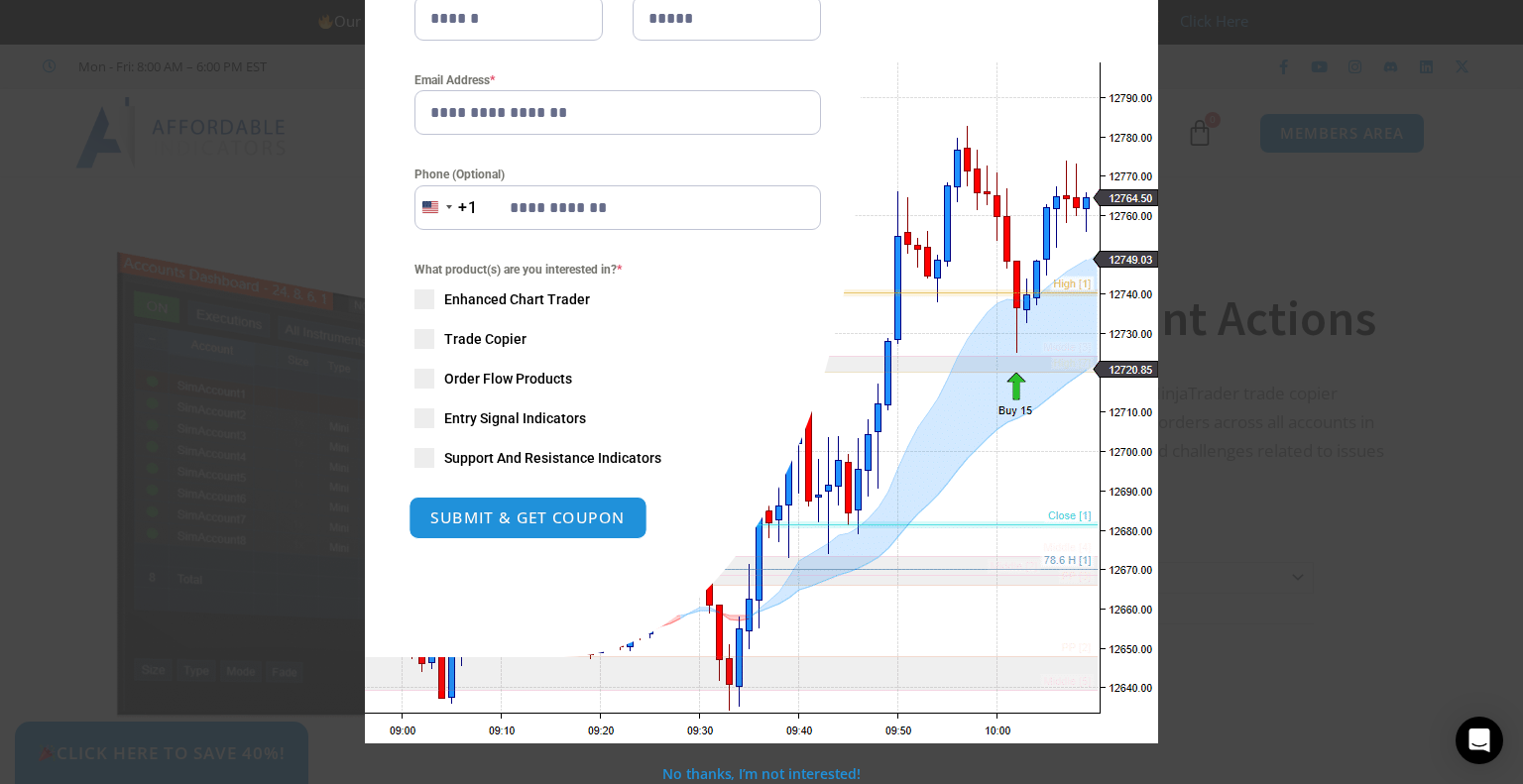 click on "SUBMIT & GET COUPON" at bounding box center (527, 517) 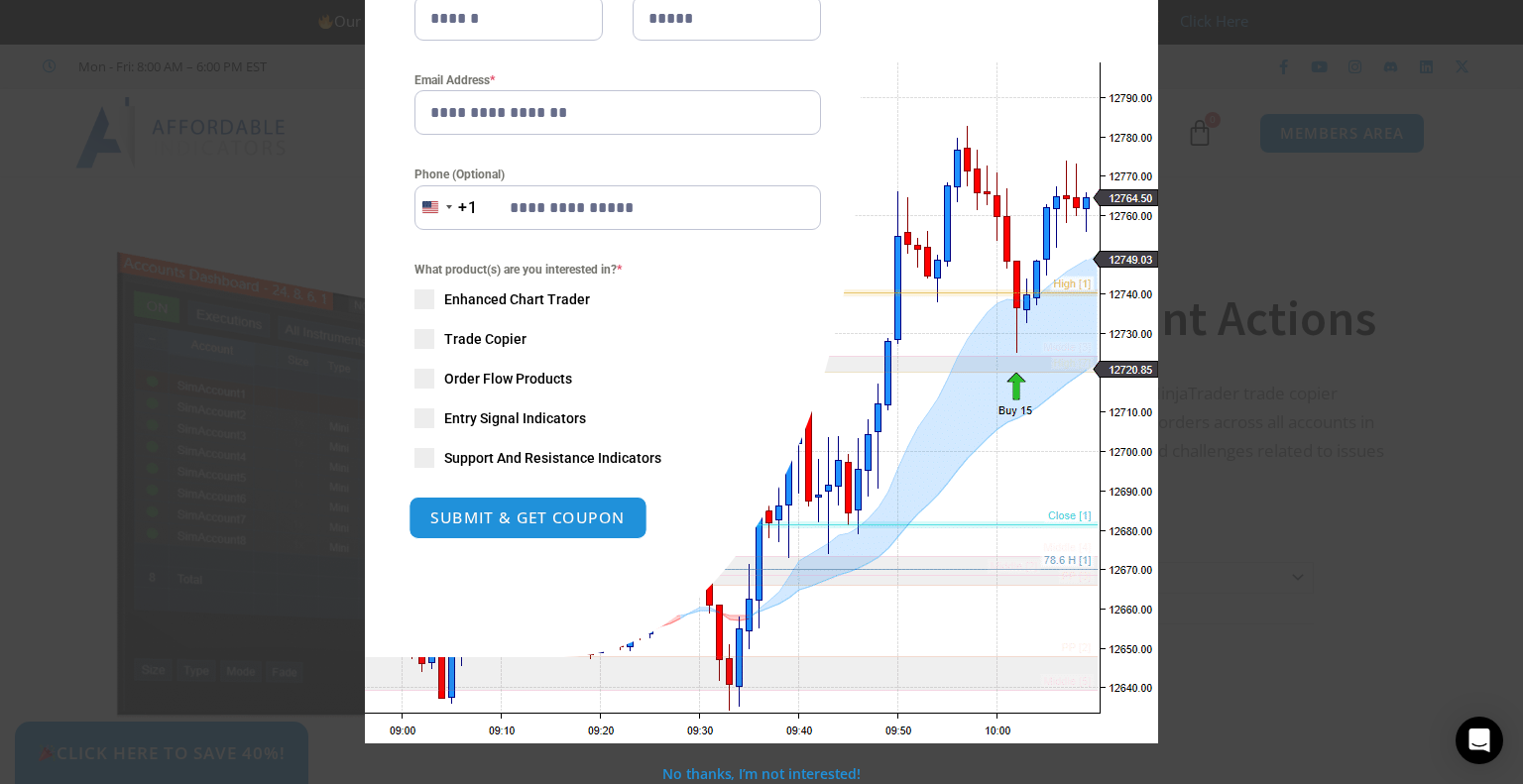 scroll, scrollTop: 367, scrollLeft: 0, axis: vertical 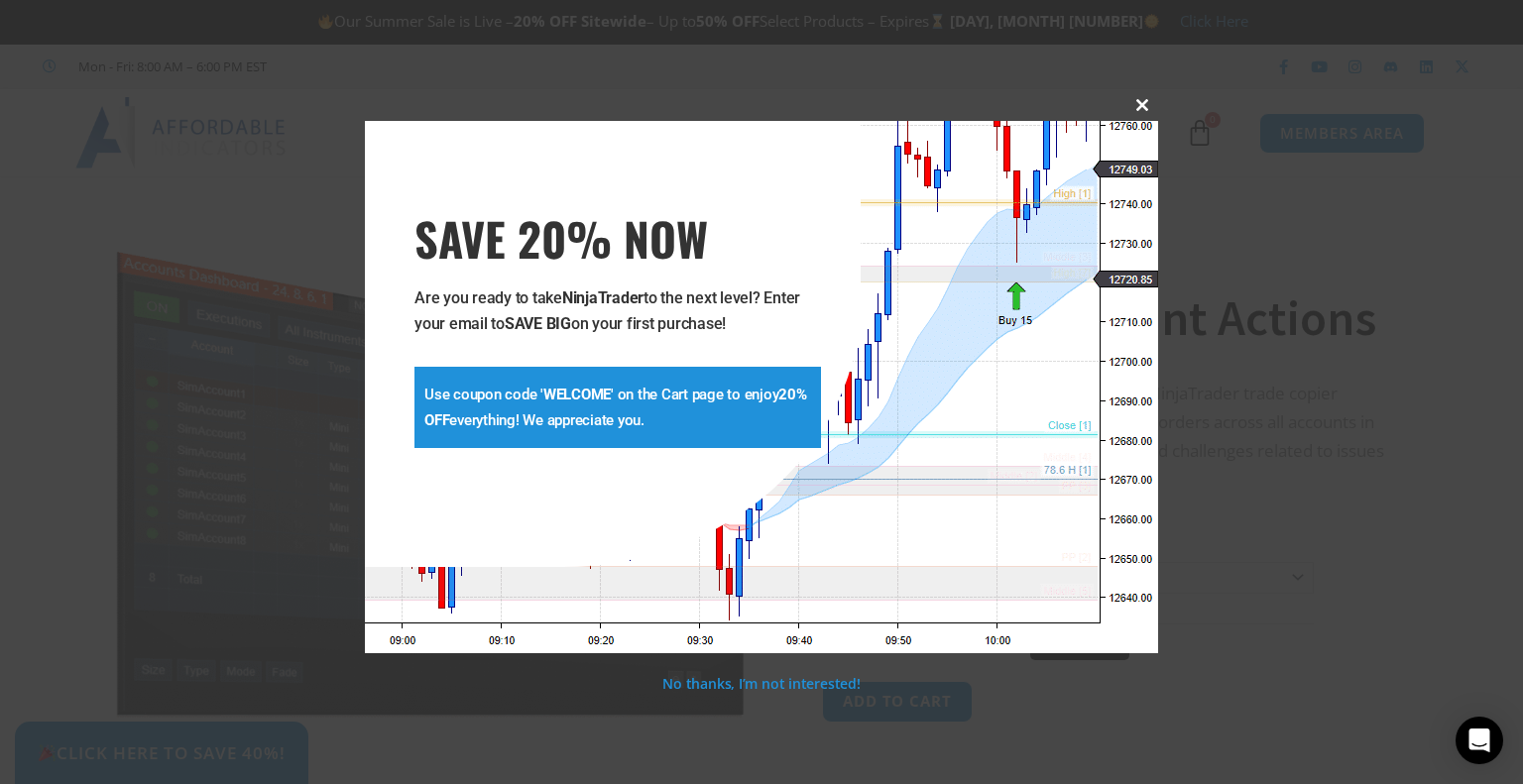 click at bounding box center [1142, 105] 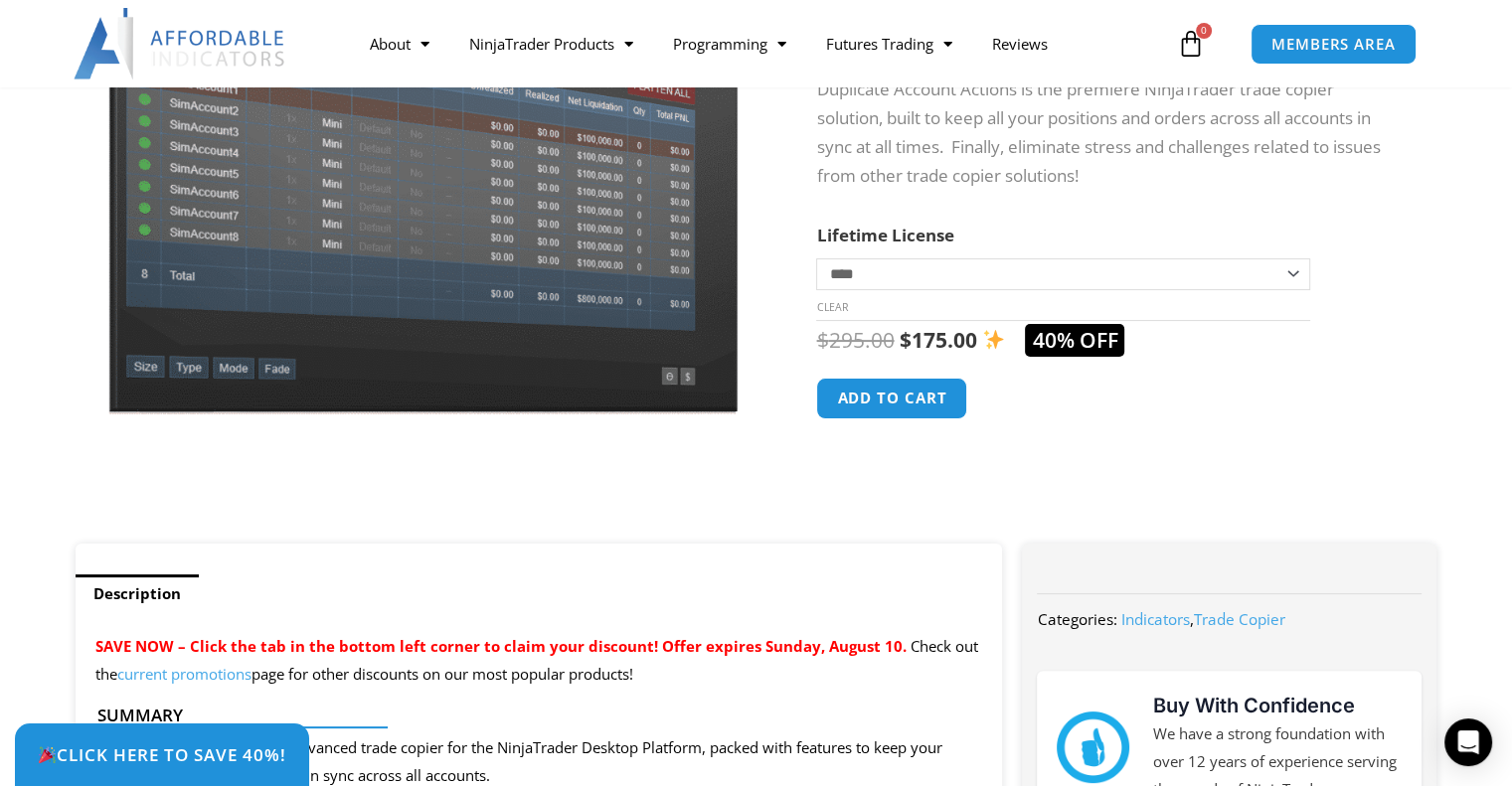 scroll, scrollTop: 397, scrollLeft: 0, axis: vertical 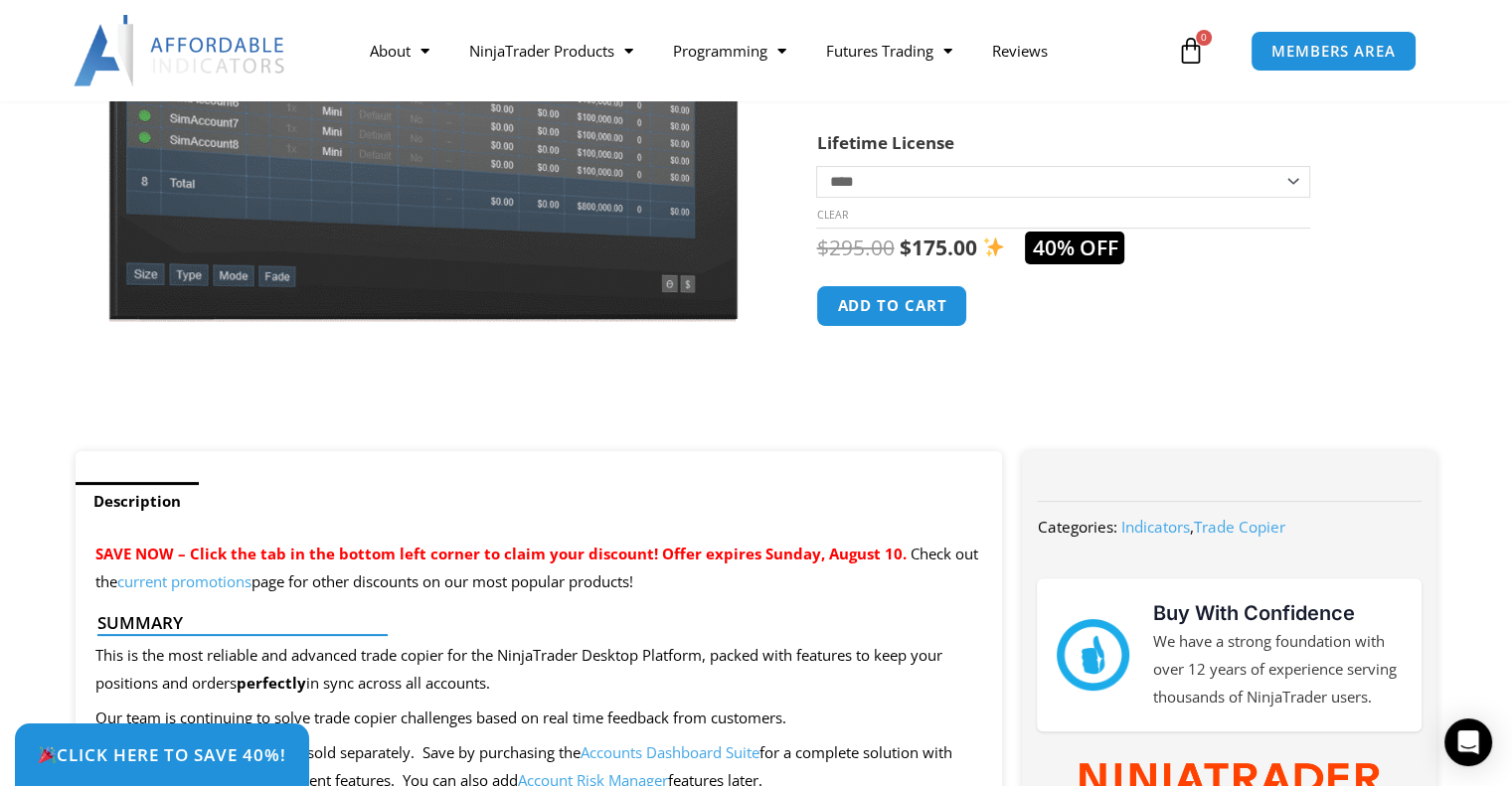 click on "**********" 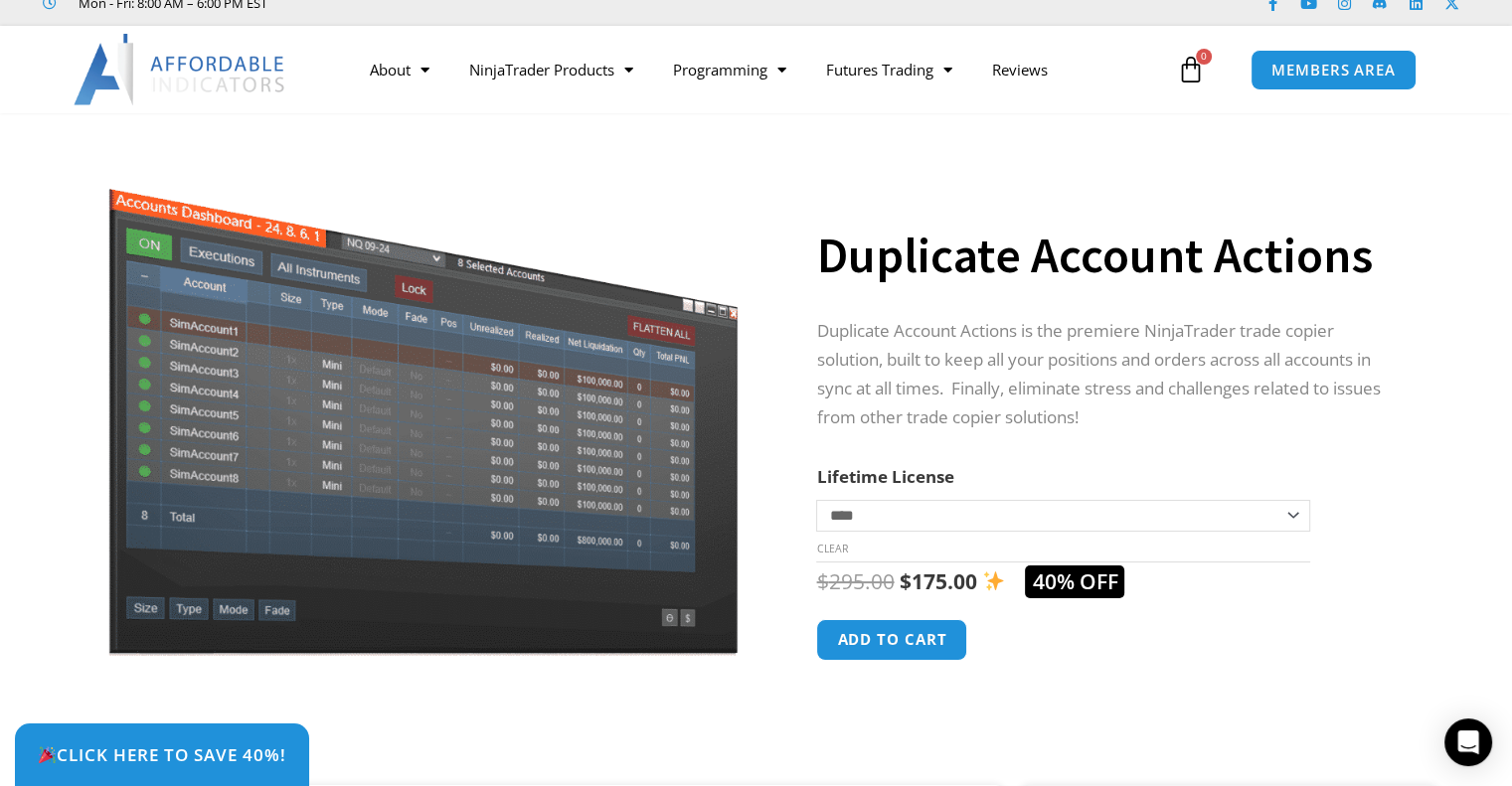 scroll, scrollTop: 199, scrollLeft: 0, axis: vertical 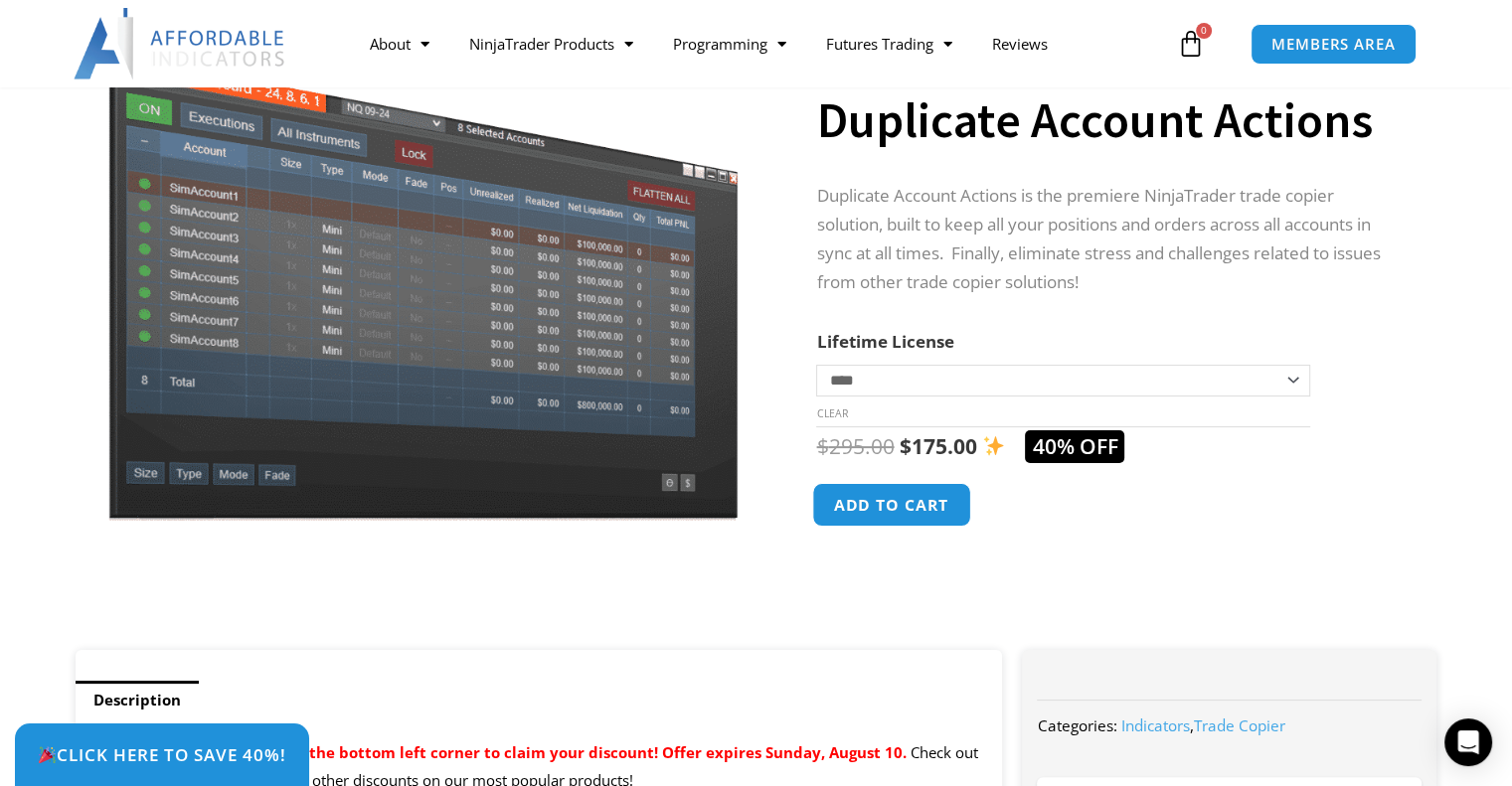 click on "Add to cart" 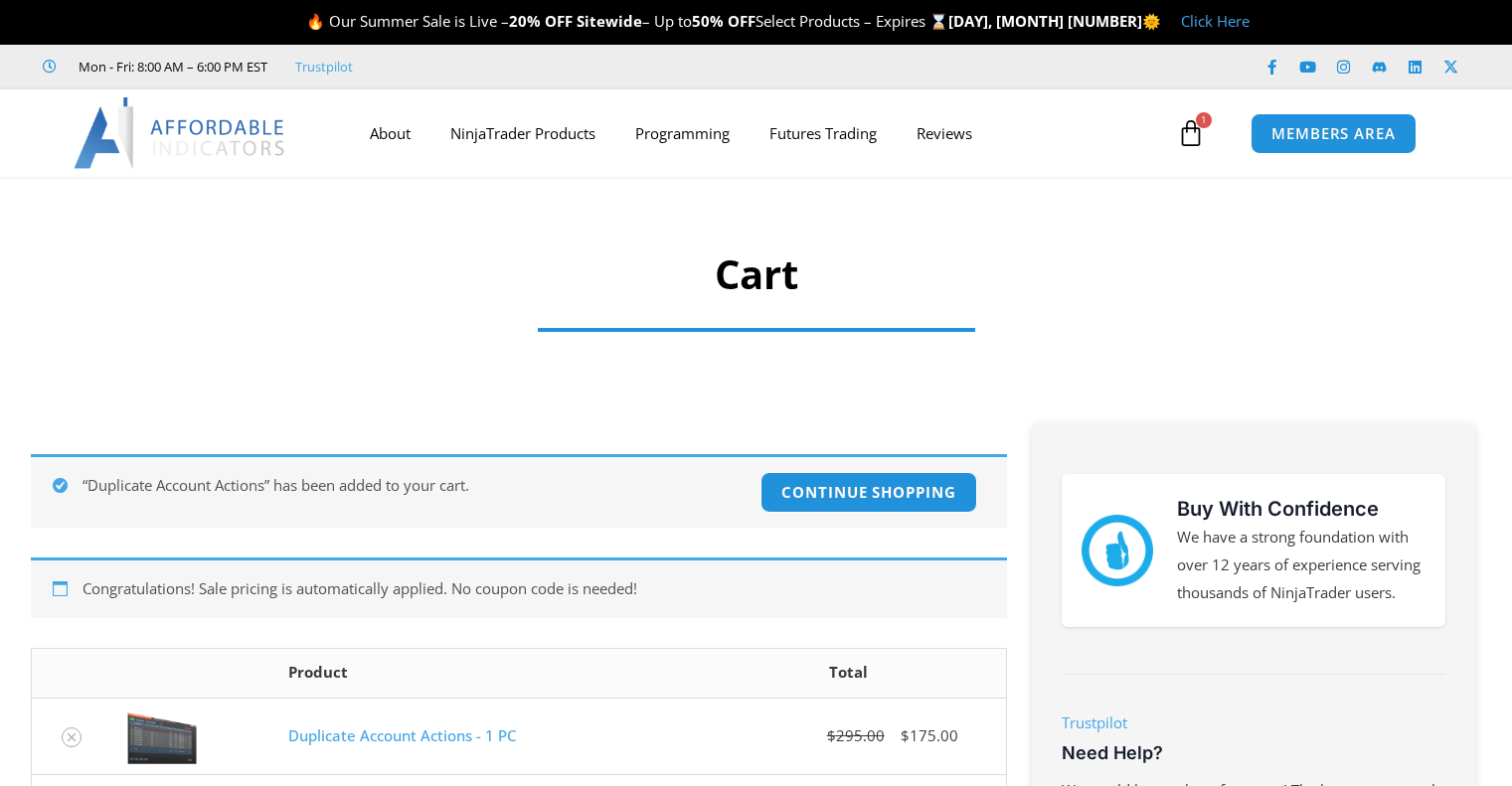 scroll, scrollTop: 0, scrollLeft: 0, axis: both 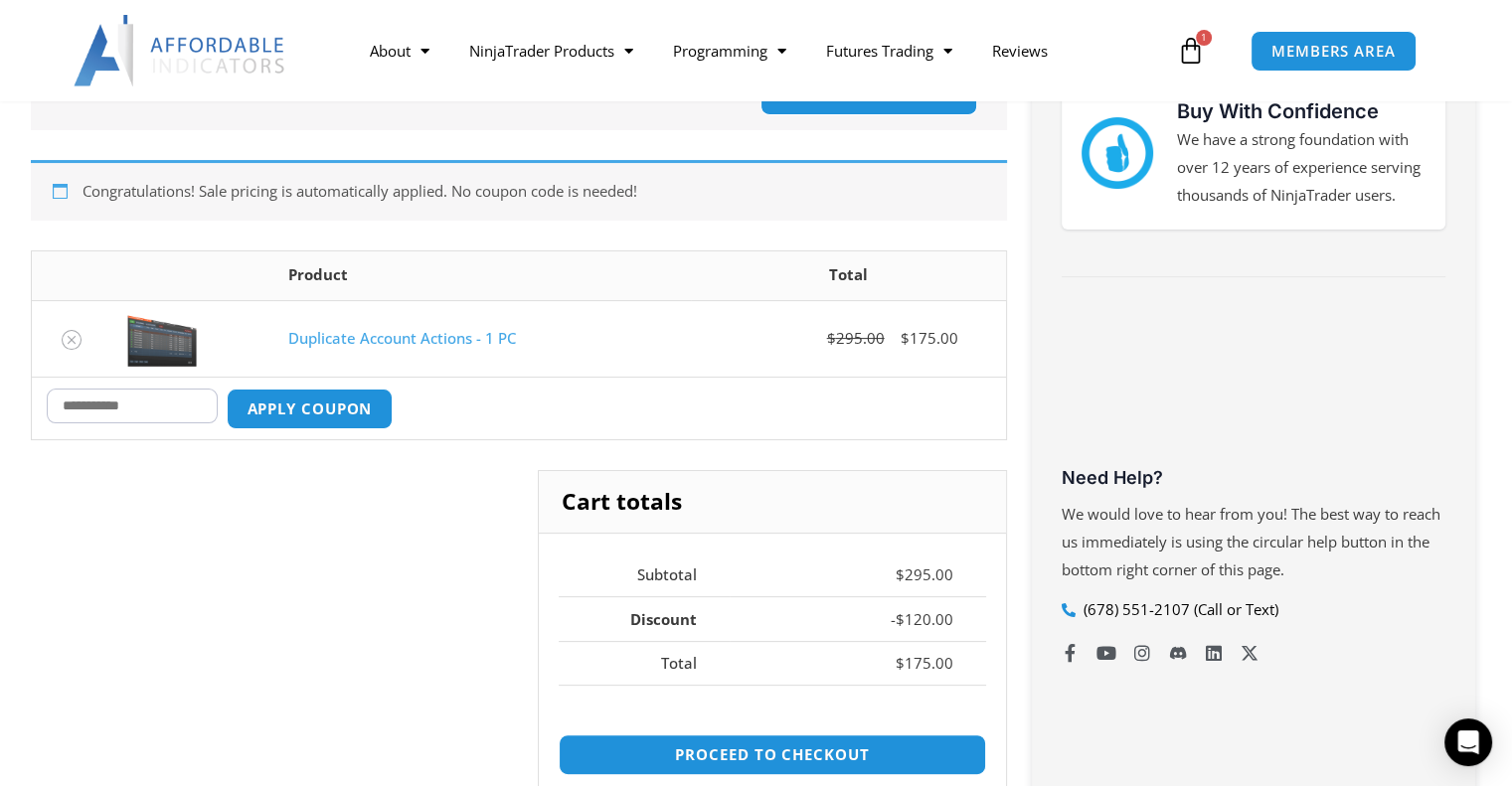 click on "Coupon:" at bounding box center [132, 405] 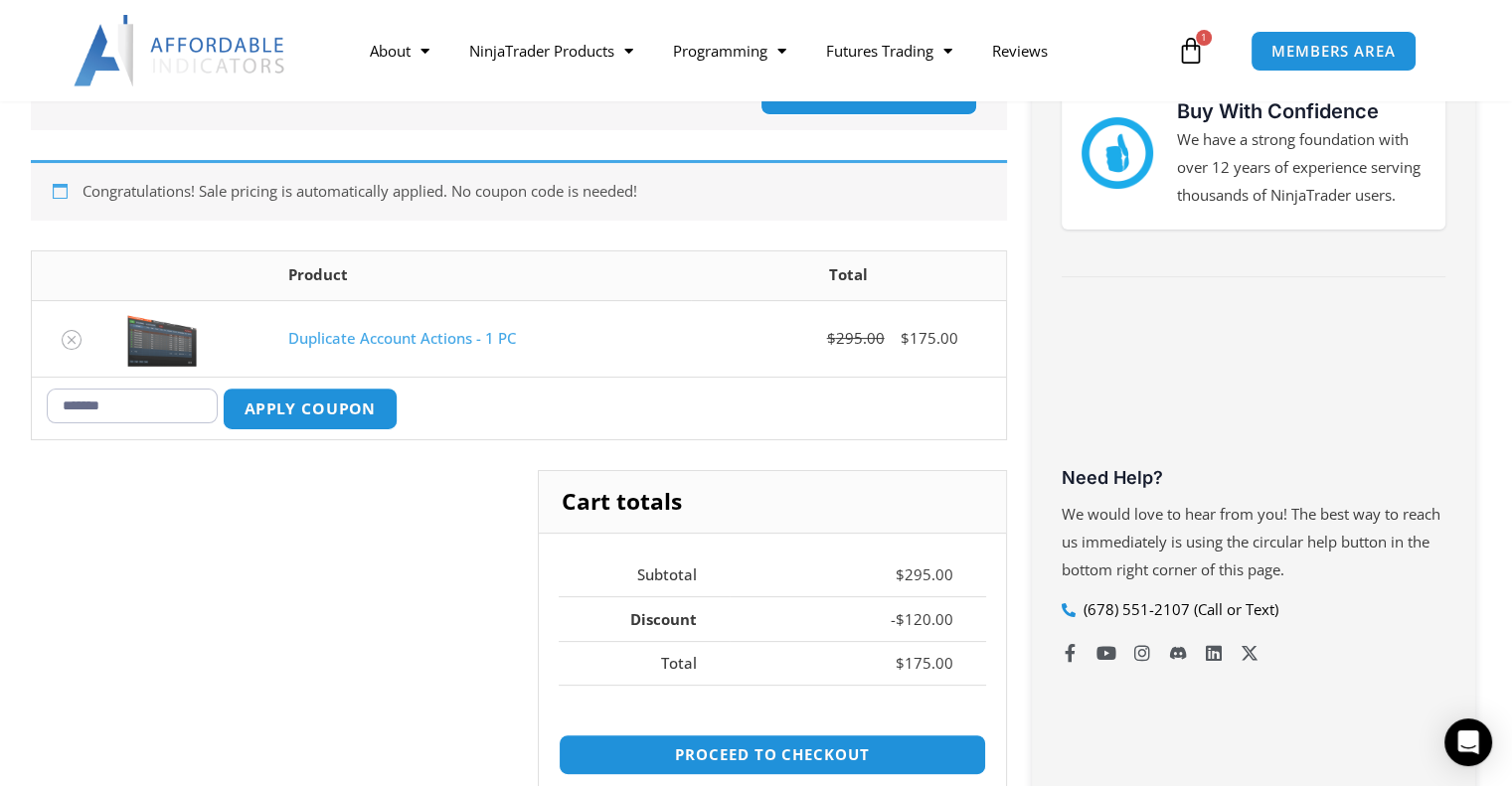 type on "*******" 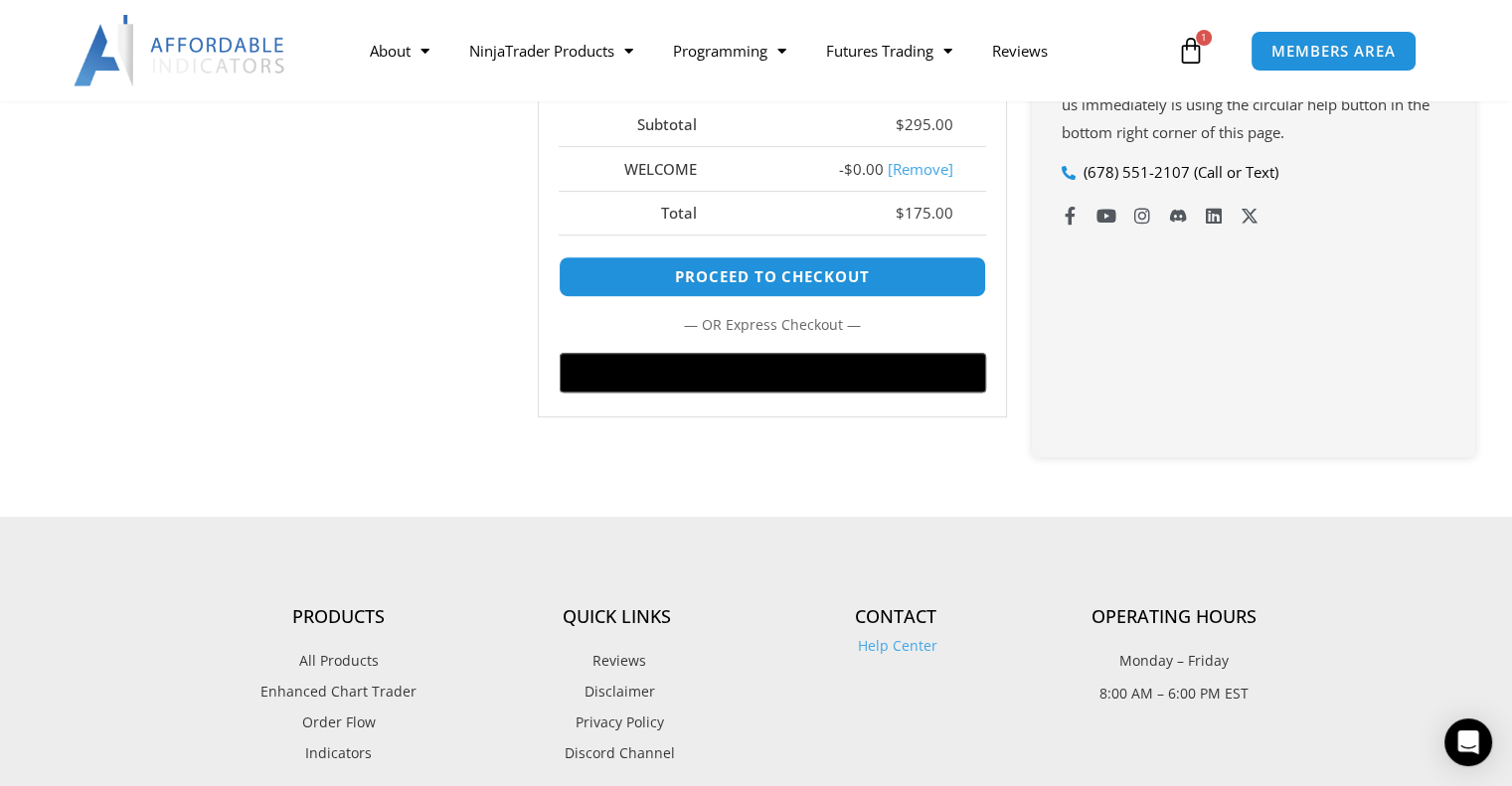 scroll, scrollTop: 842, scrollLeft: 0, axis: vertical 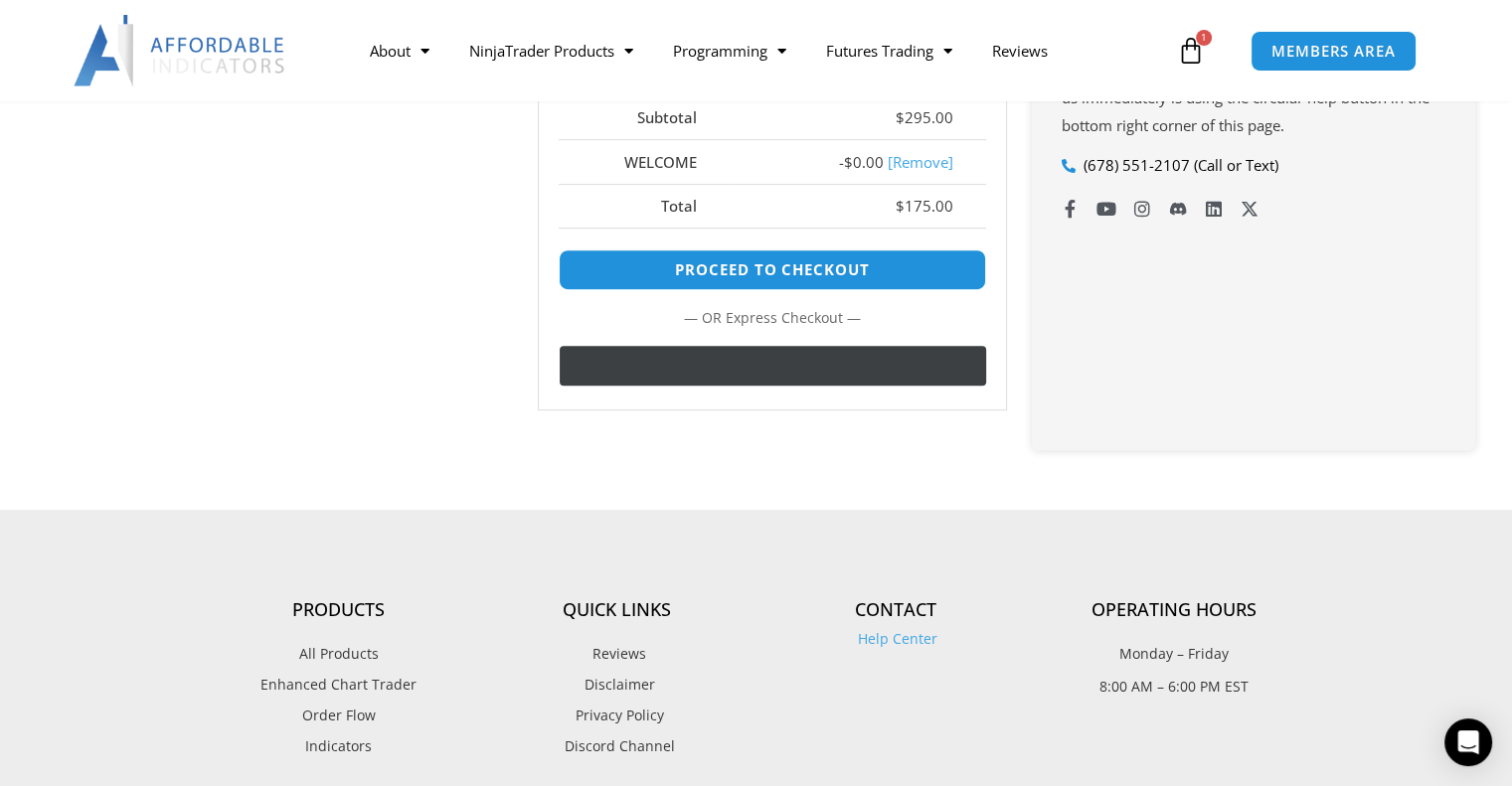 click on "@import url(//fonts.googleapis.com/css?family=Google+Sans_old:500) ••••••" 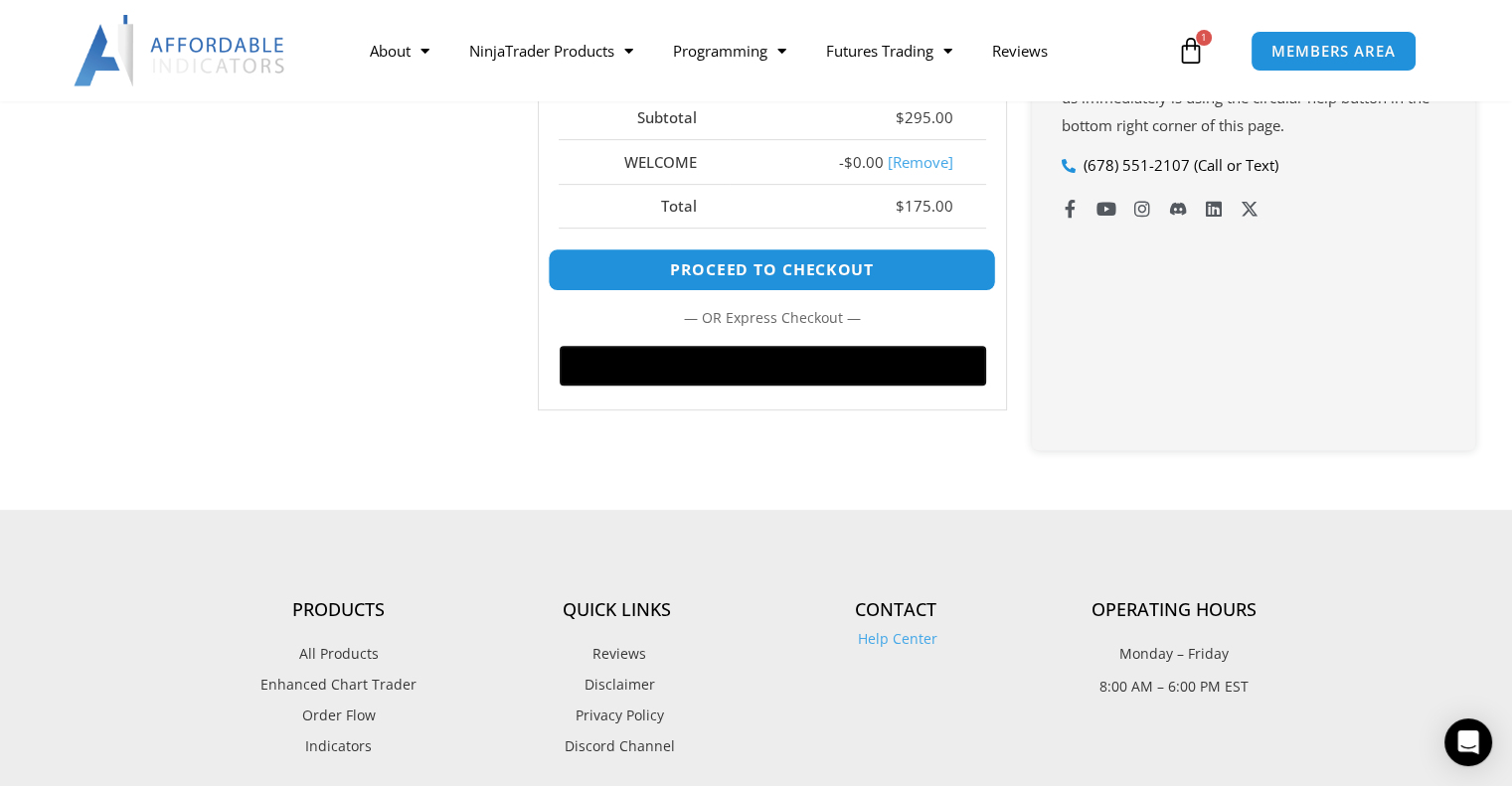 click on "Proceed to checkout" at bounding box center [771, 269] 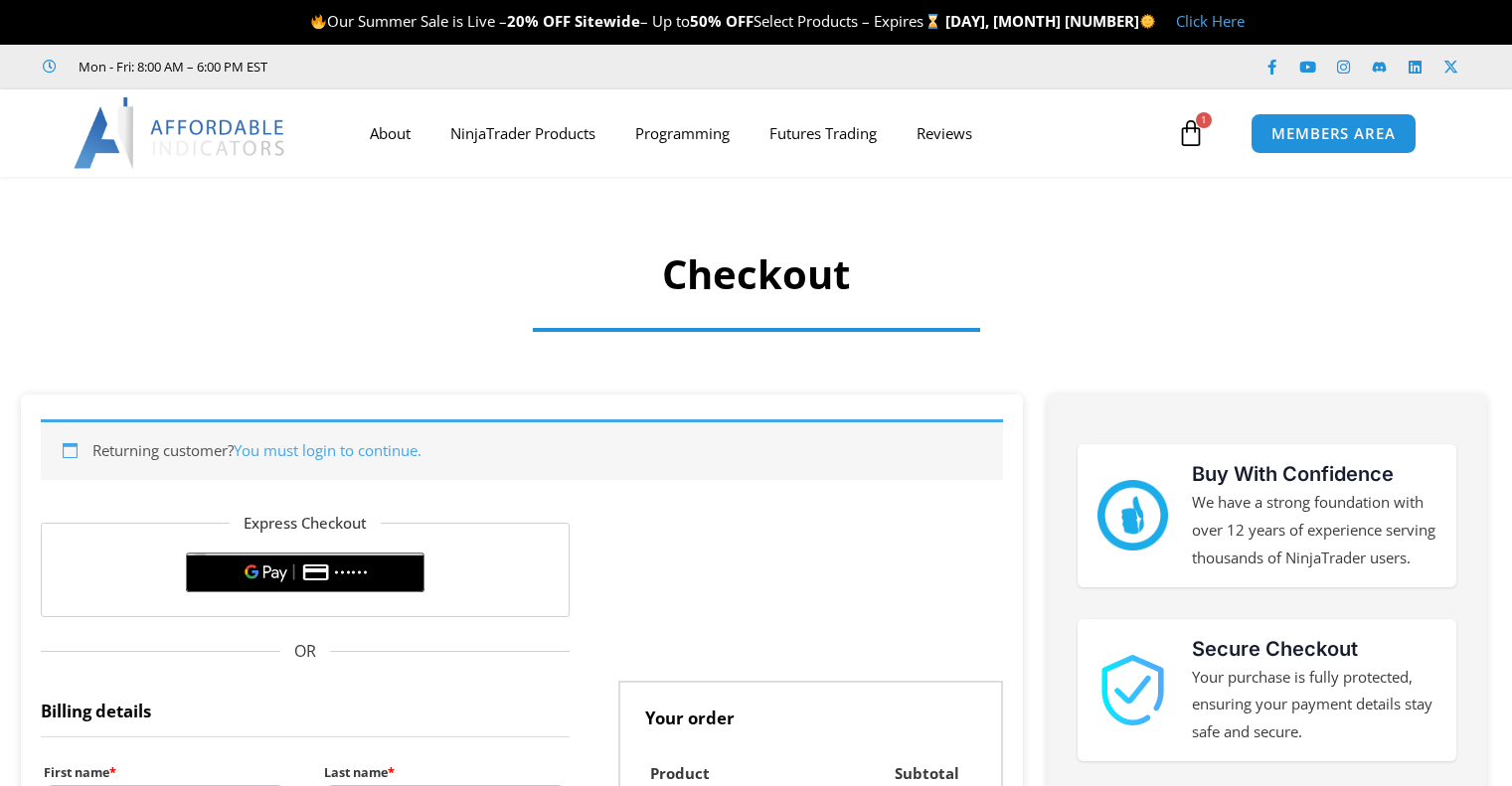 select on "**" 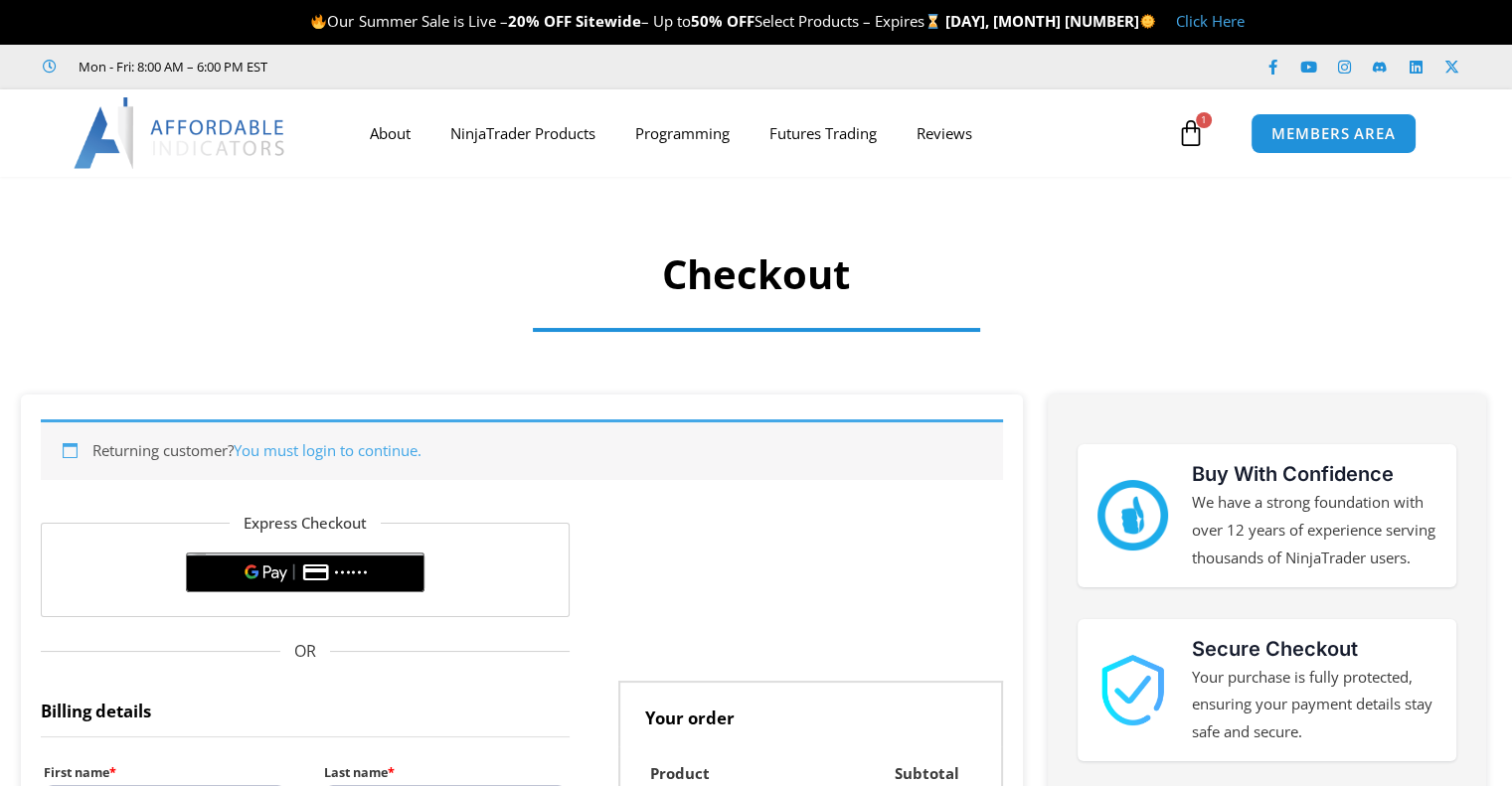 scroll, scrollTop: 0, scrollLeft: 0, axis: both 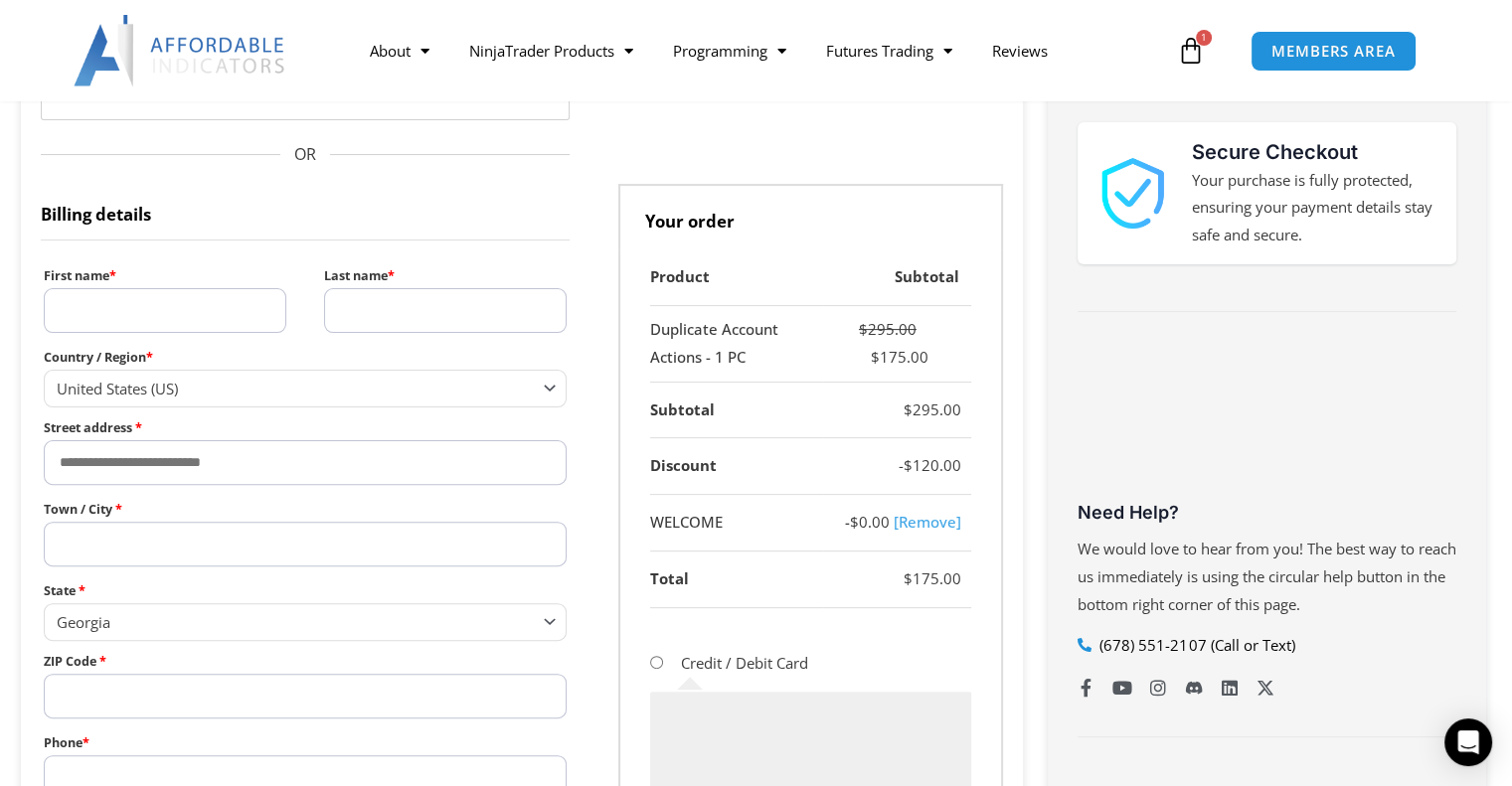 click on "First name  *" at bounding box center (165, 310) 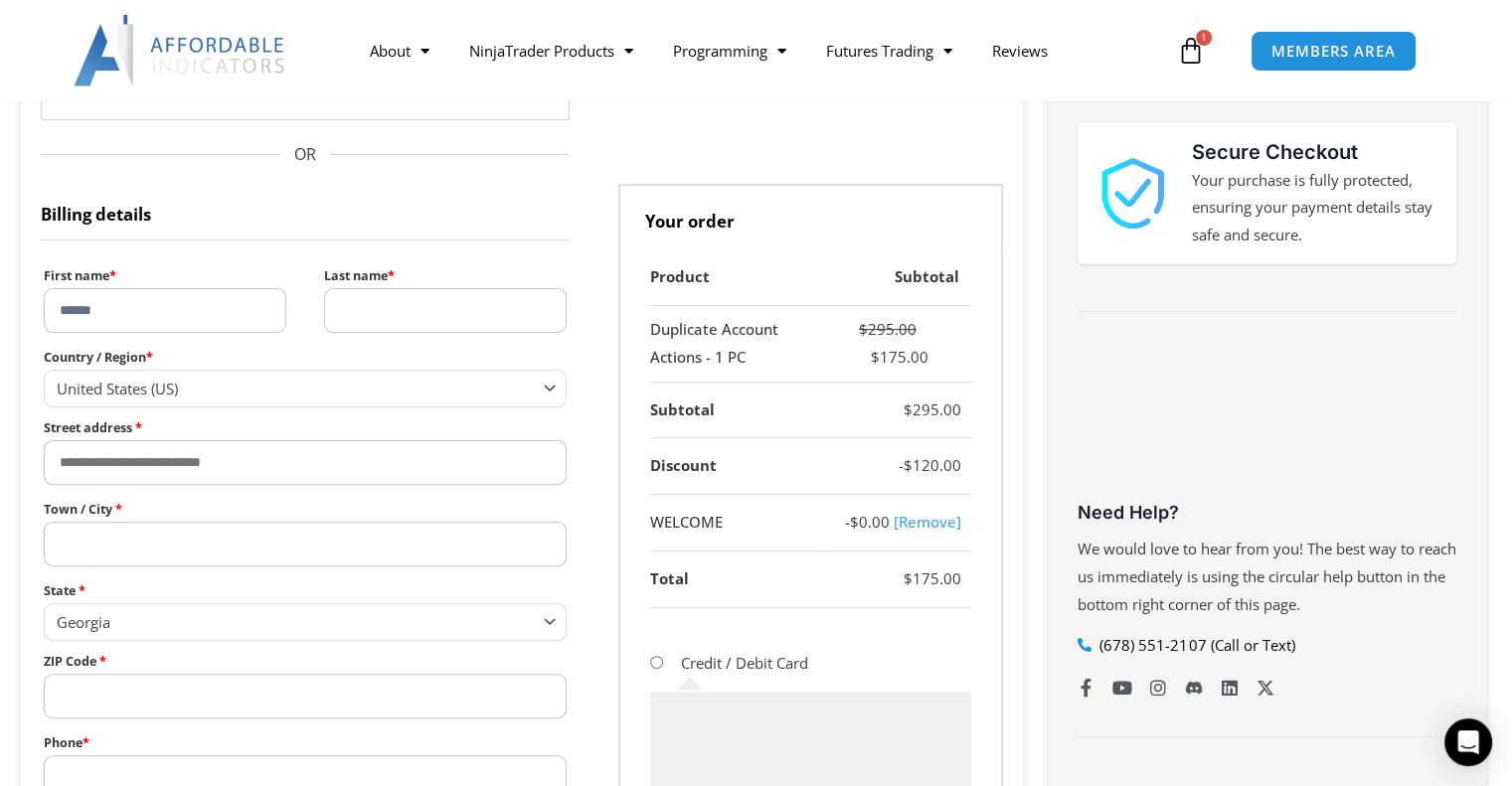 type on "*****" 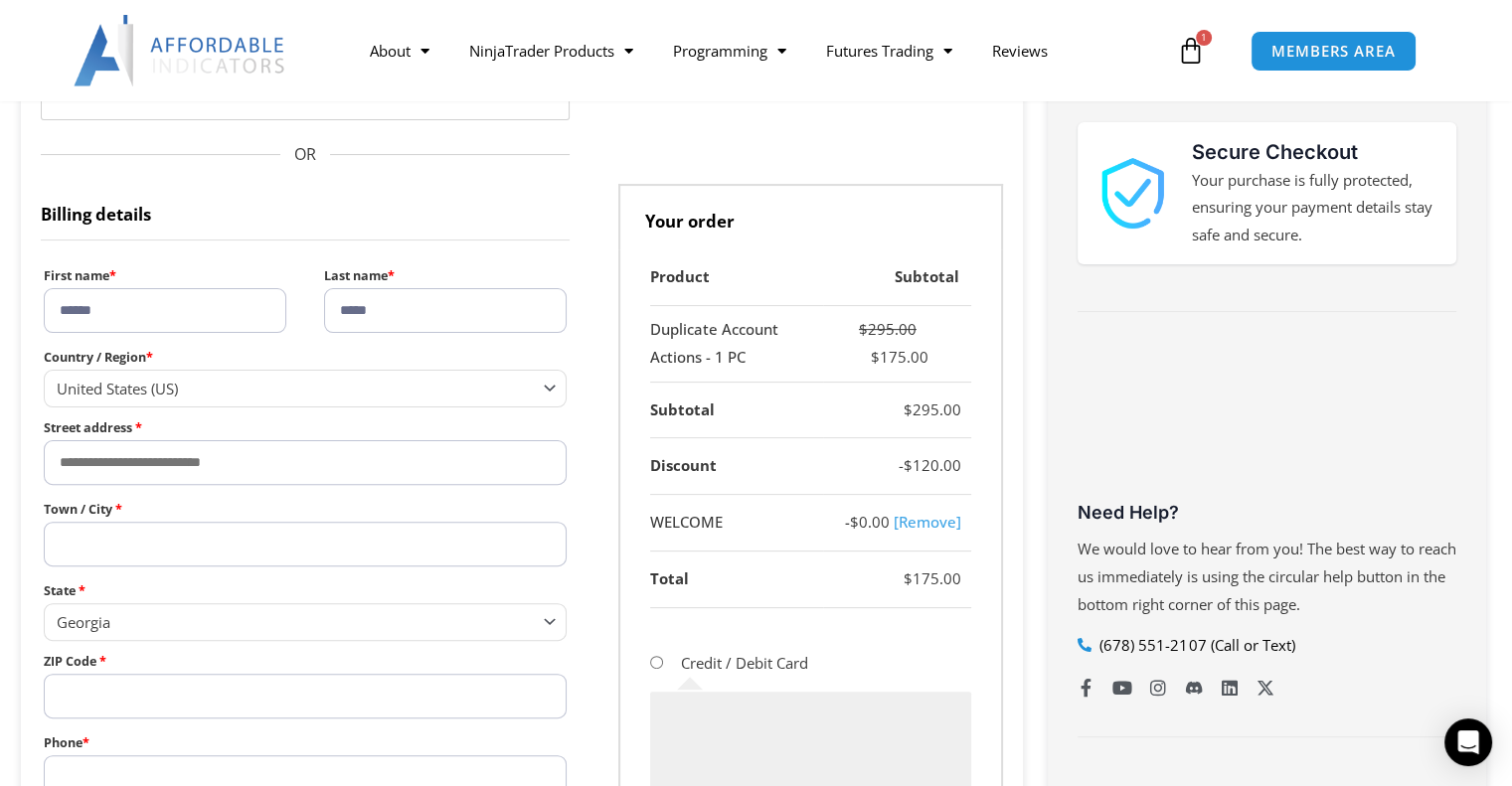 type on "**********" 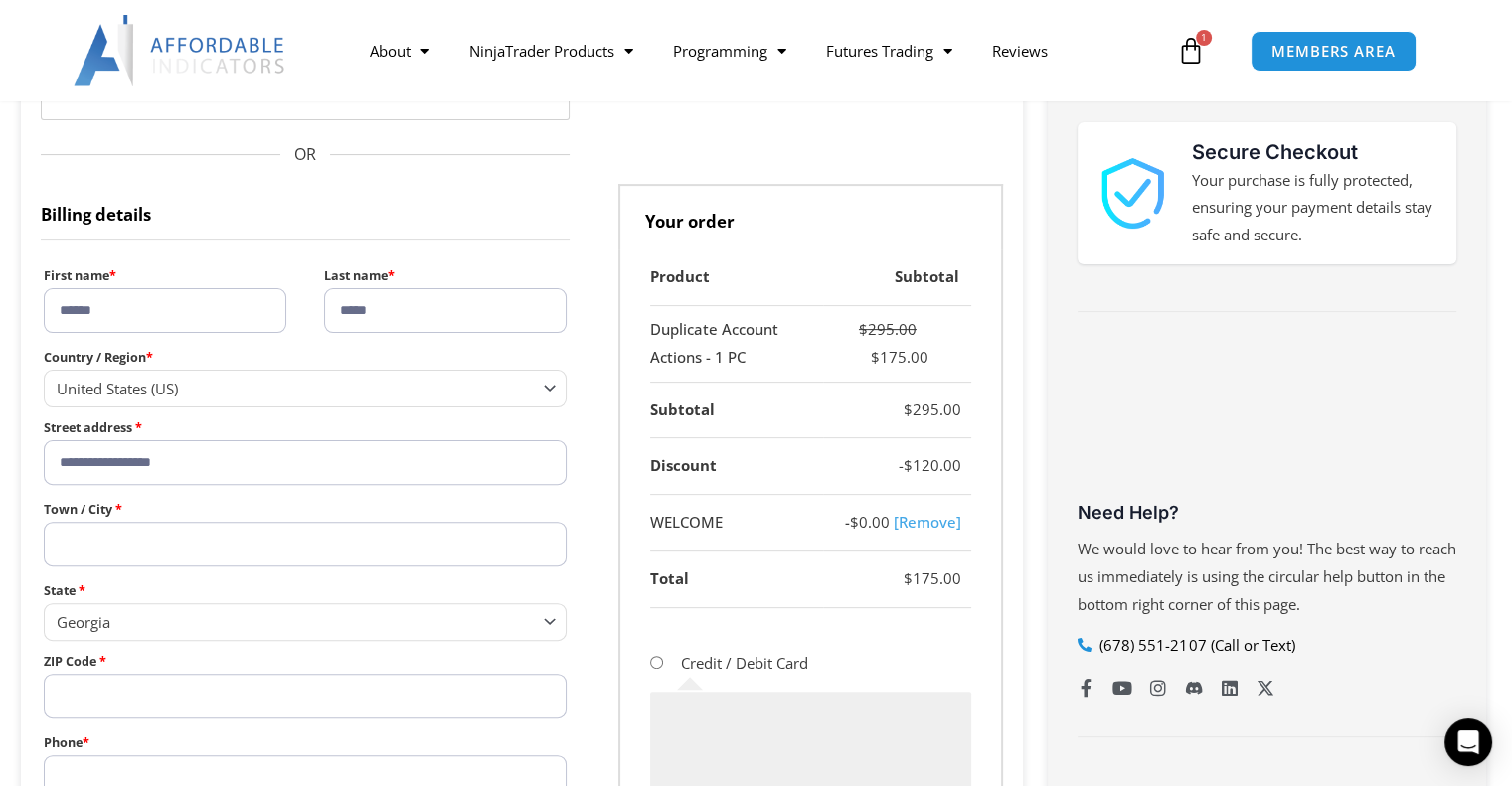 type on "*********" 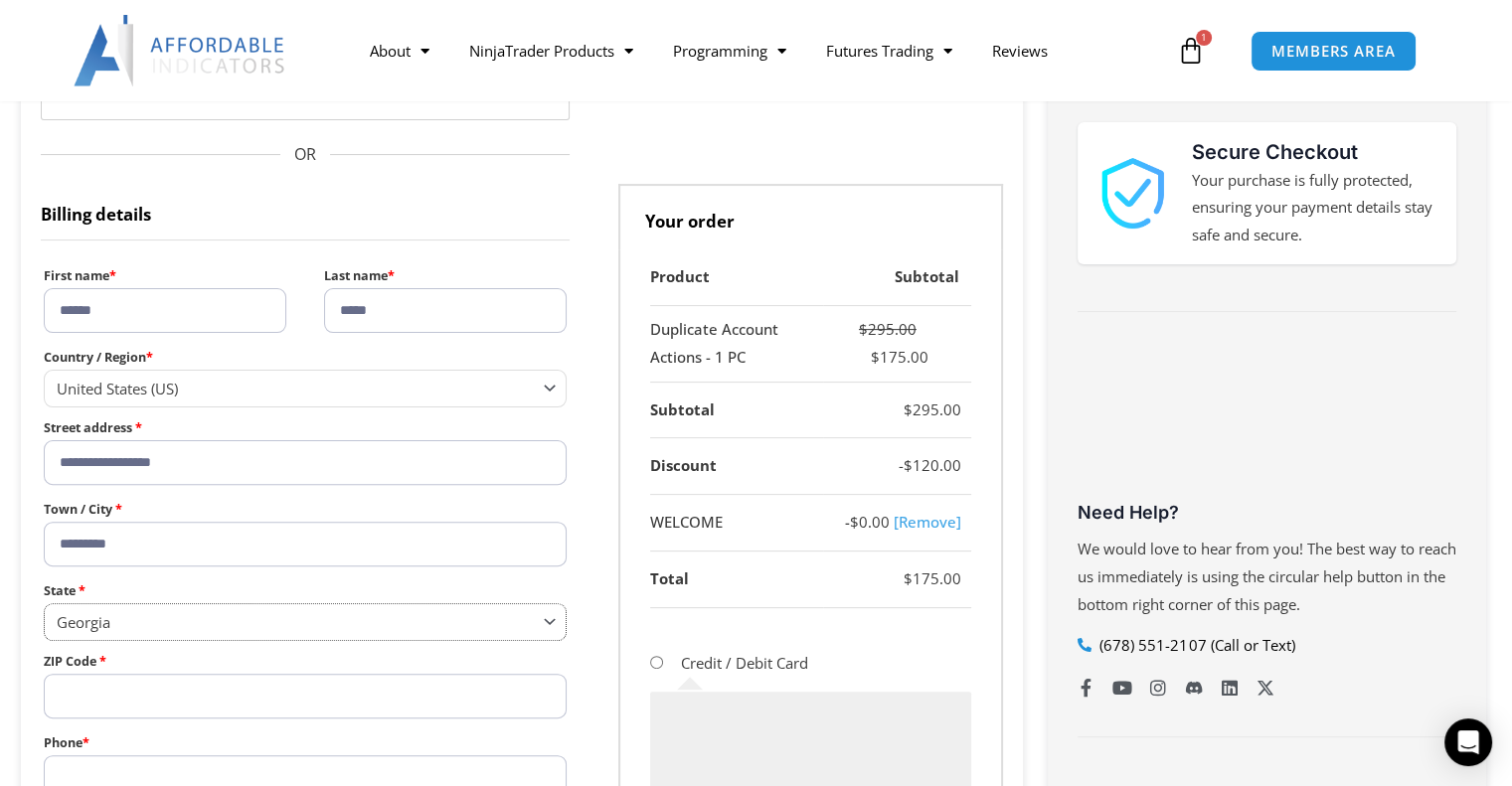 select on "**" 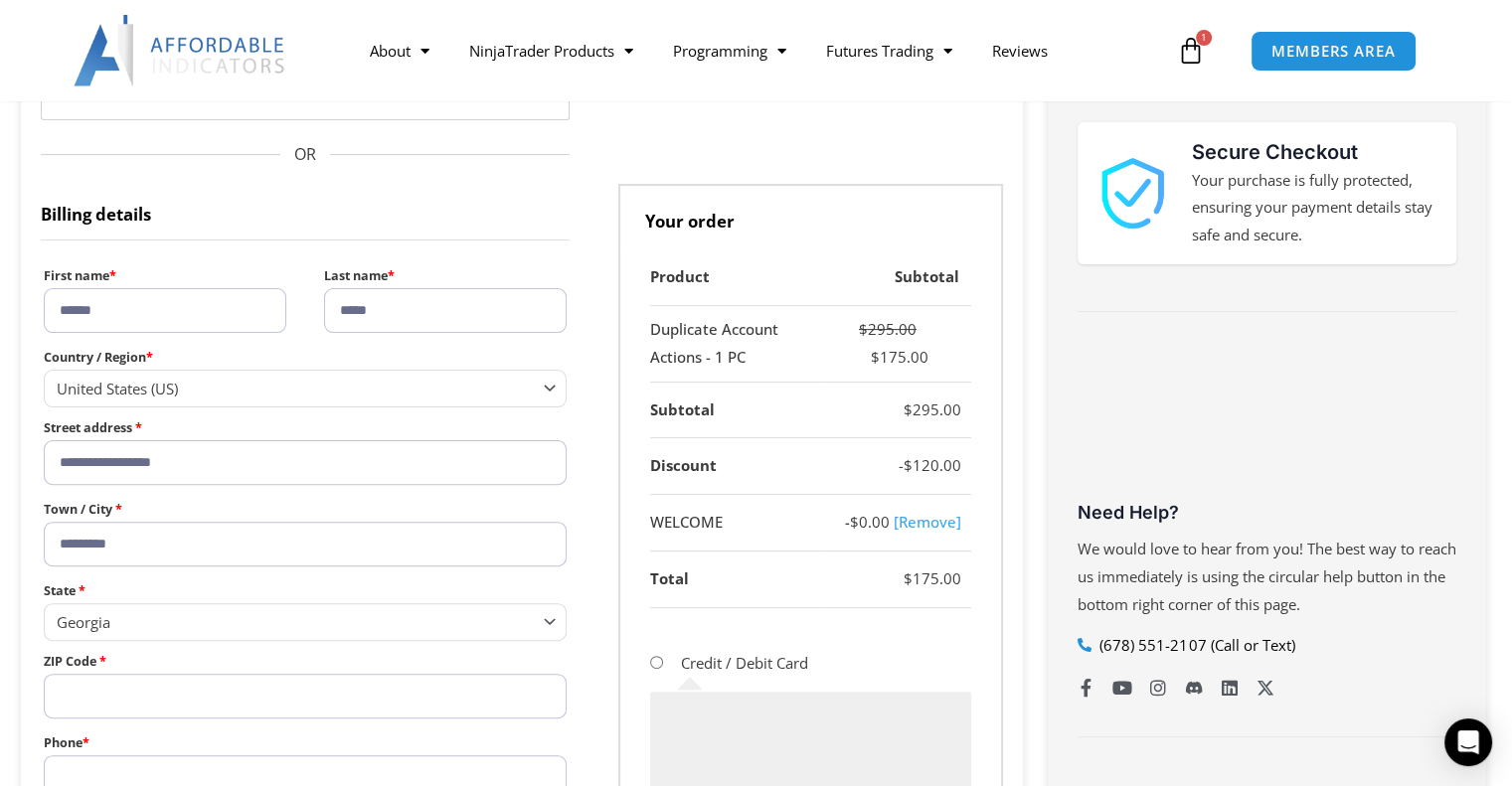 type on "*****" 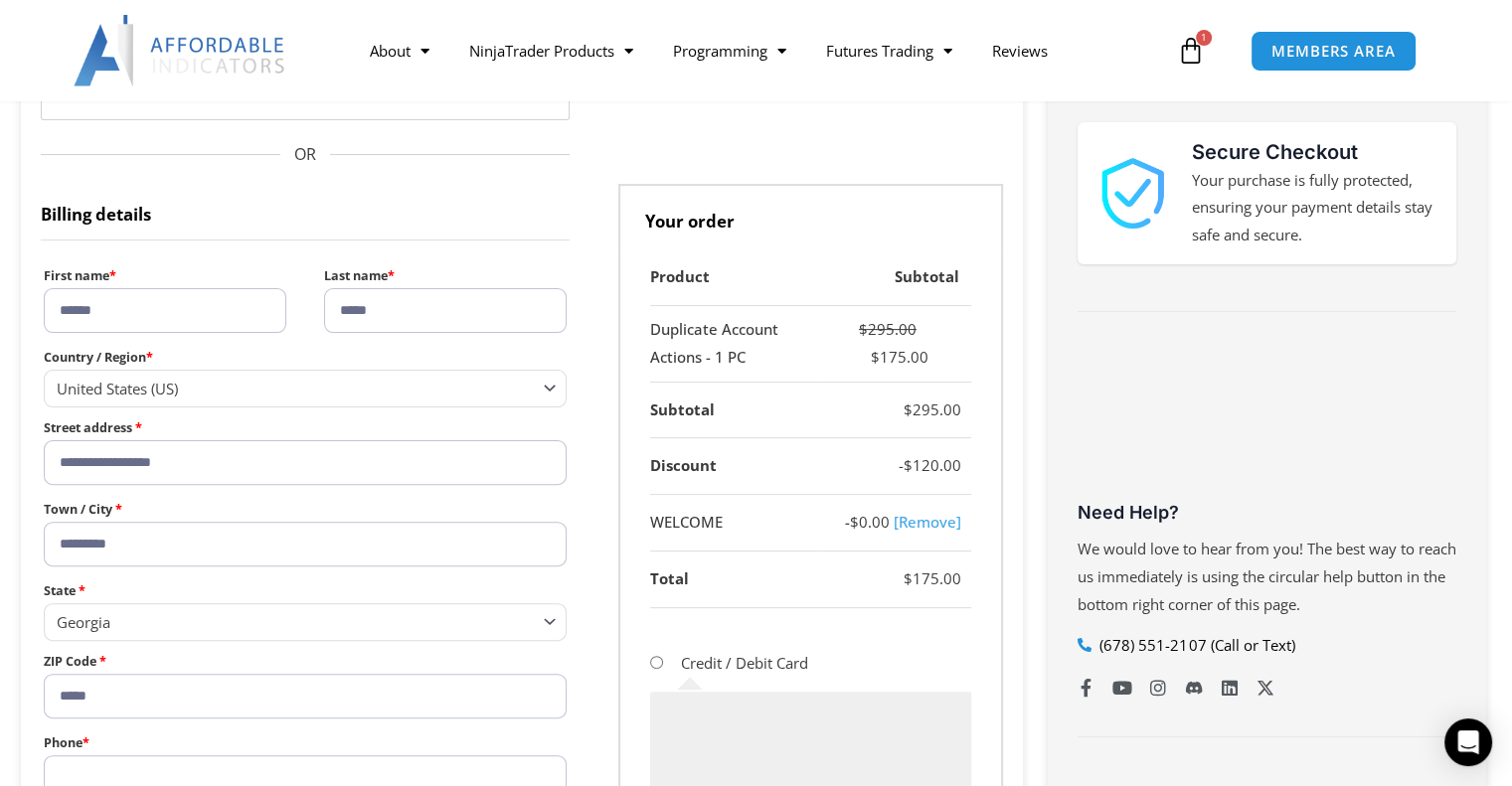 type on "**********" 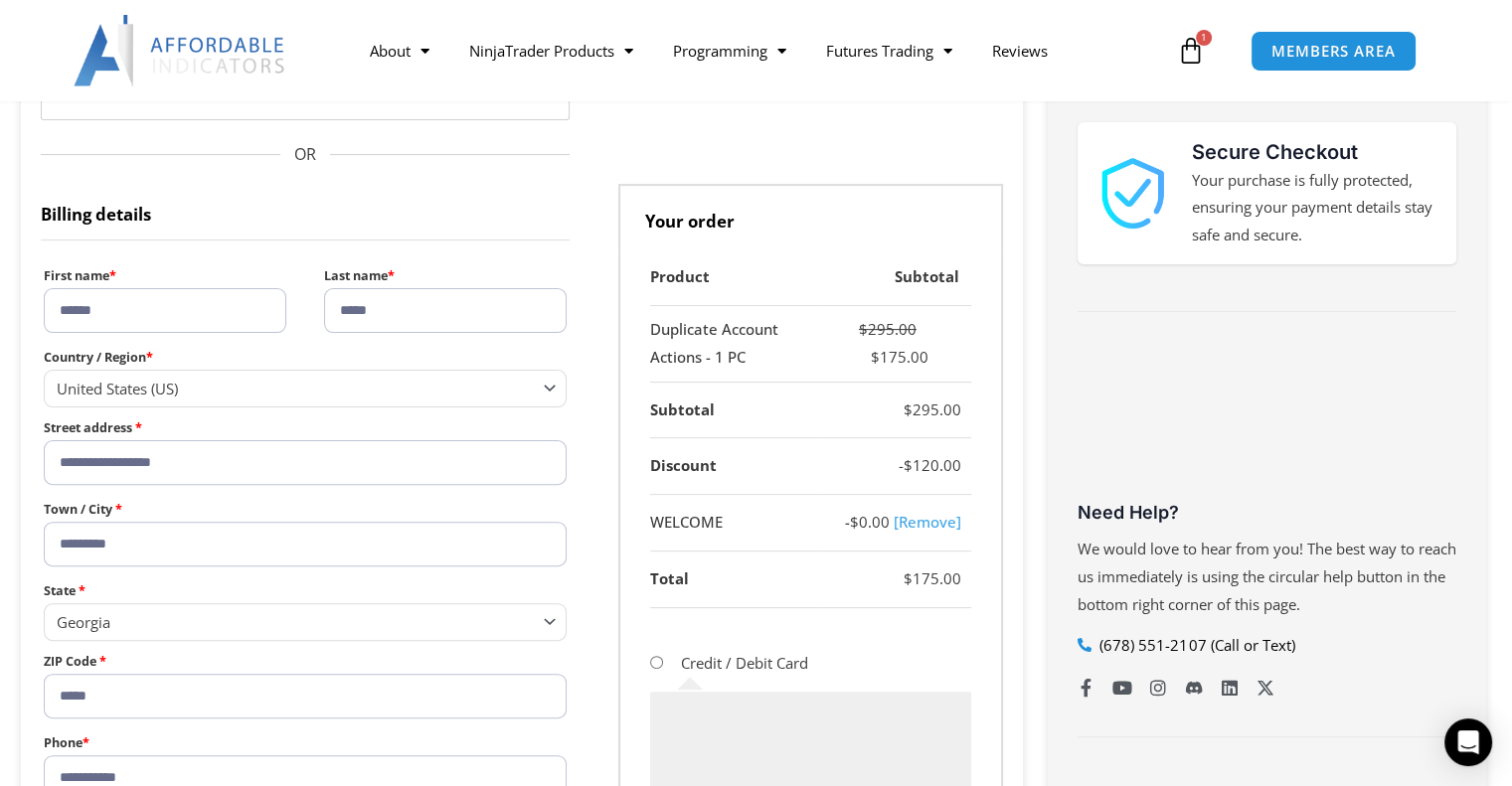 type on "**********" 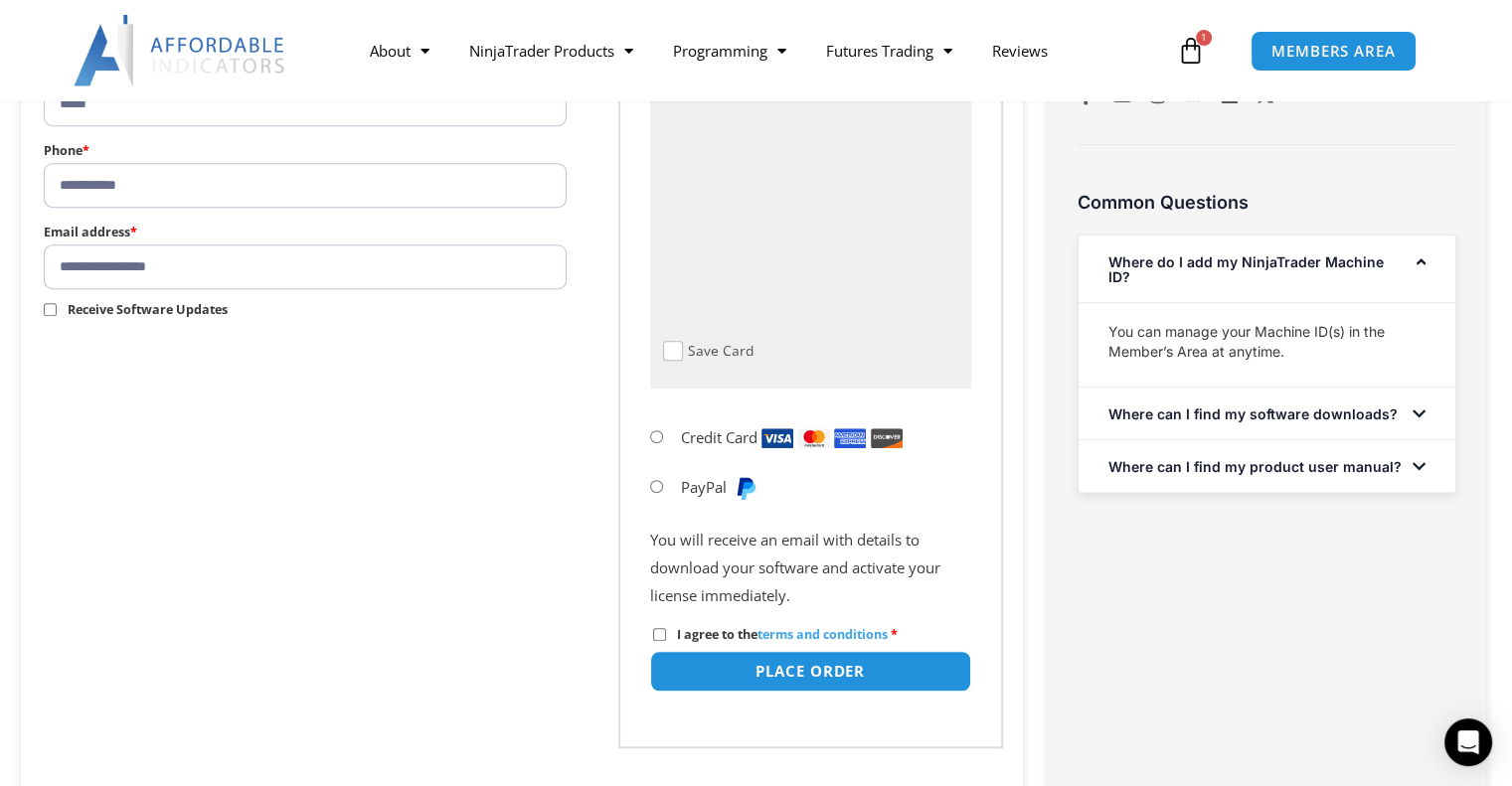 scroll, scrollTop: 1093, scrollLeft: 0, axis: vertical 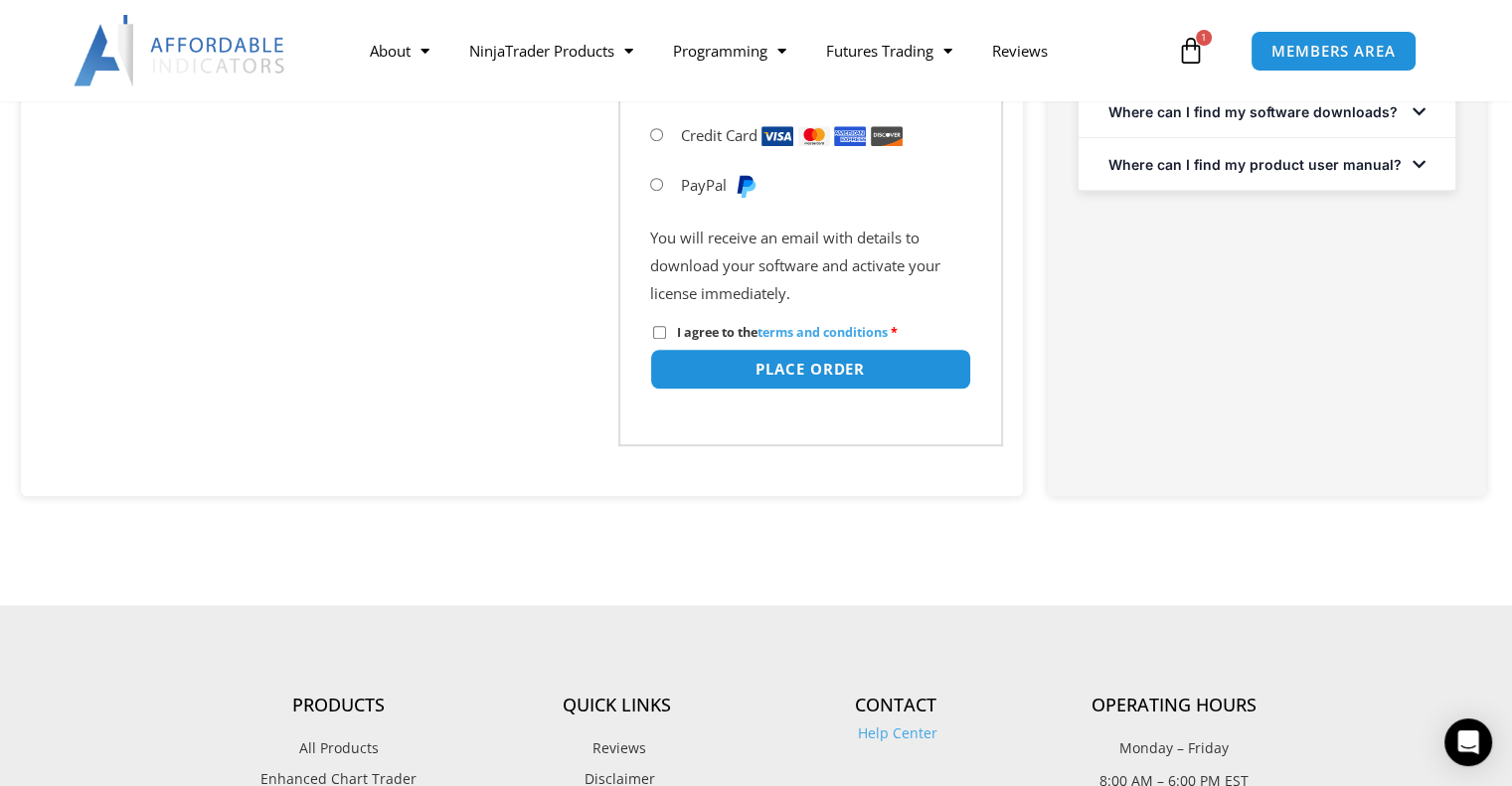 click on "I agree to the  terms and conditions   *" at bounding box center (775, 332) 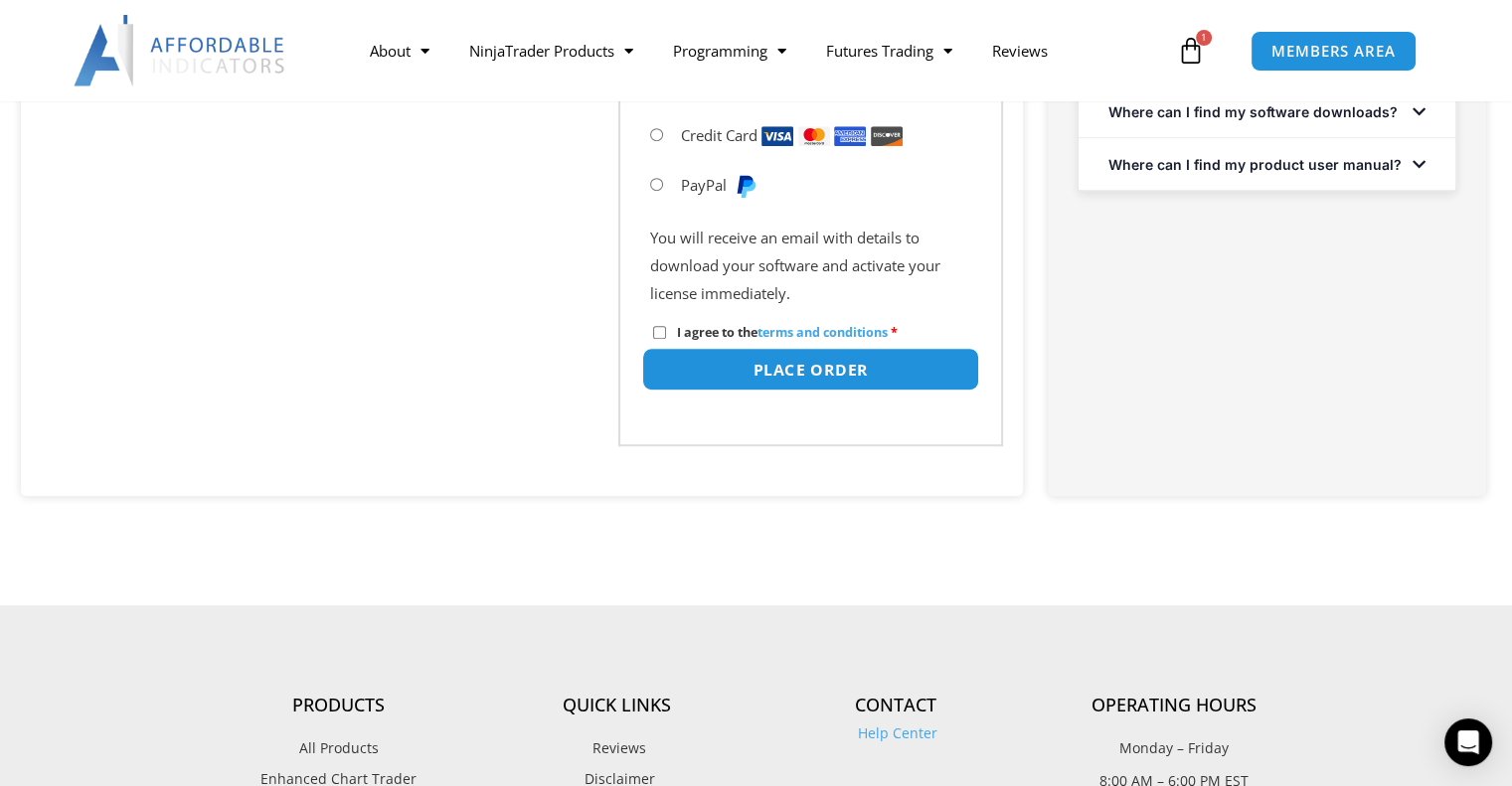click on "Place order" at bounding box center (809, 369) 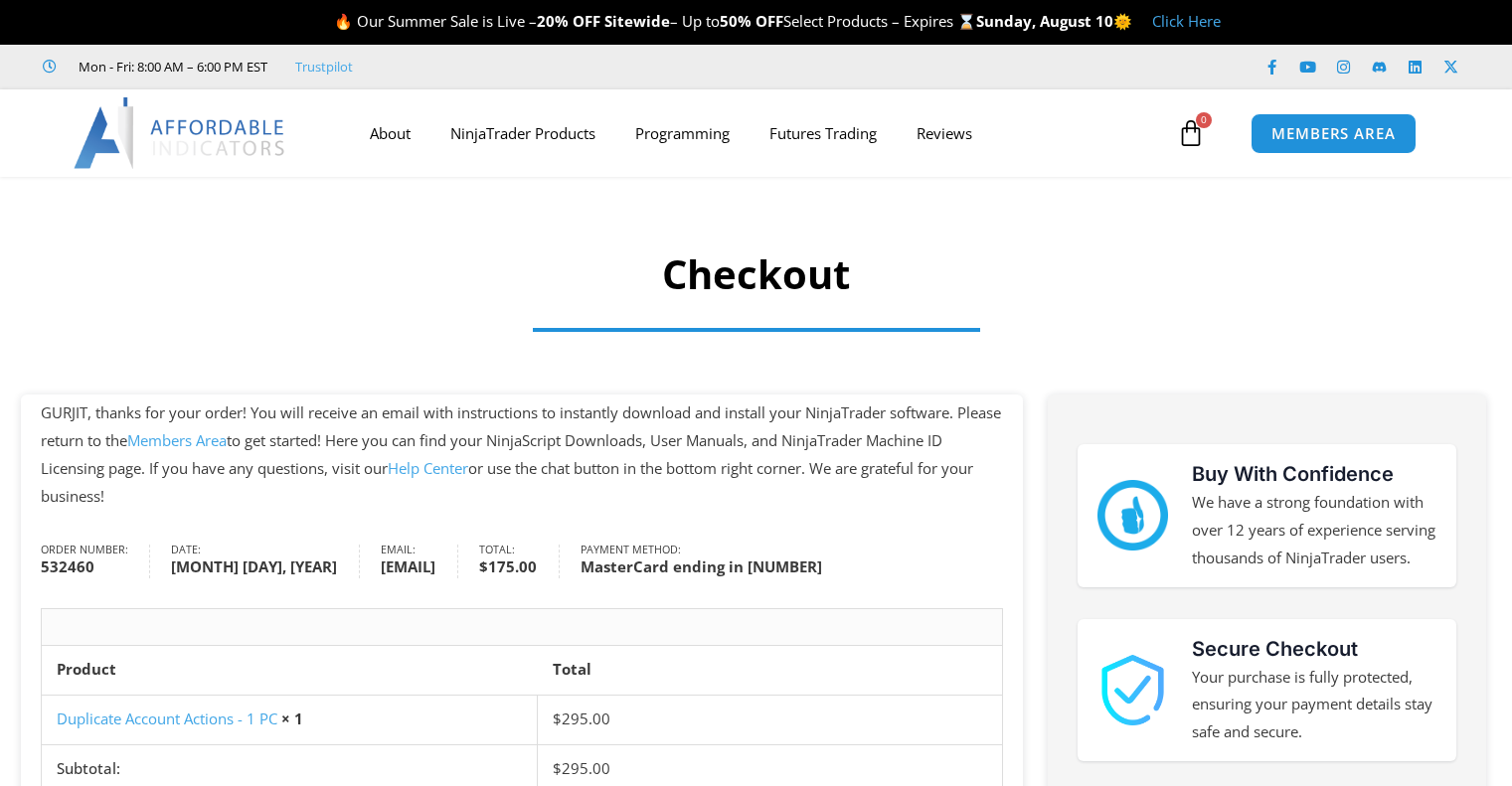 scroll, scrollTop: 0, scrollLeft: 0, axis: both 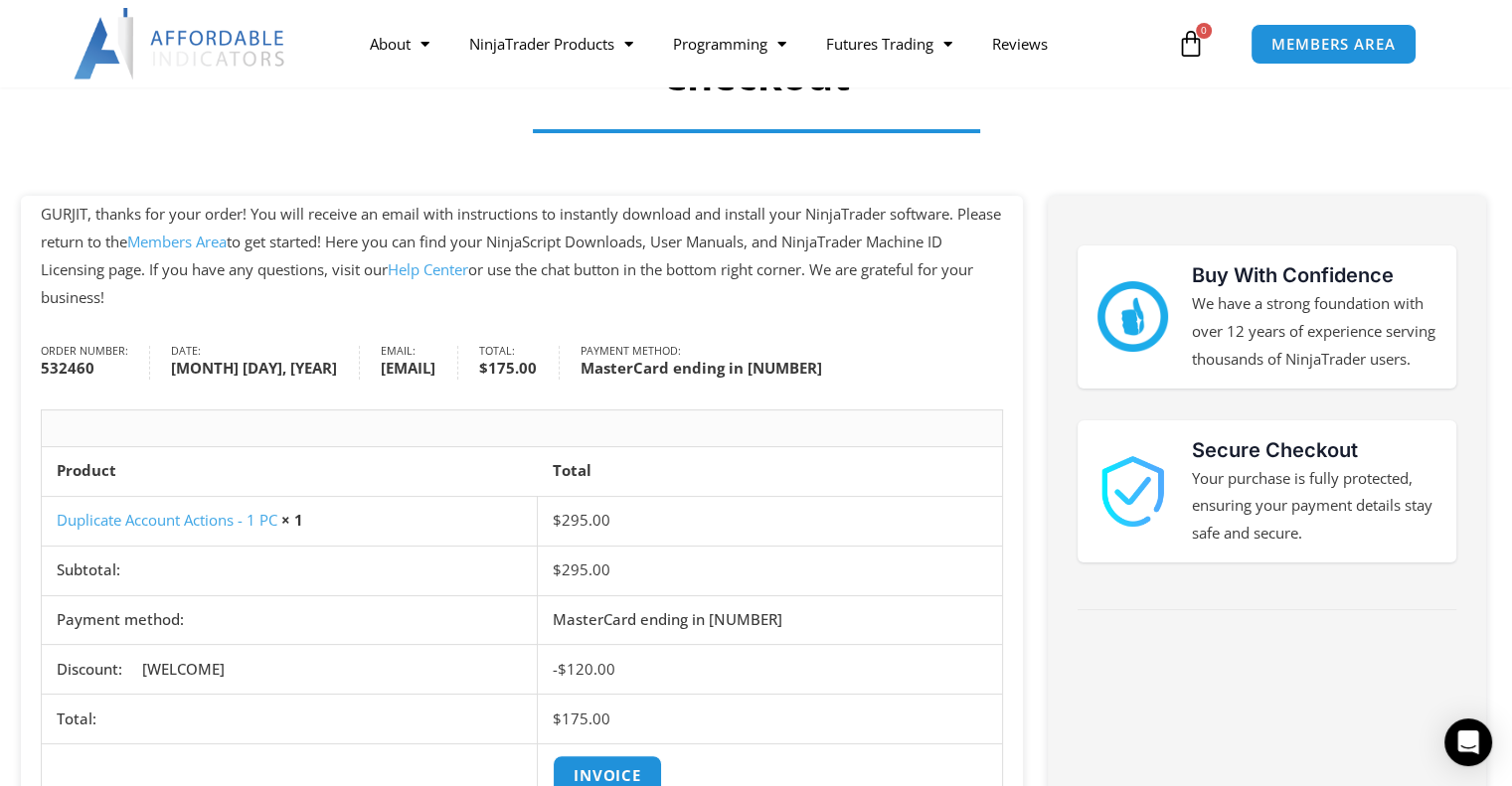 click on "Duplicate Account Actions - 1 PC" at bounding box center (167, 520) 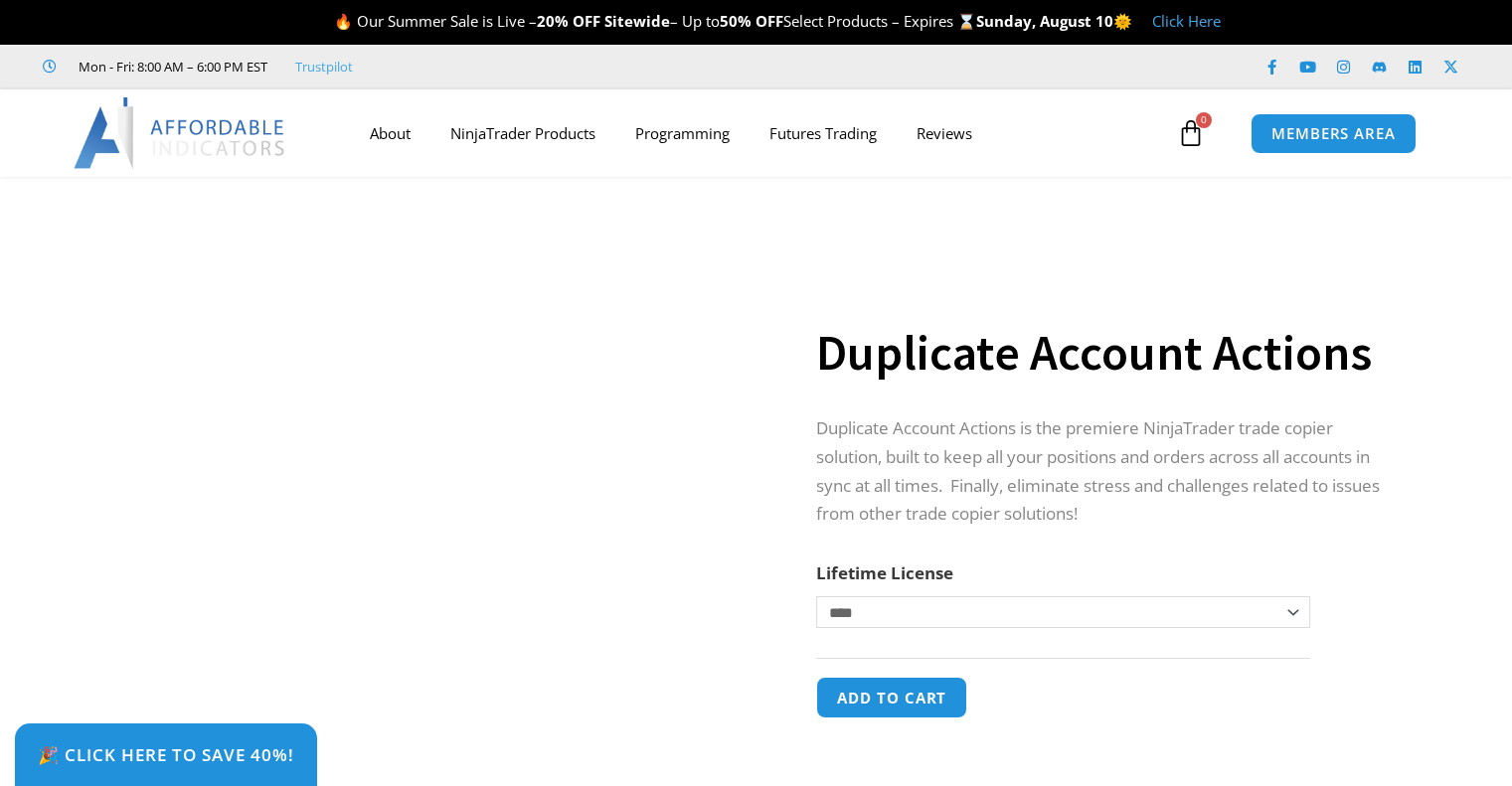 scroll, scrollTop: 0, scrollLeft: 0, axis: both 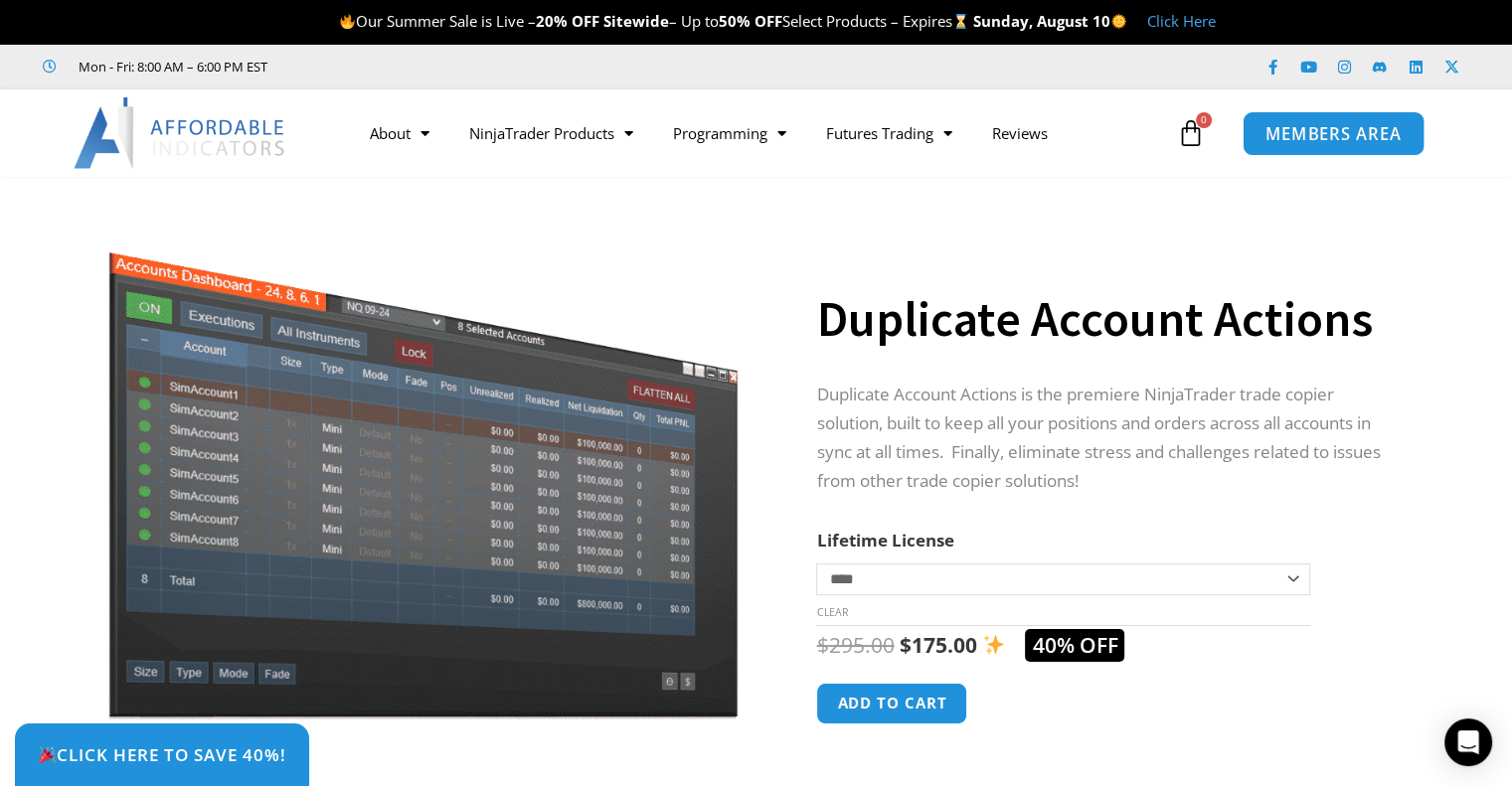 click on "MEMBERS AREA" at bounding box center (1333, 133) 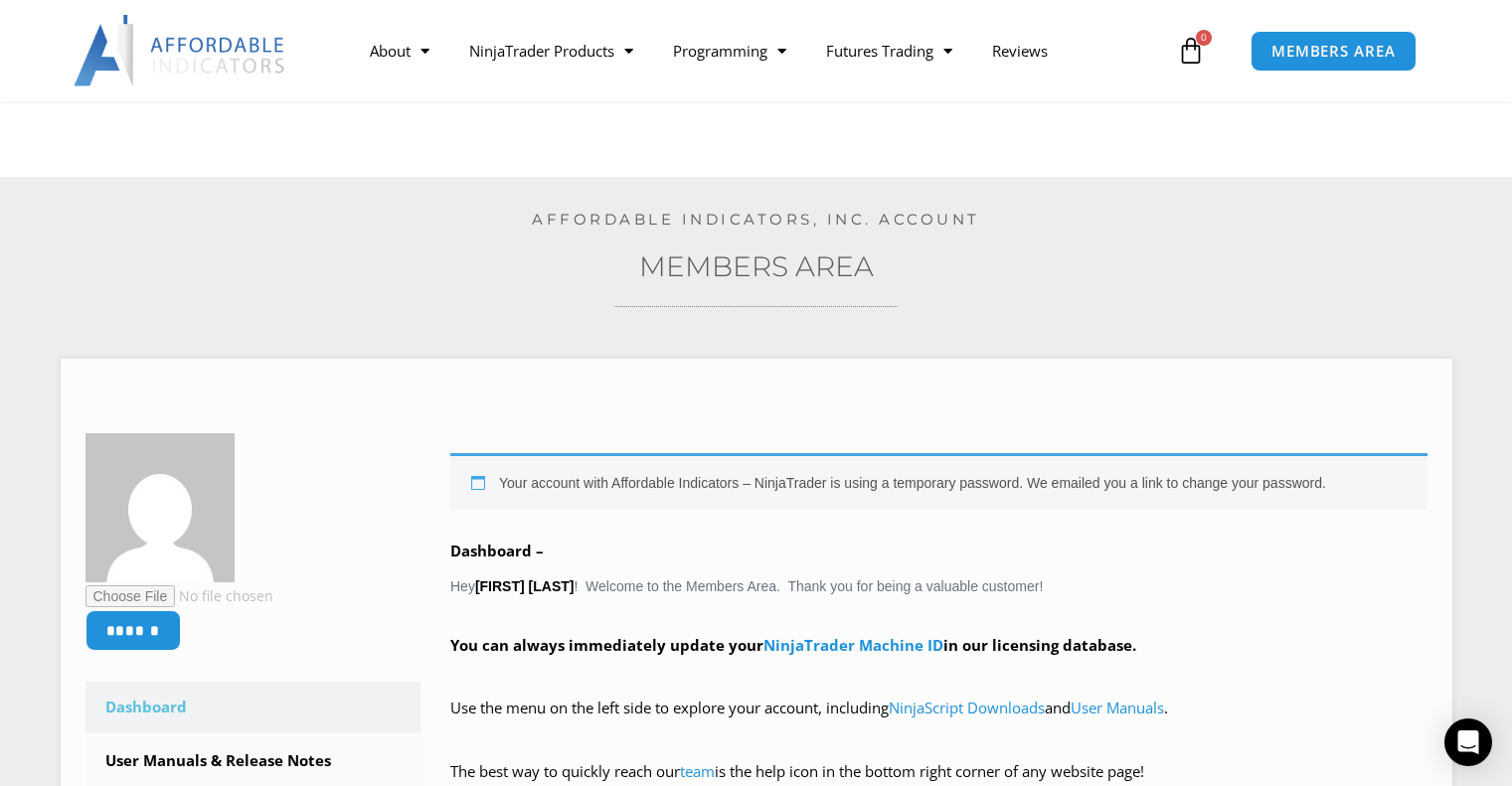scroll, scrollTop: 397, scrollLeft: 0, axis: vertical 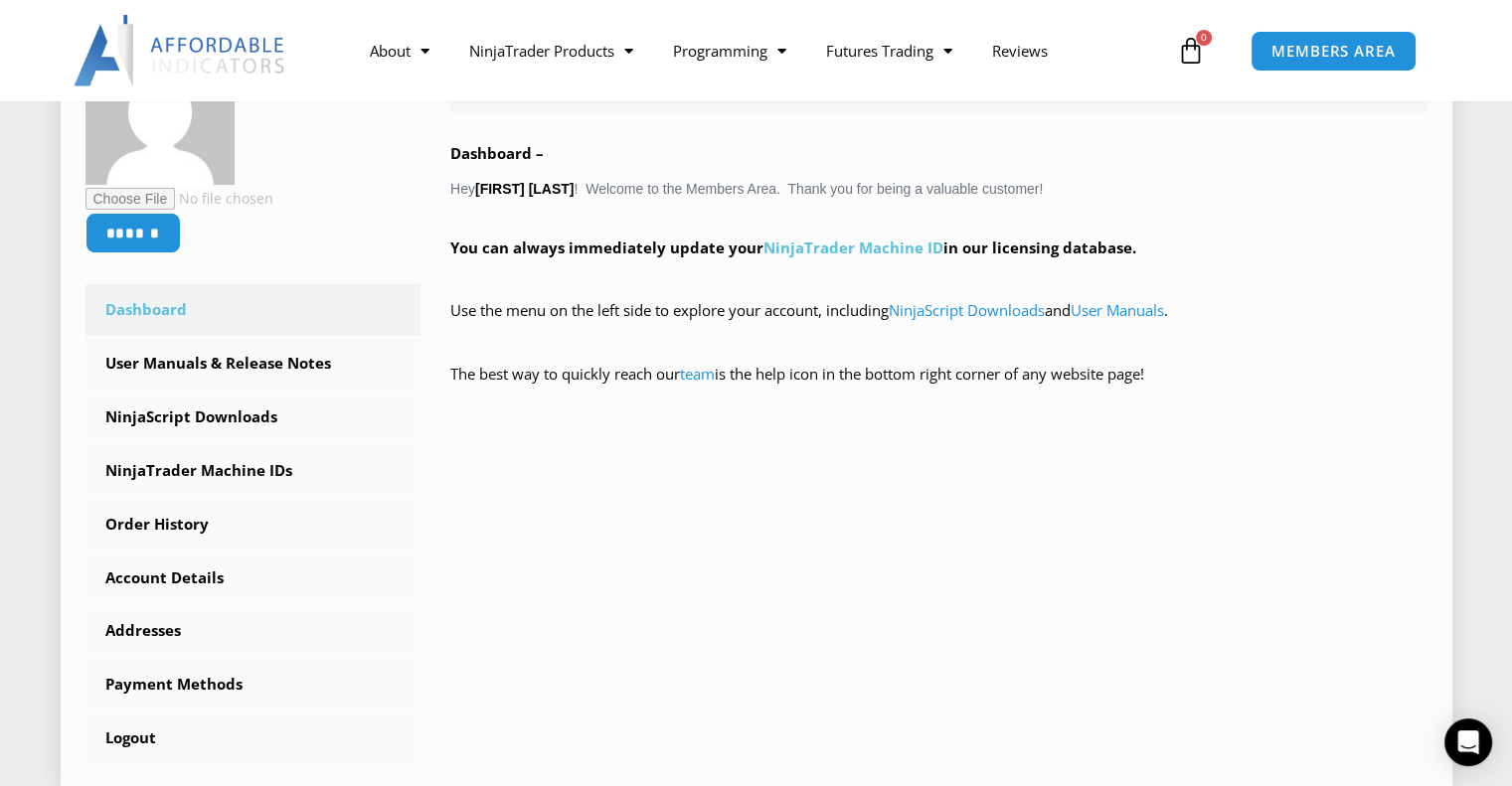 click on "NinjaTrader Machine ID" at bounding box center [853, 247] 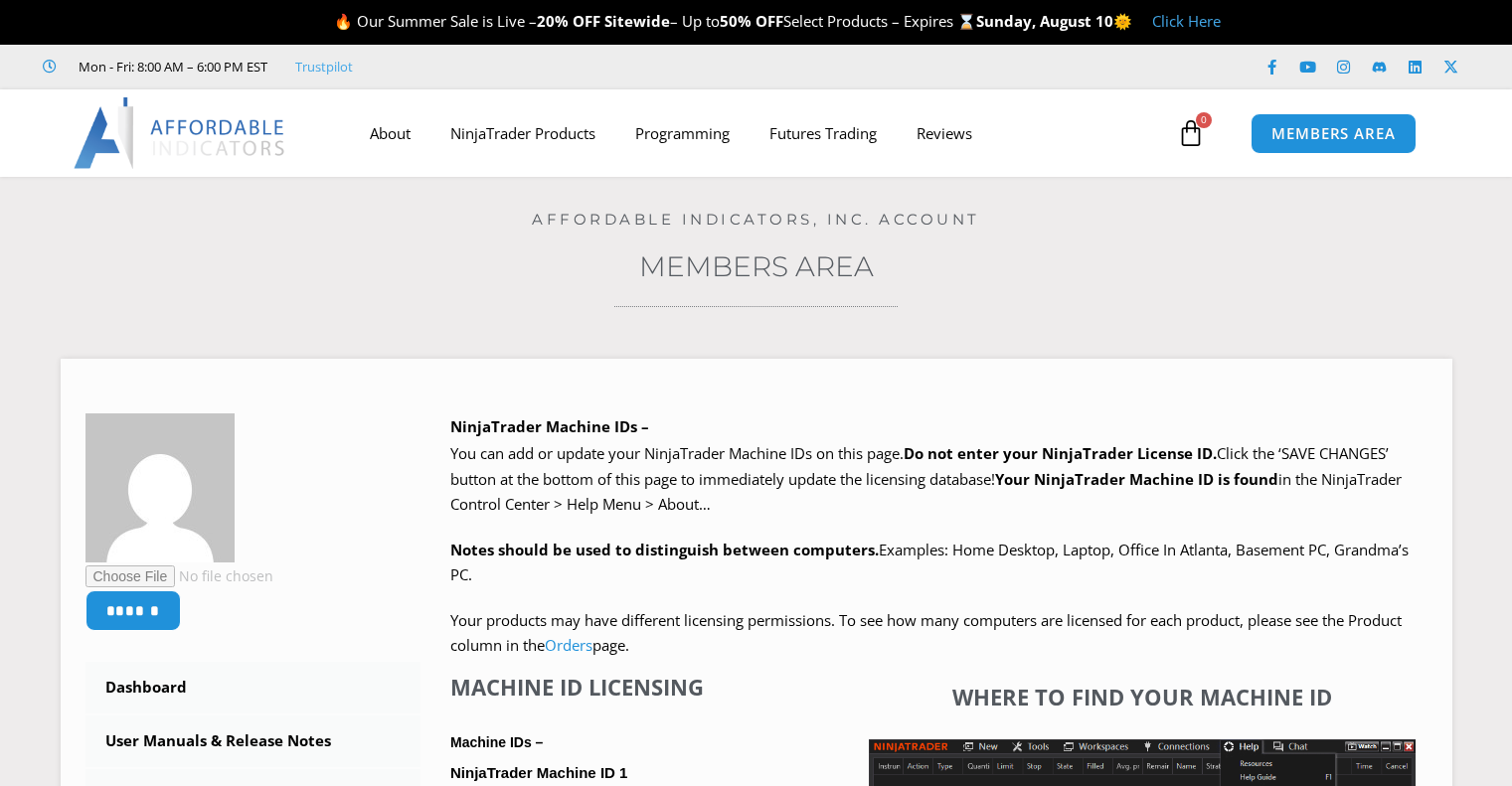 scroll, scrollTop: 0, scrollLeft: 0, axis: both 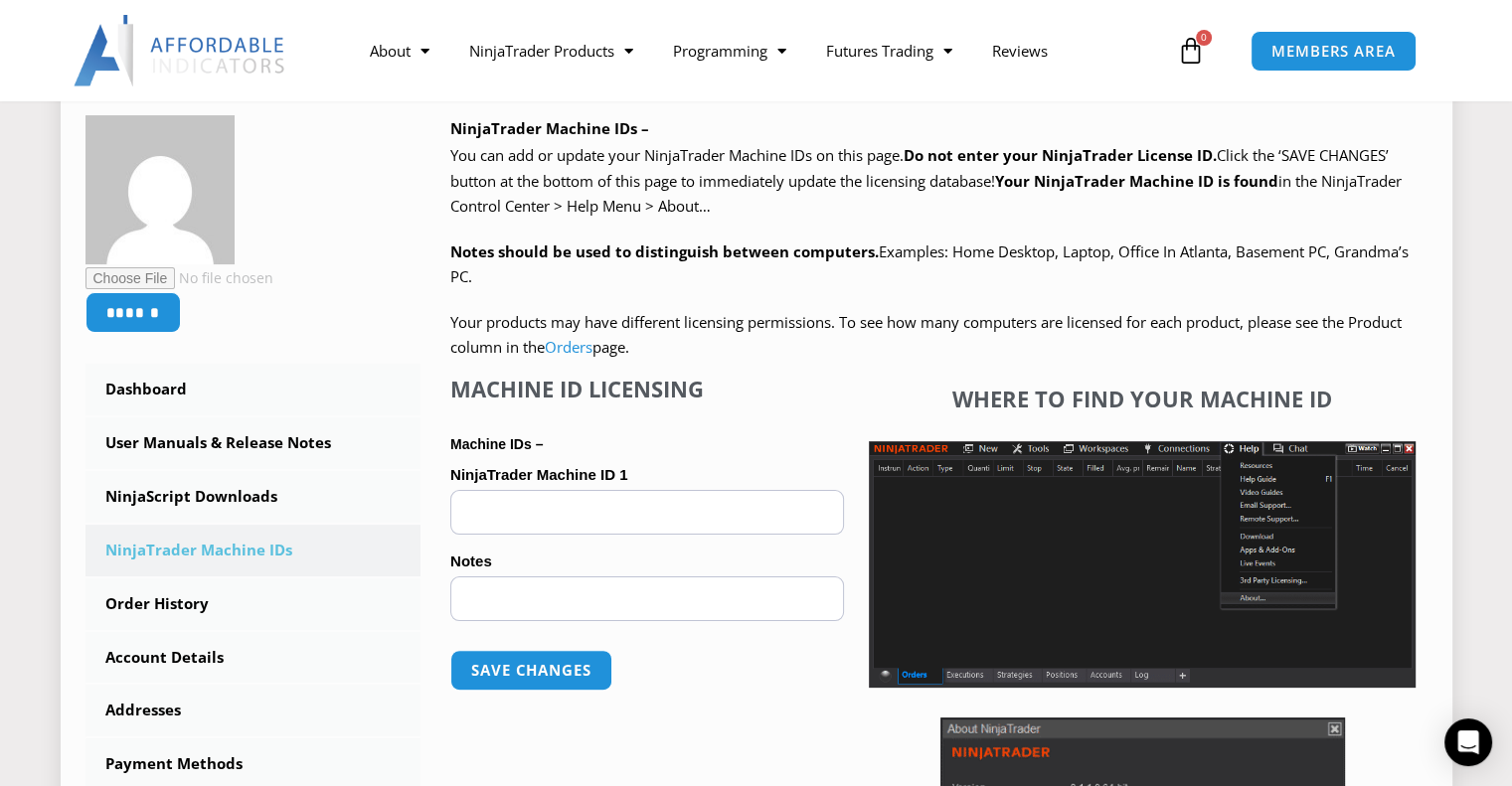 click on "NinjaTrader Machine ID 1  (optional)" at bounding box center (647, 512) 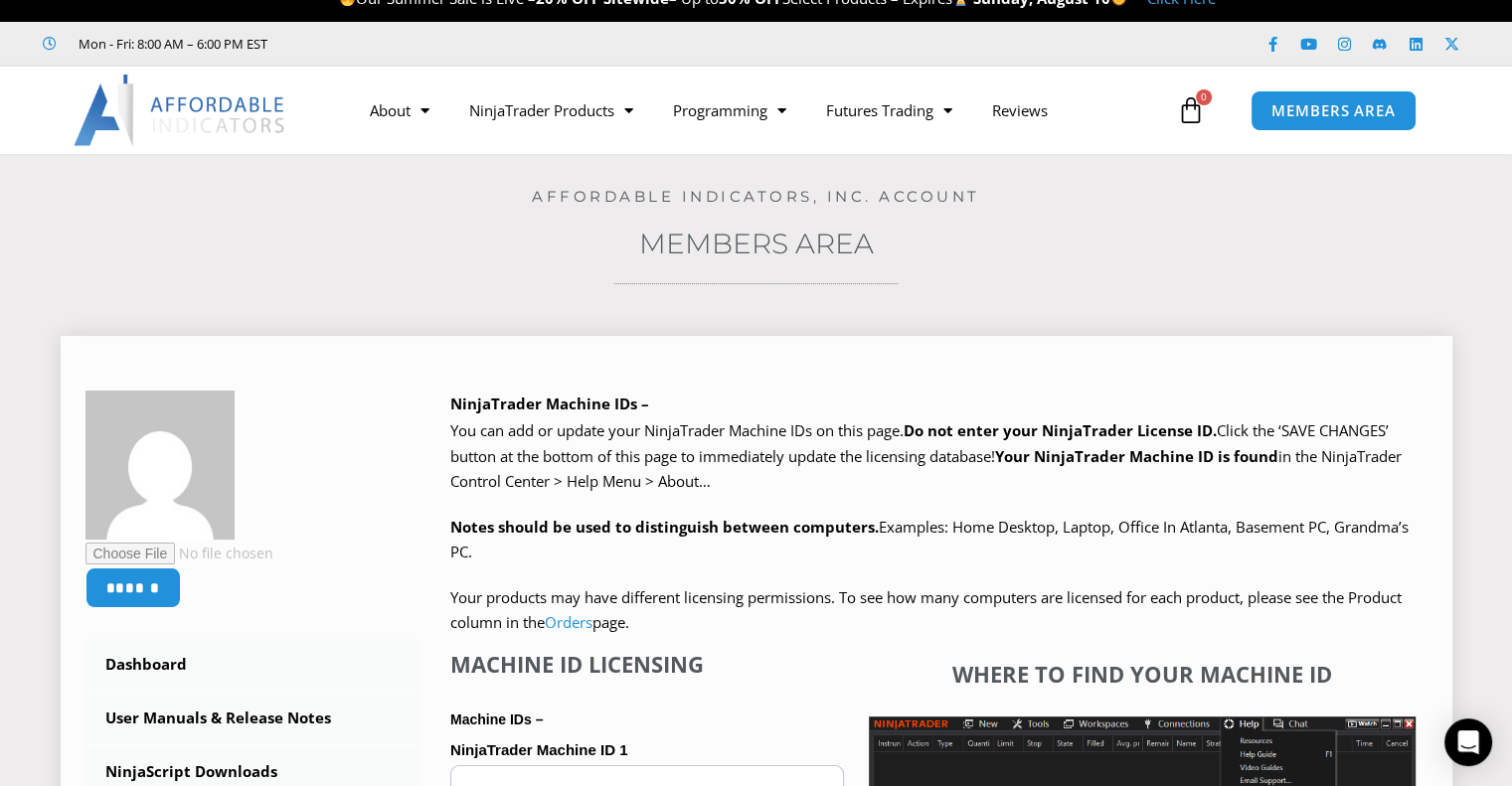 scroll, scrollTop: 0, scrollLeft: 0, axis: both 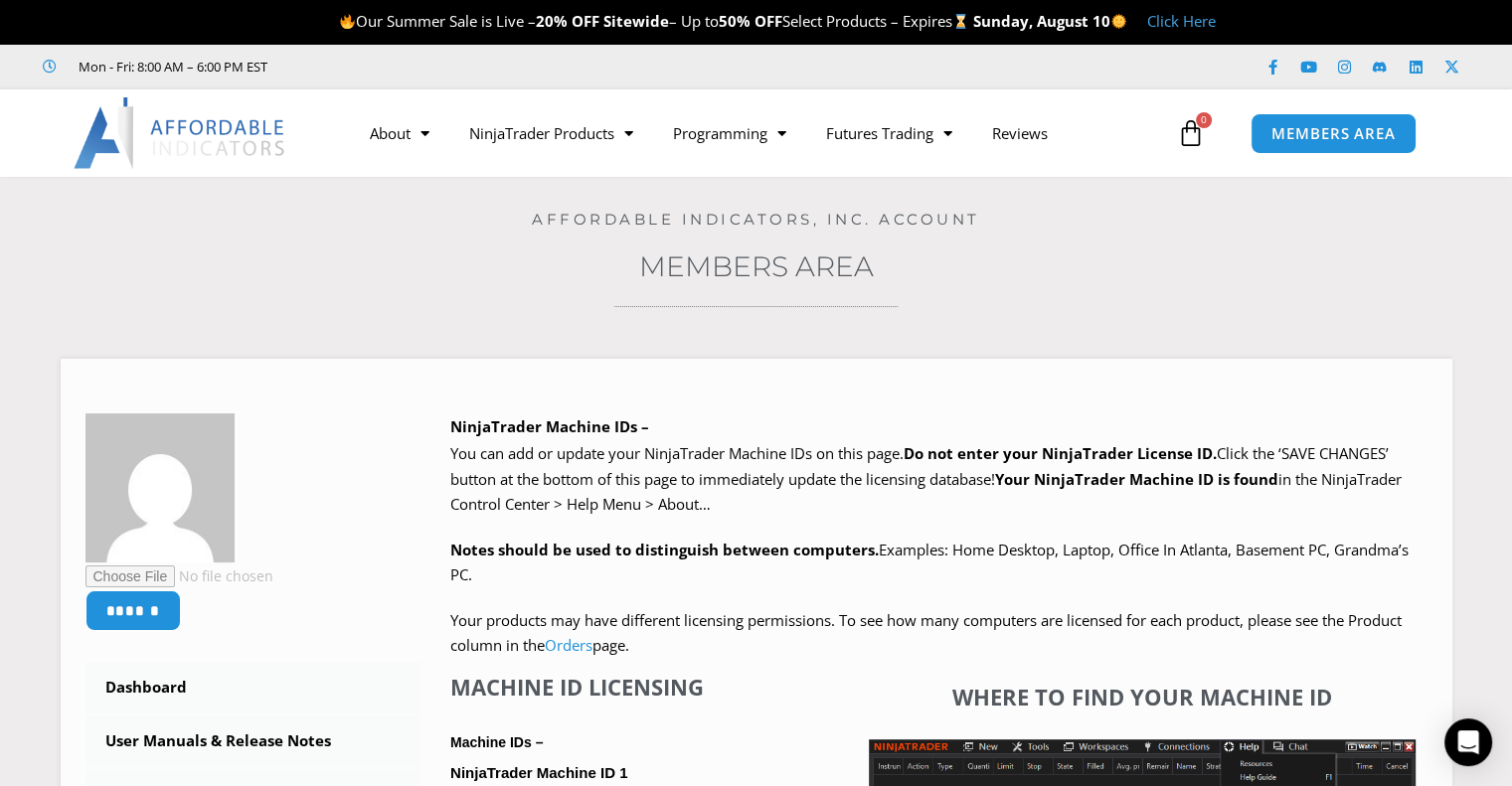 click at bounding box center [1191, 133] 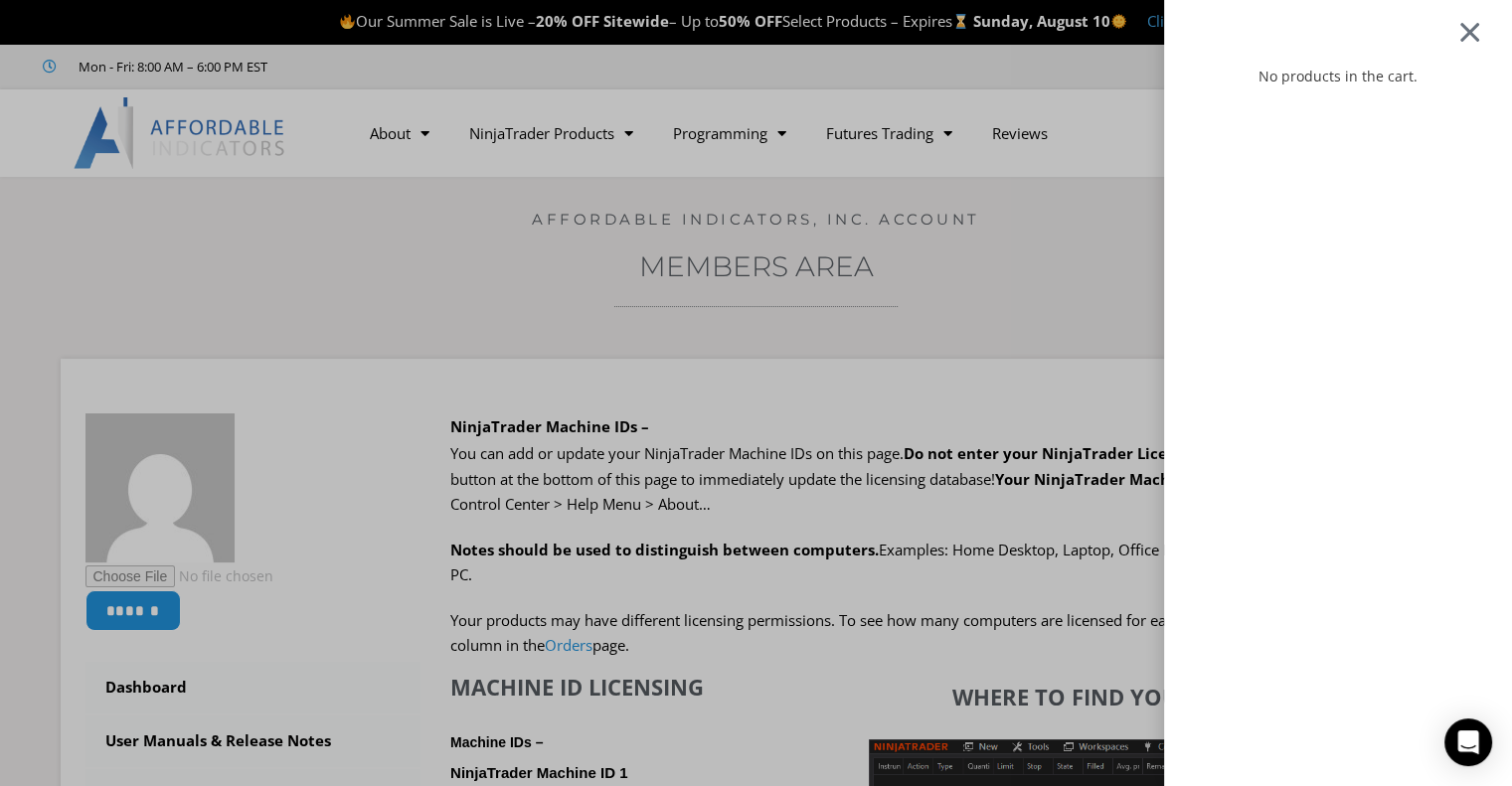 click at bounding box center [1469, 32] 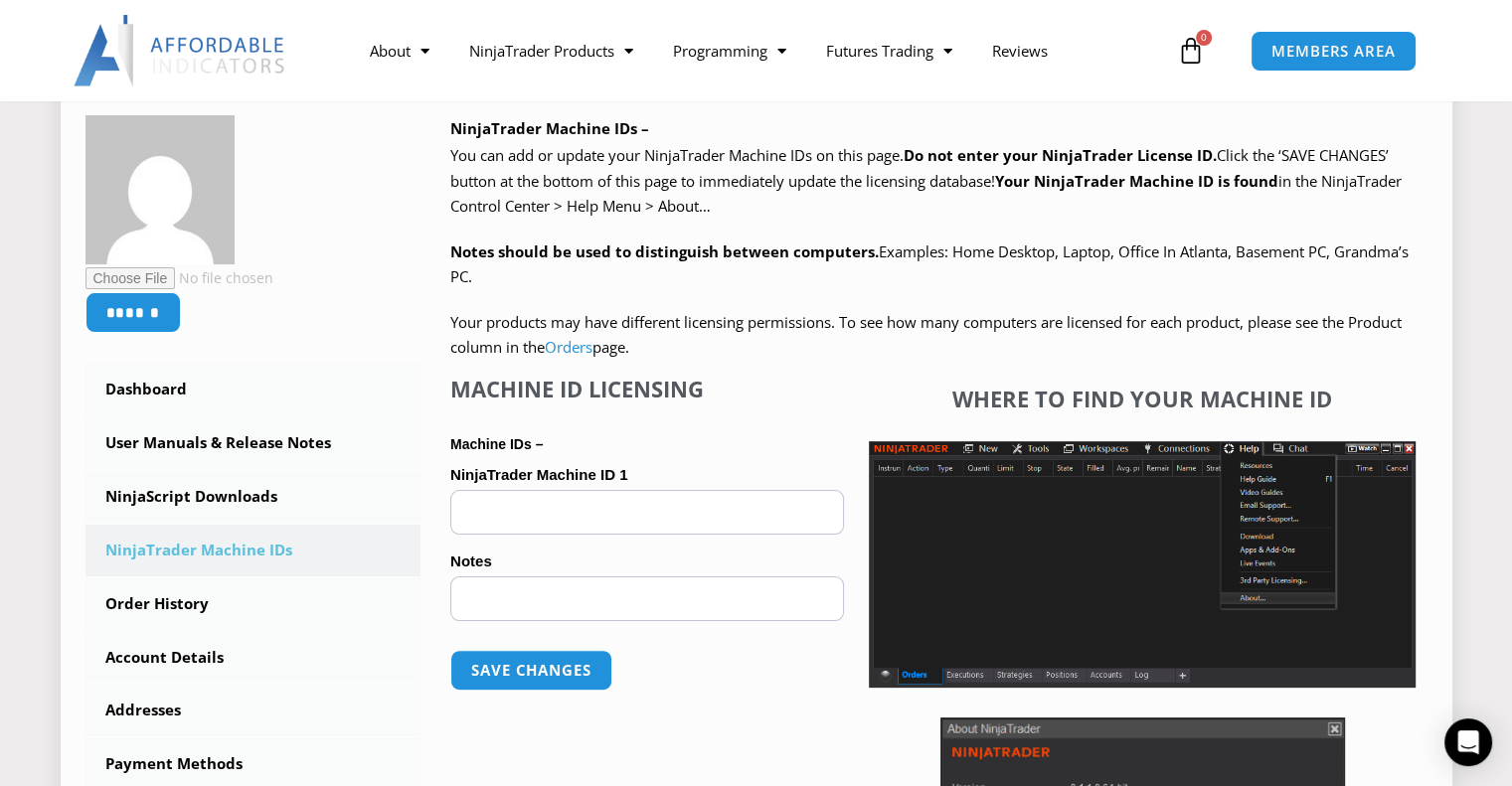 scroll, scrollTop: 0, scrollLeft: 0, axis: both 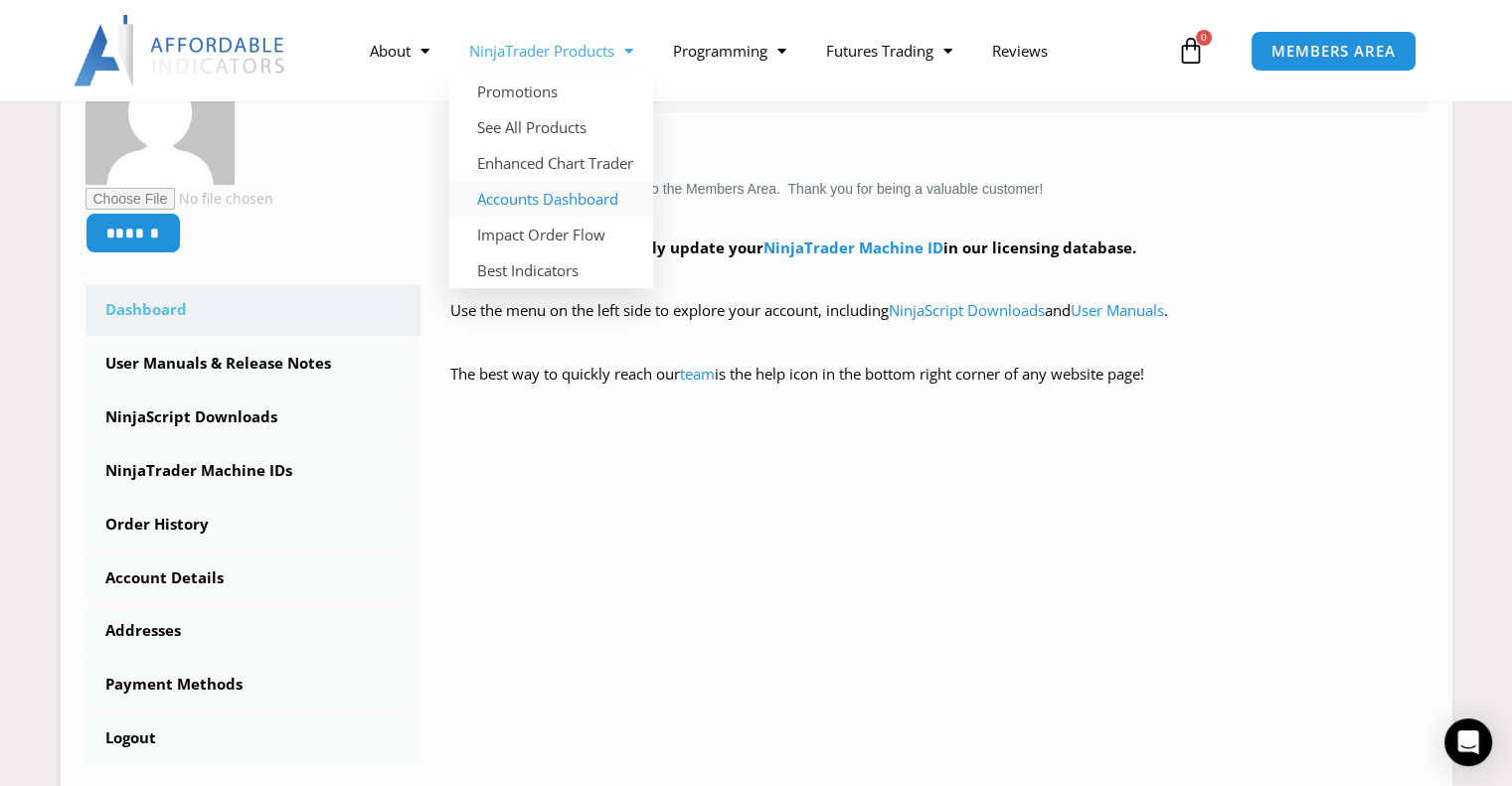 click on "Accounts Dashboard" 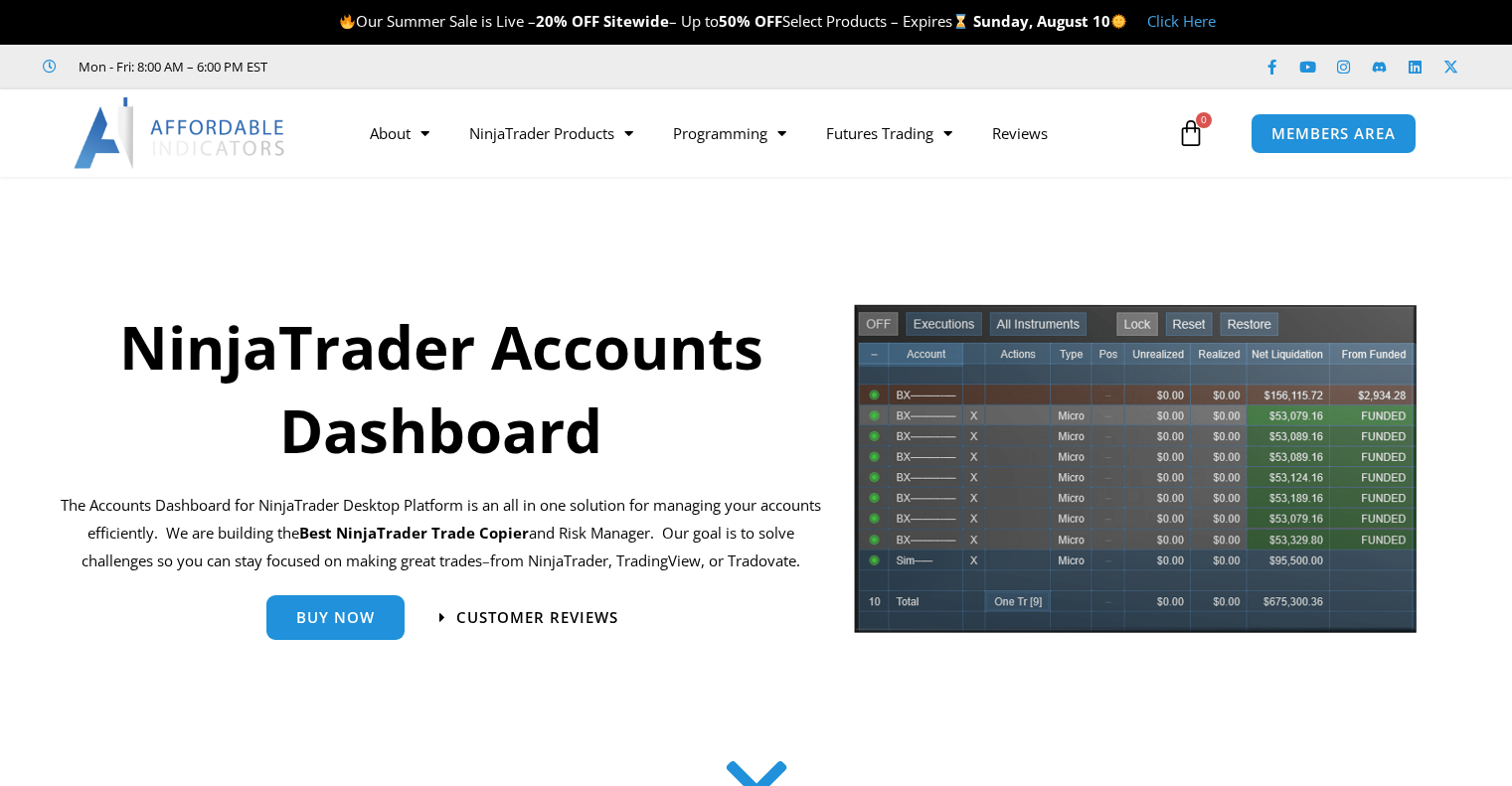 scroll, scrollTop: 0, scrollLeft: 0, axis: both 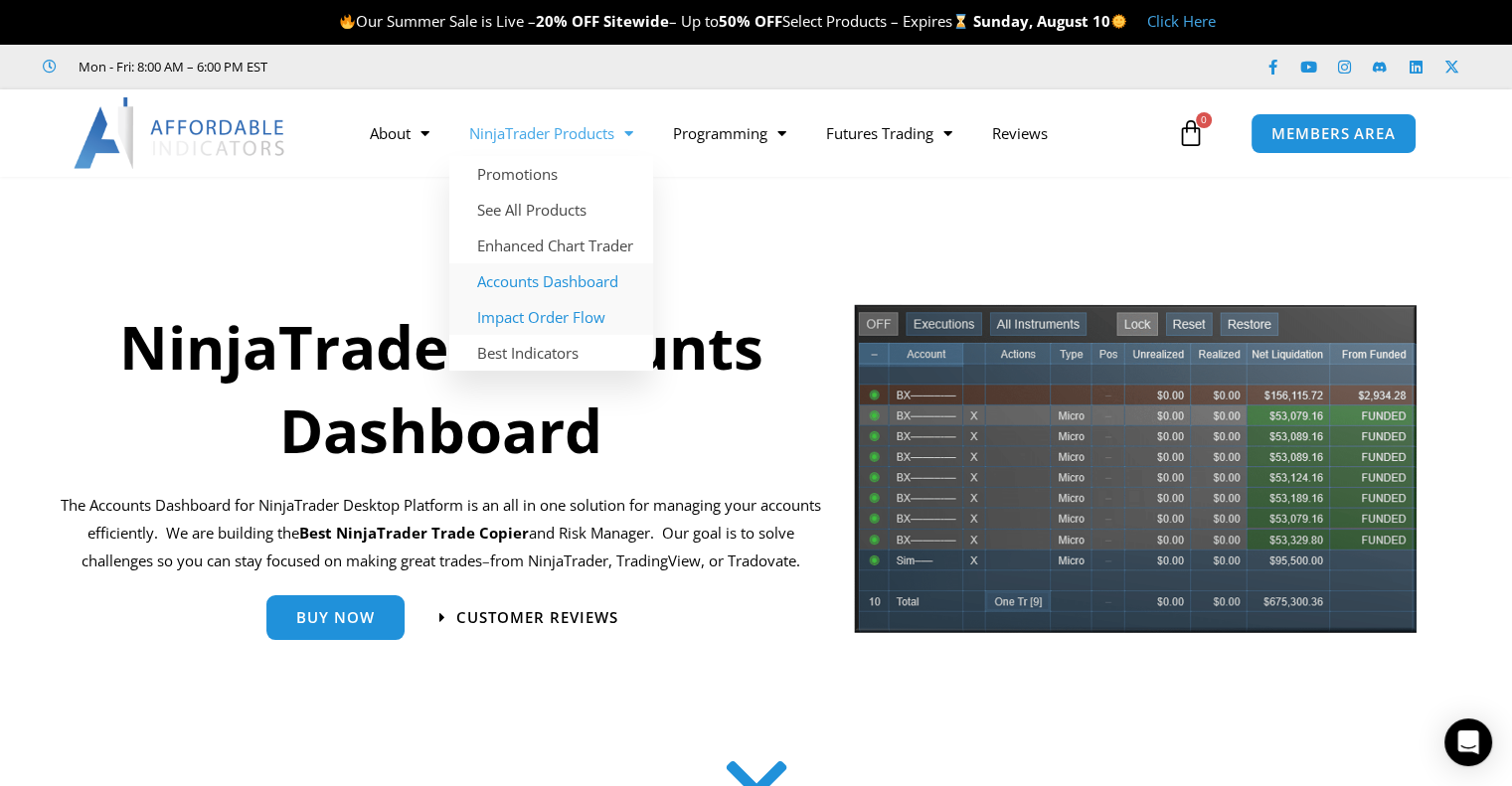 click on "Impact Order Flow" 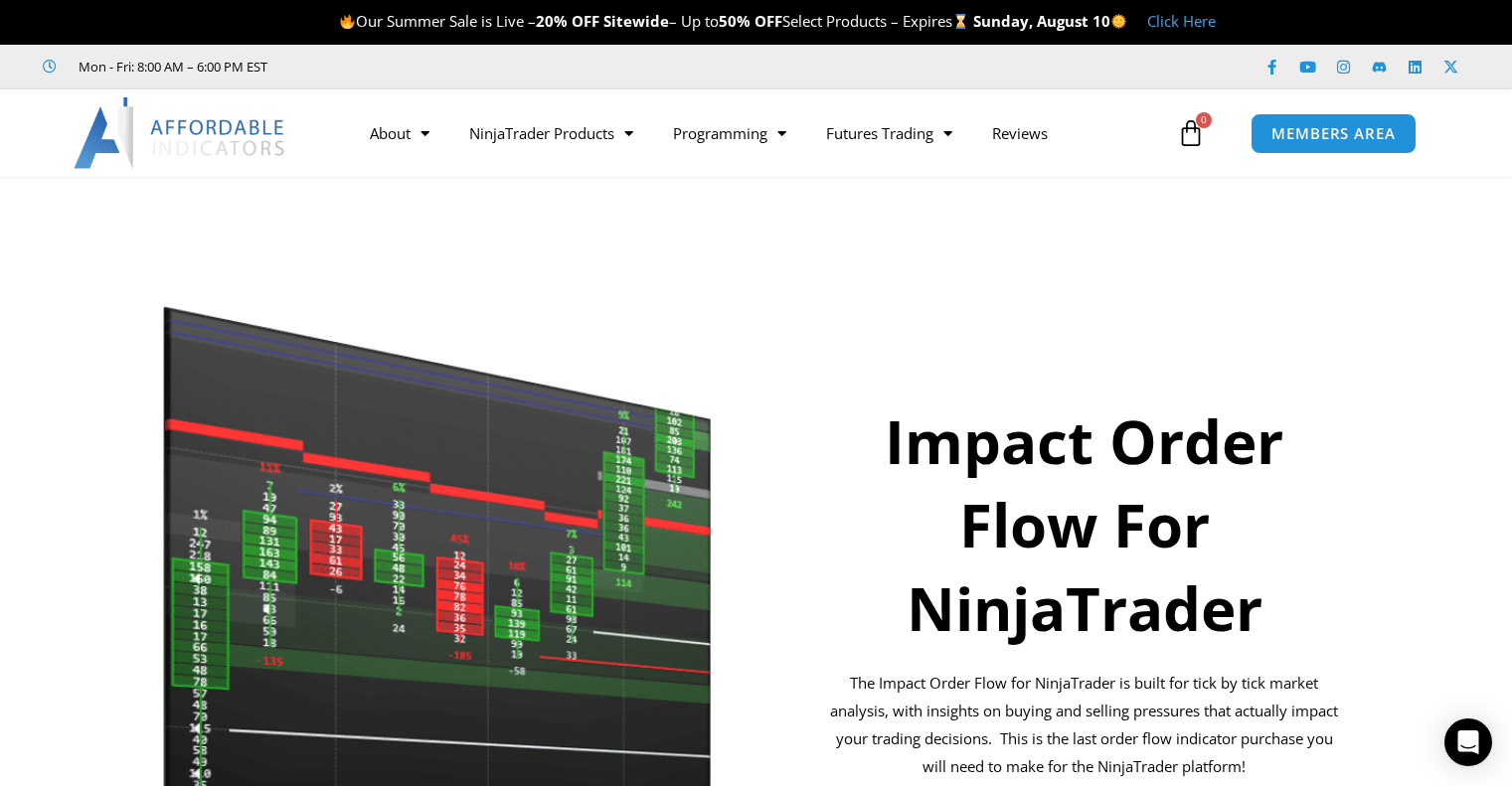scroll, scrollTop: 0, scrollLeft: 0, axis: both 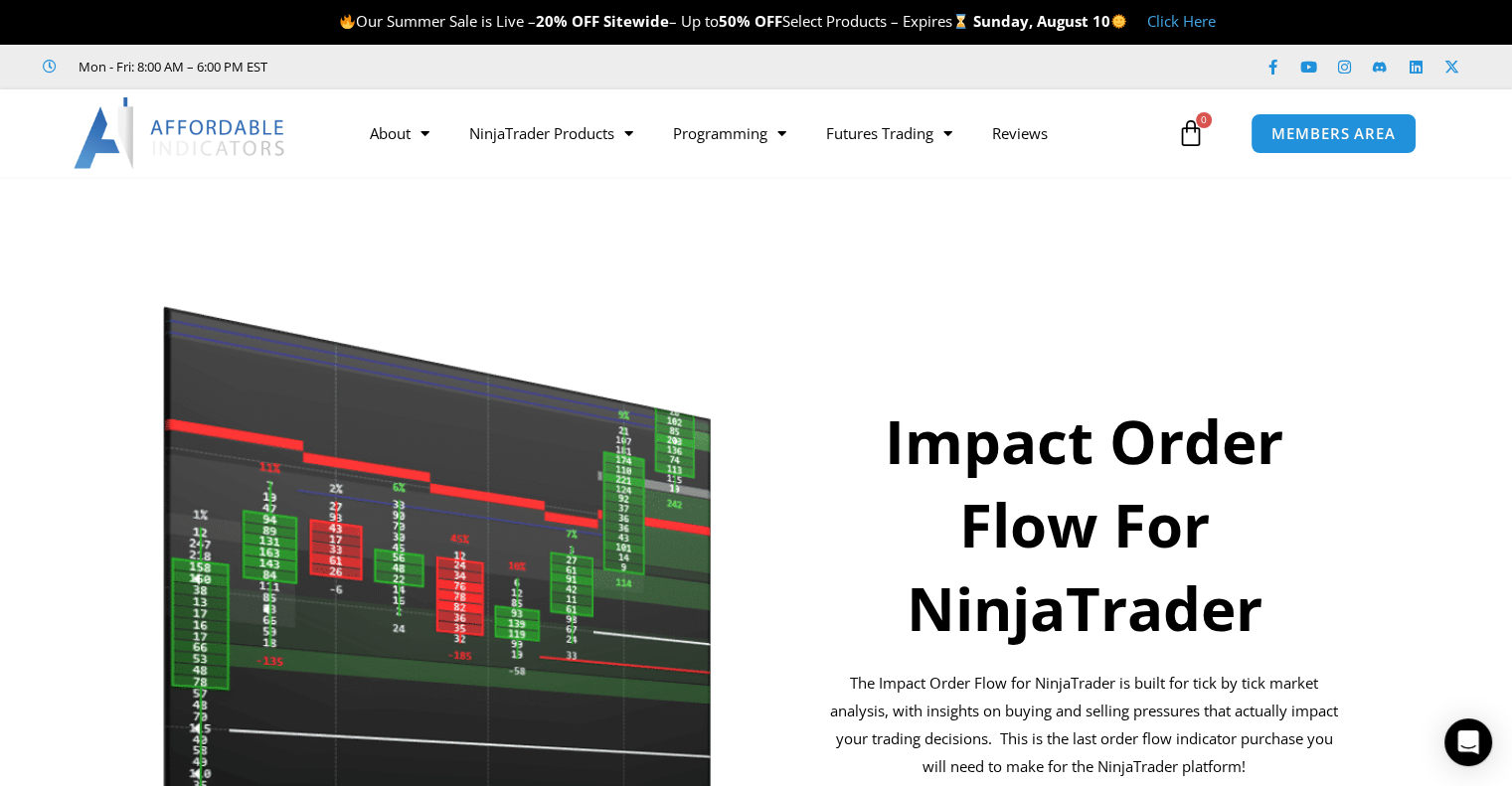click at bounding box center (180, 133) 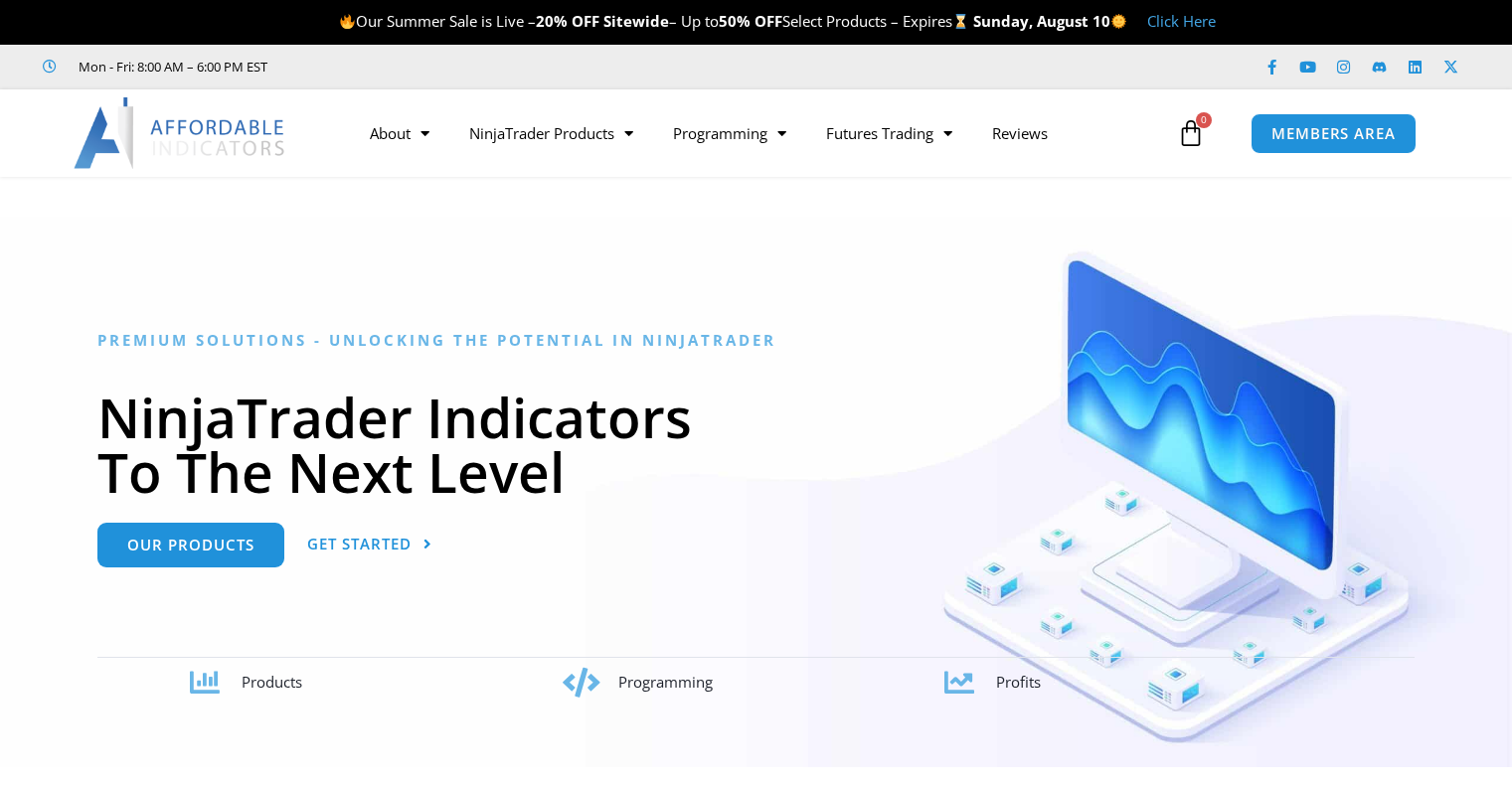 scroll, scrollTop: 0, scrollLeft: 0, axis: both 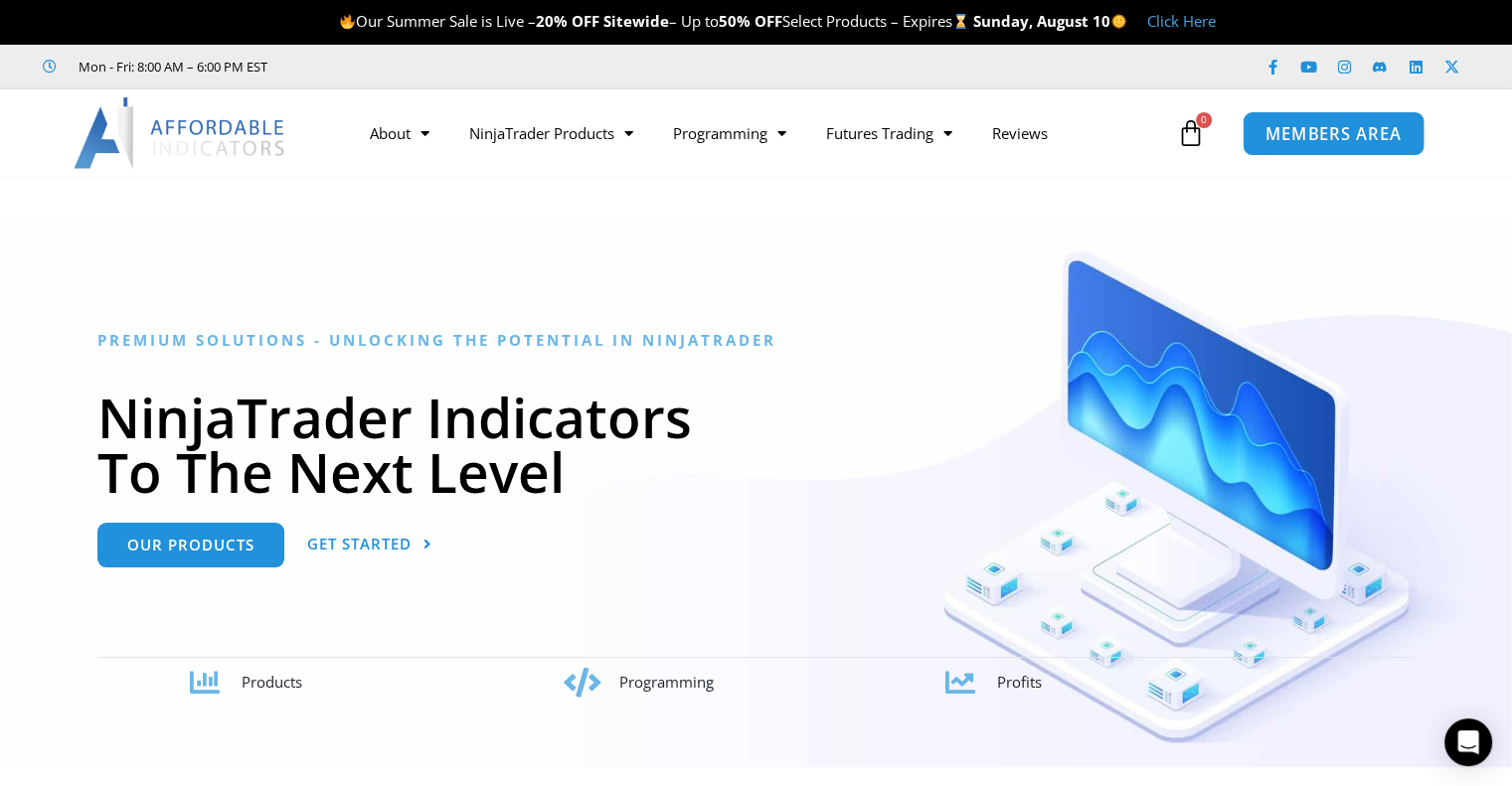 click on "MEMBERS AREA" at bounding box center [1333, 133] 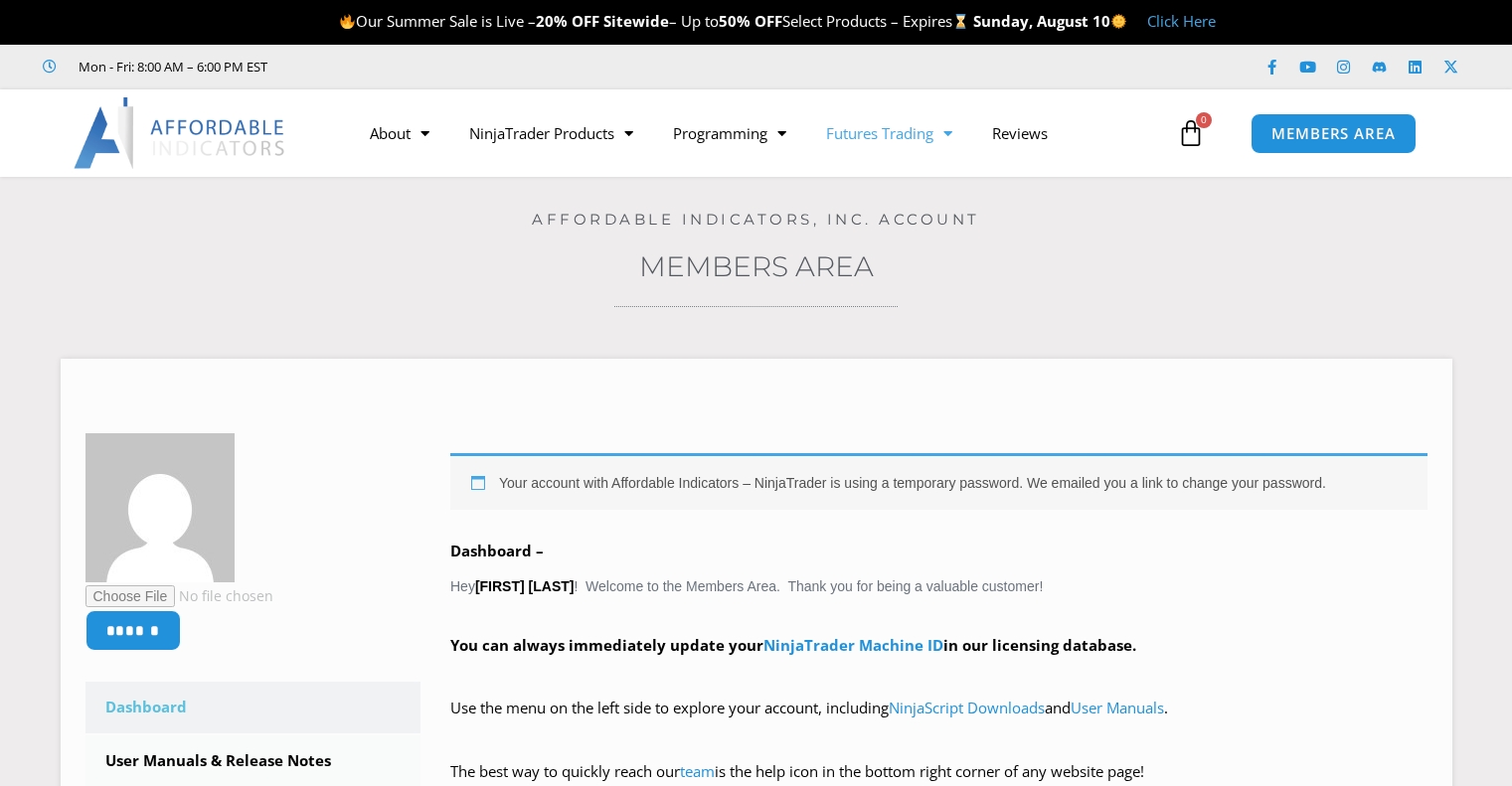 scroll, scrollTop: 0, scrollLeft: 0, axis: both 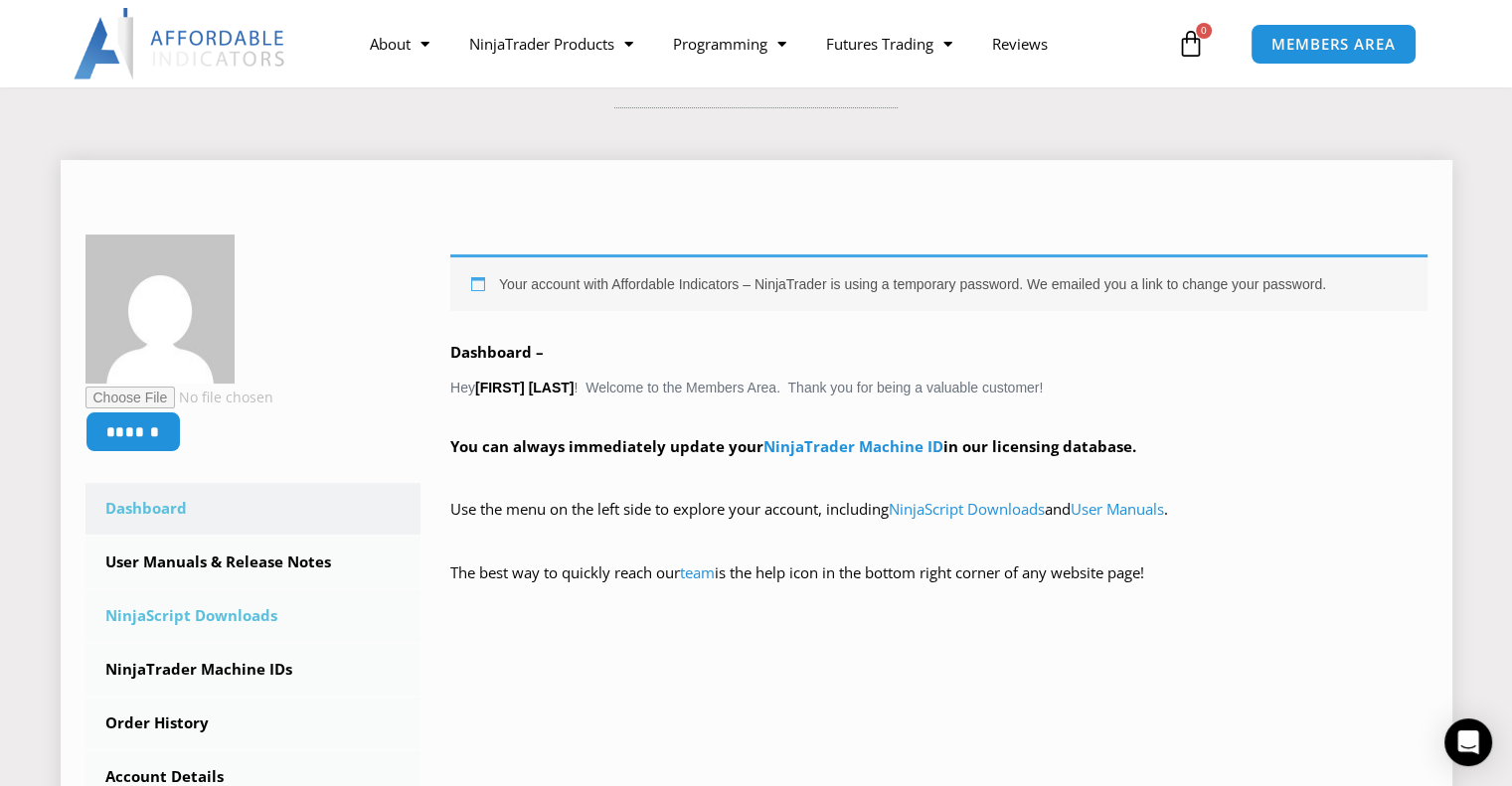 click on "NinjaScript Downloads" at bounding box center [253, 616] 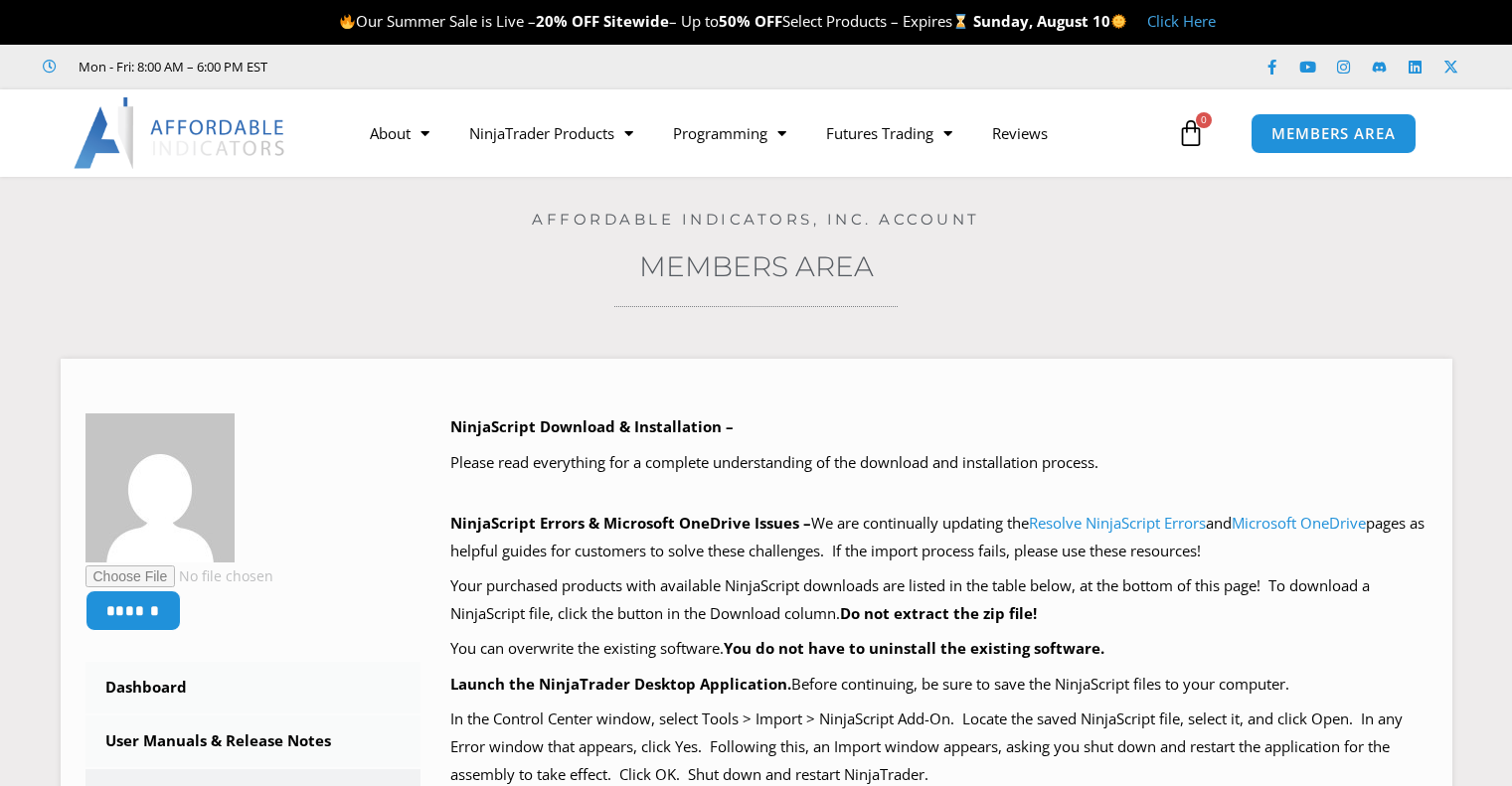 scroll, scrollTop: 0, scrollLeft: 0, axis: both 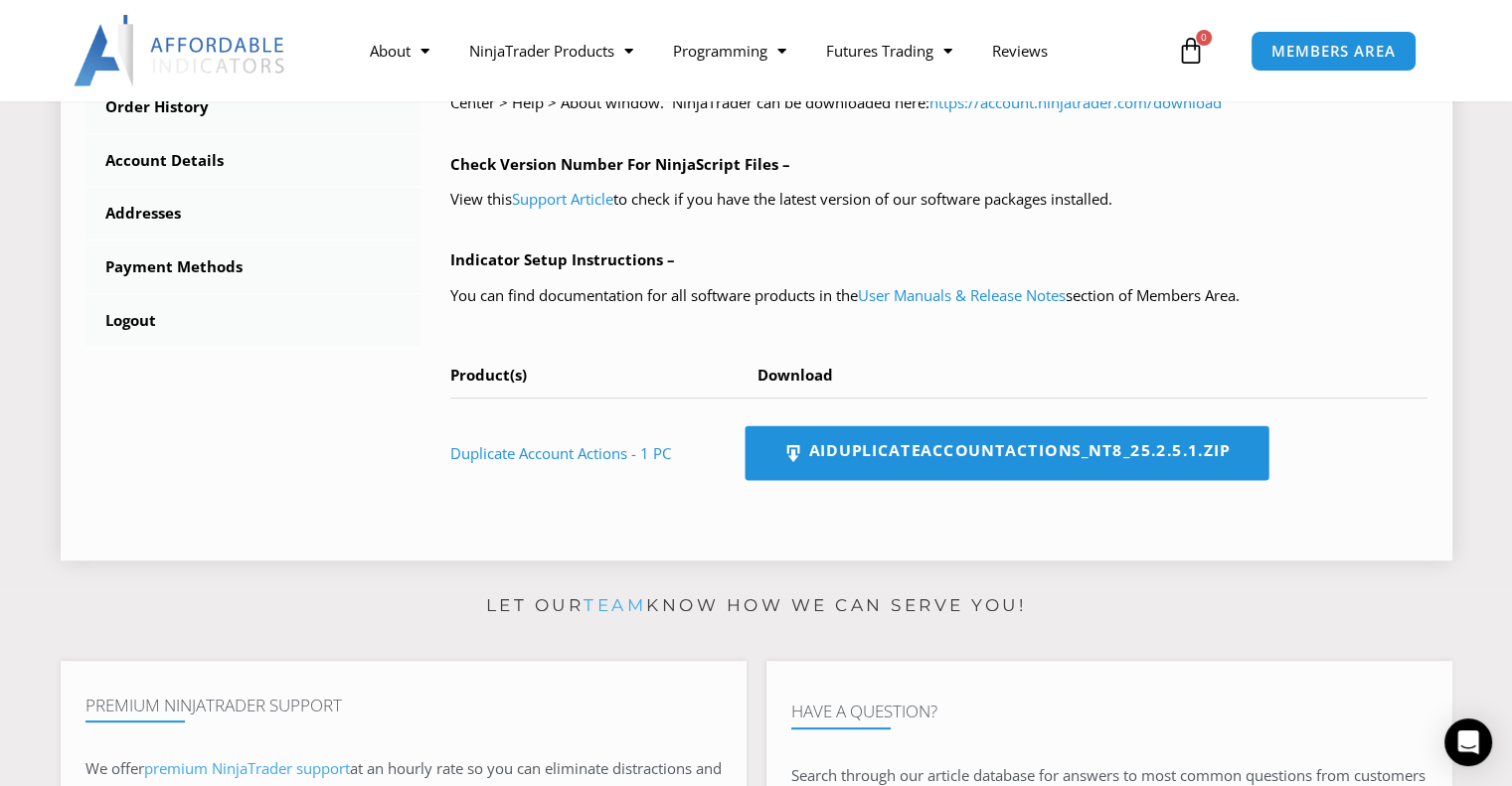 click on "AIDuplicateAccountActions_NT8_25.2.5.1.zip" at bounding box center [1006, 453] 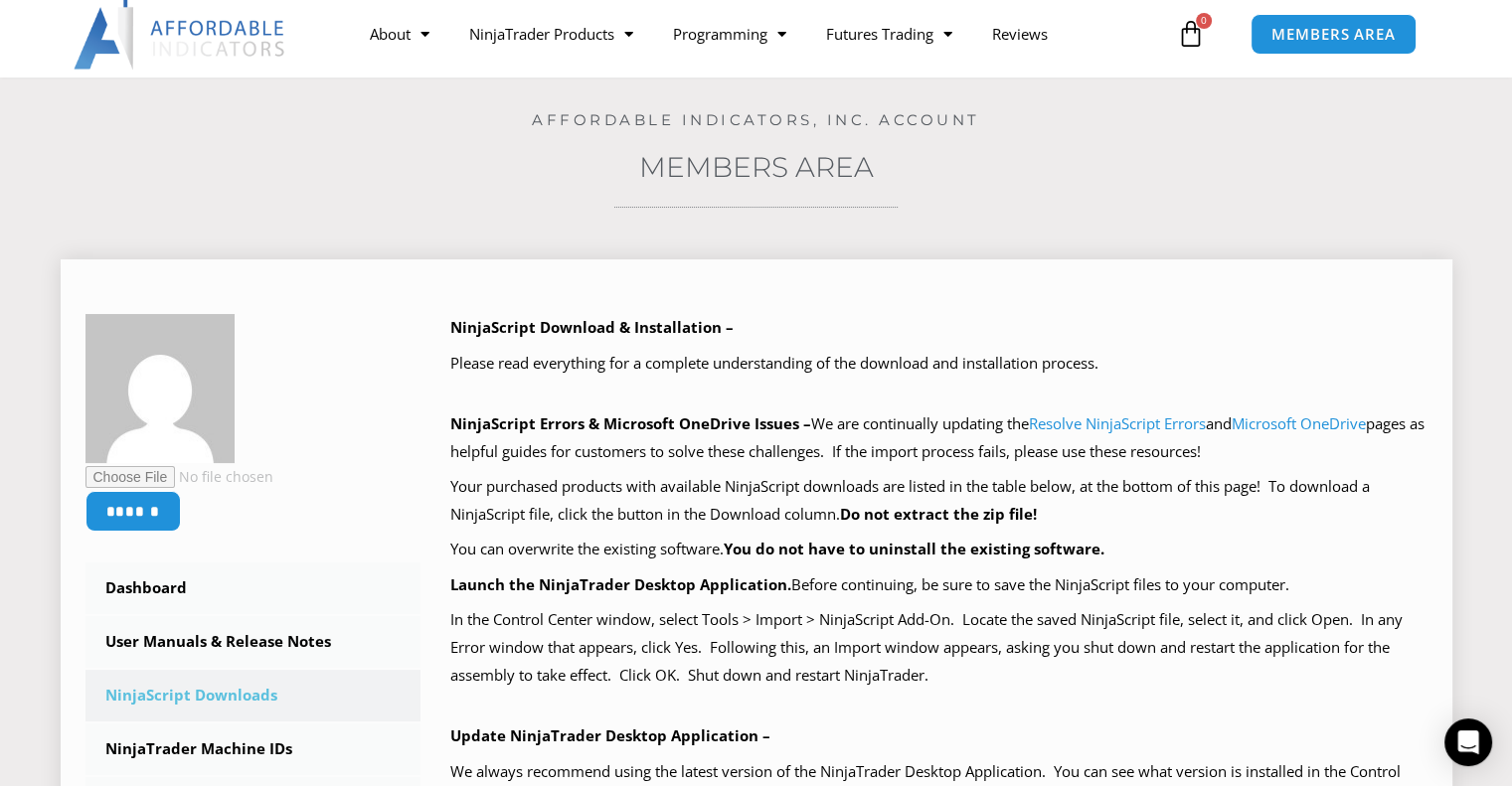 scroll, scrollTop: 0, scrollLeft: 0, axis: both 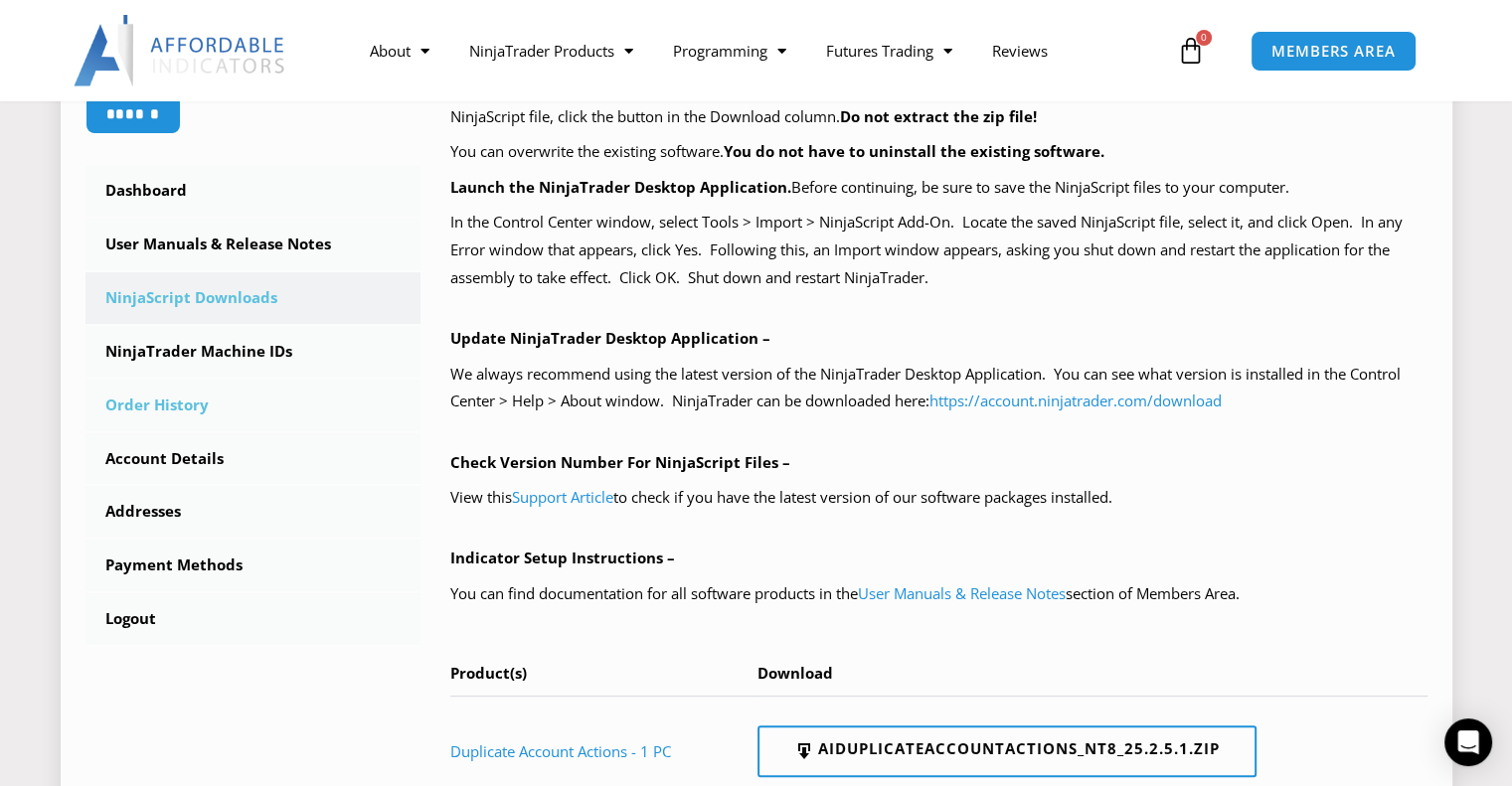 click on "Order History" at bounding box center (253, 405) 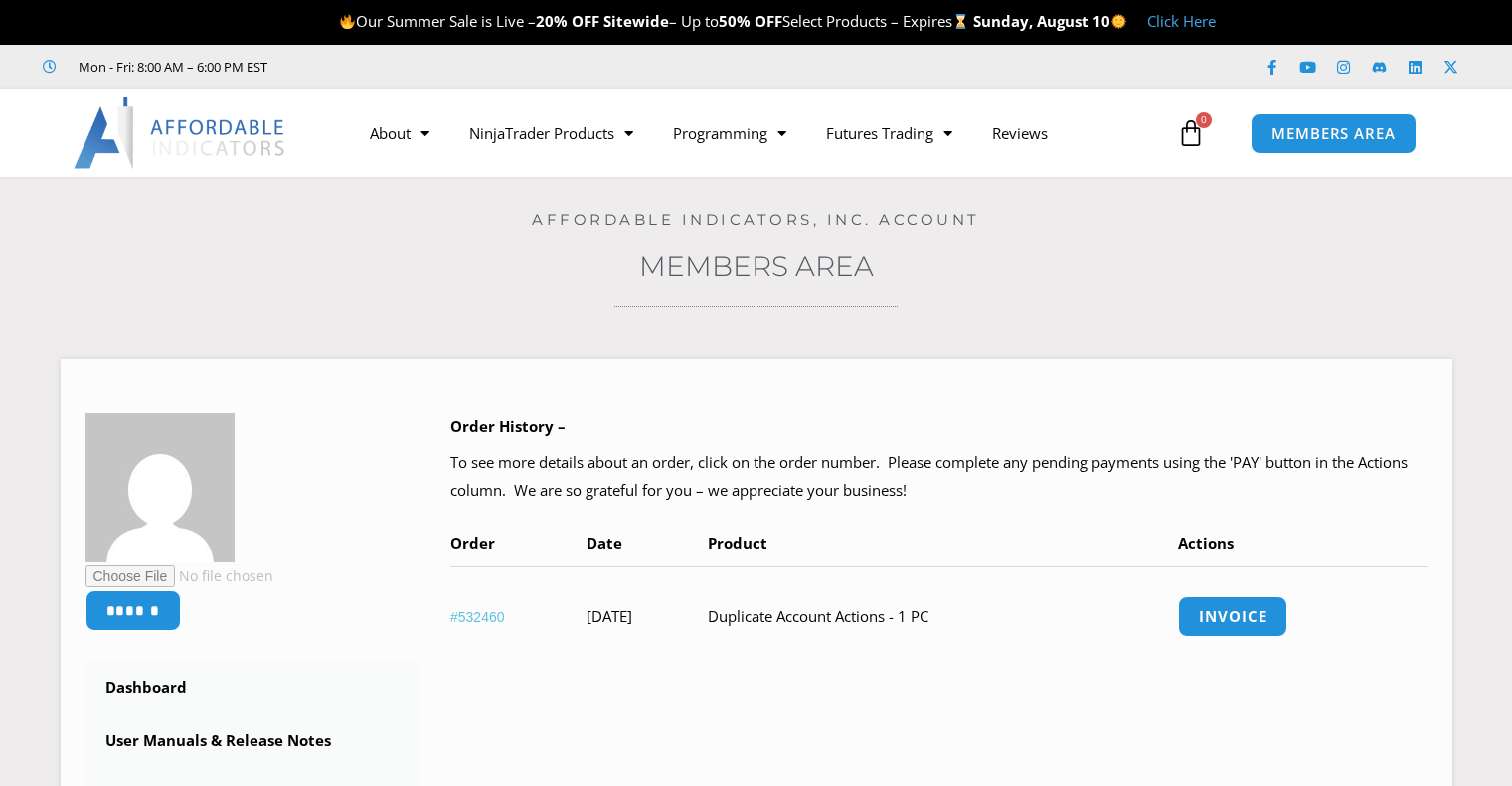 scroll, scrollTop: 0, scrollLeft: 0, axis: both 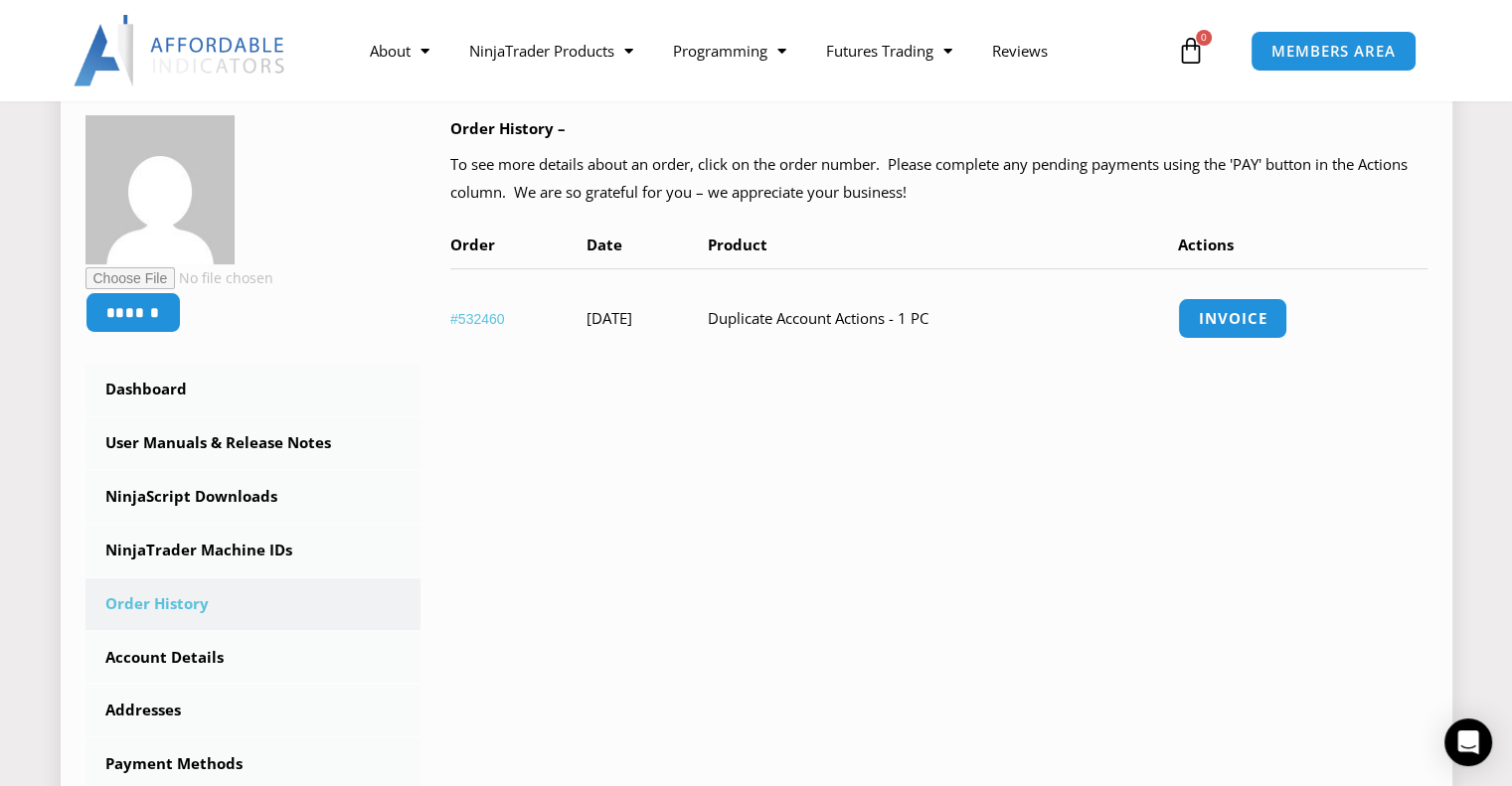 click on "#532460" at bounding box center (477, 319) 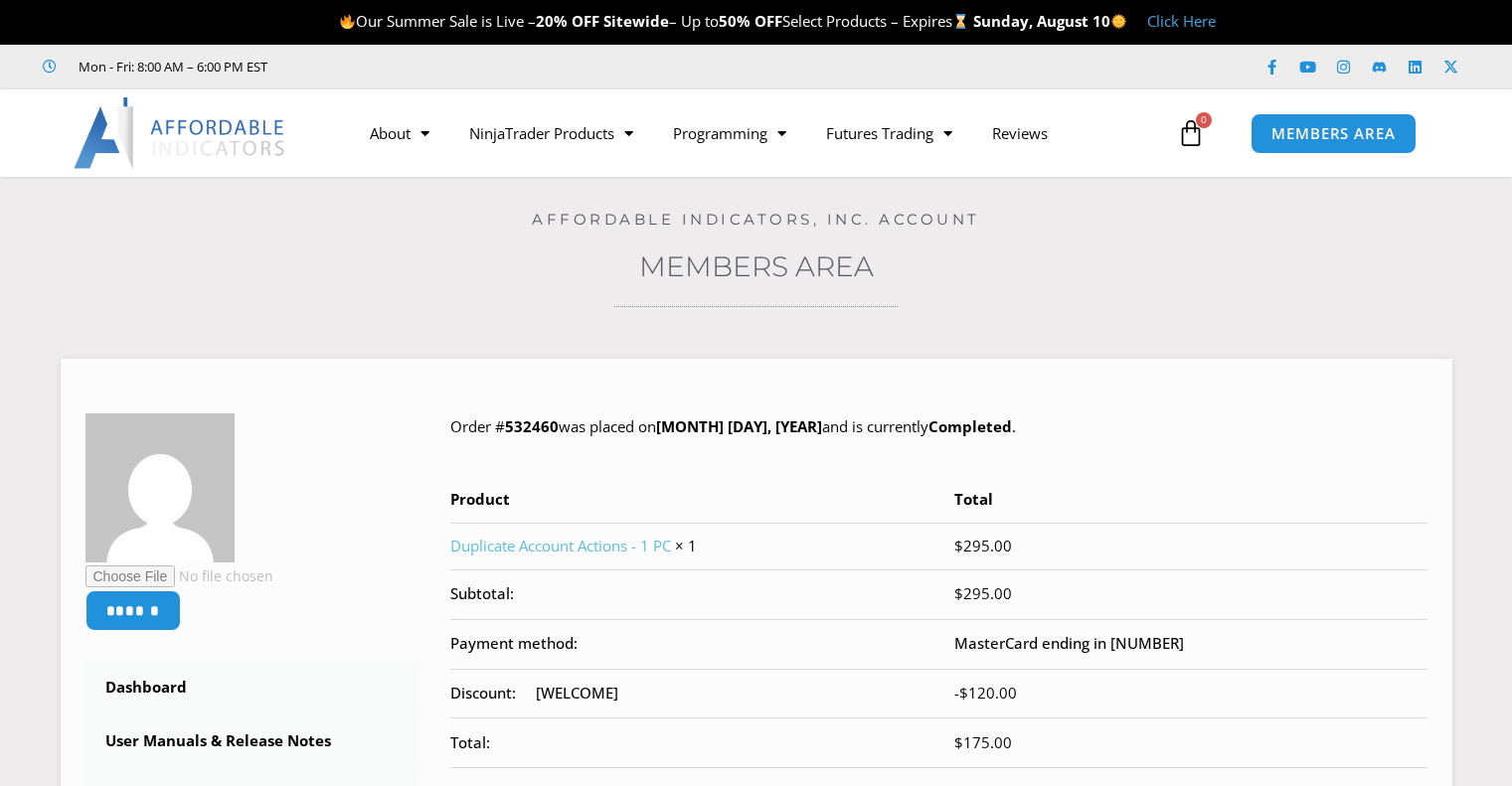 scroll, scrollTop: 0, scrollLeft: 0, axis: both 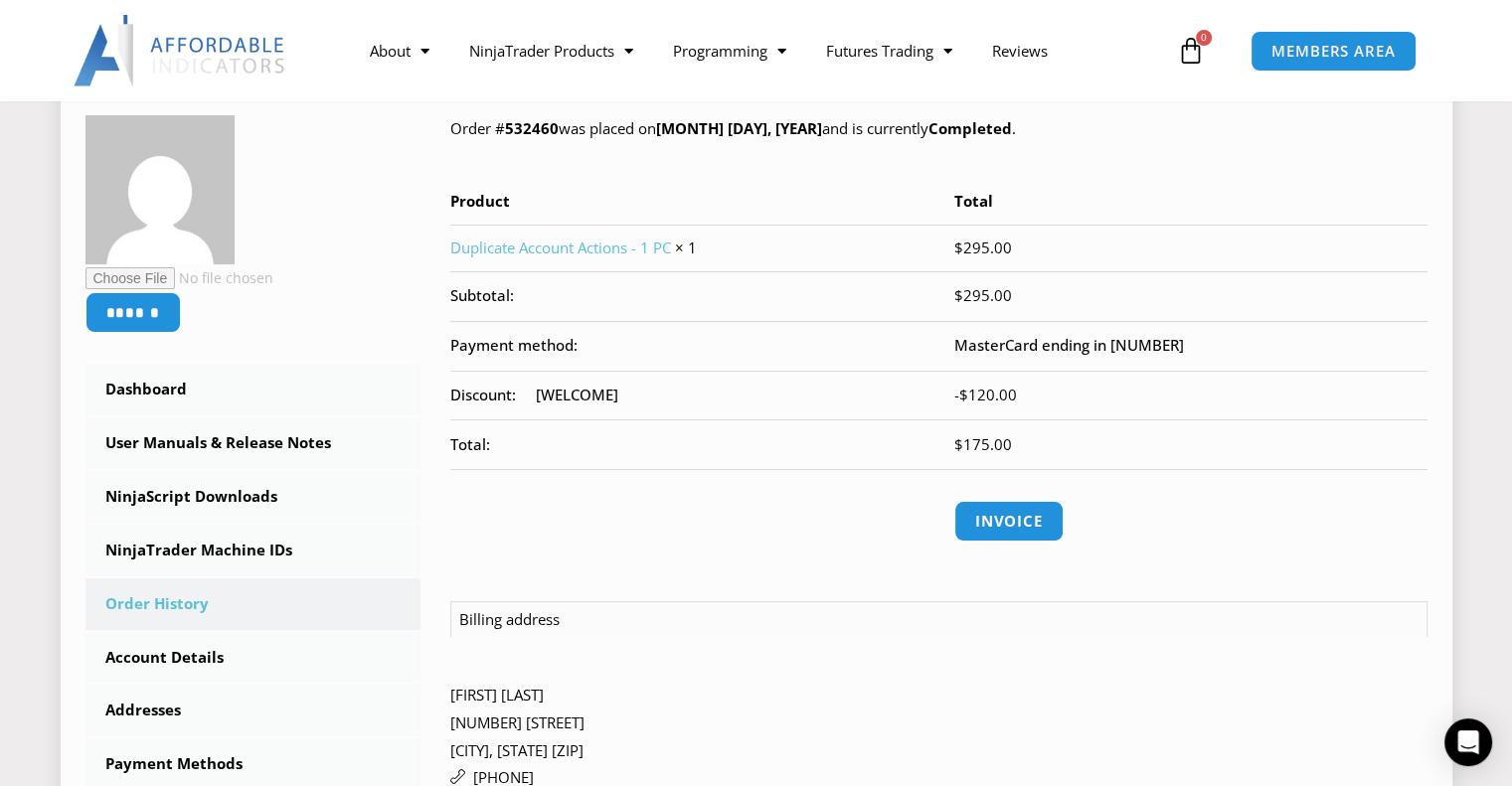 click on "Duplicate Account Actions - 1 PC" at bounding box center (561, 247) 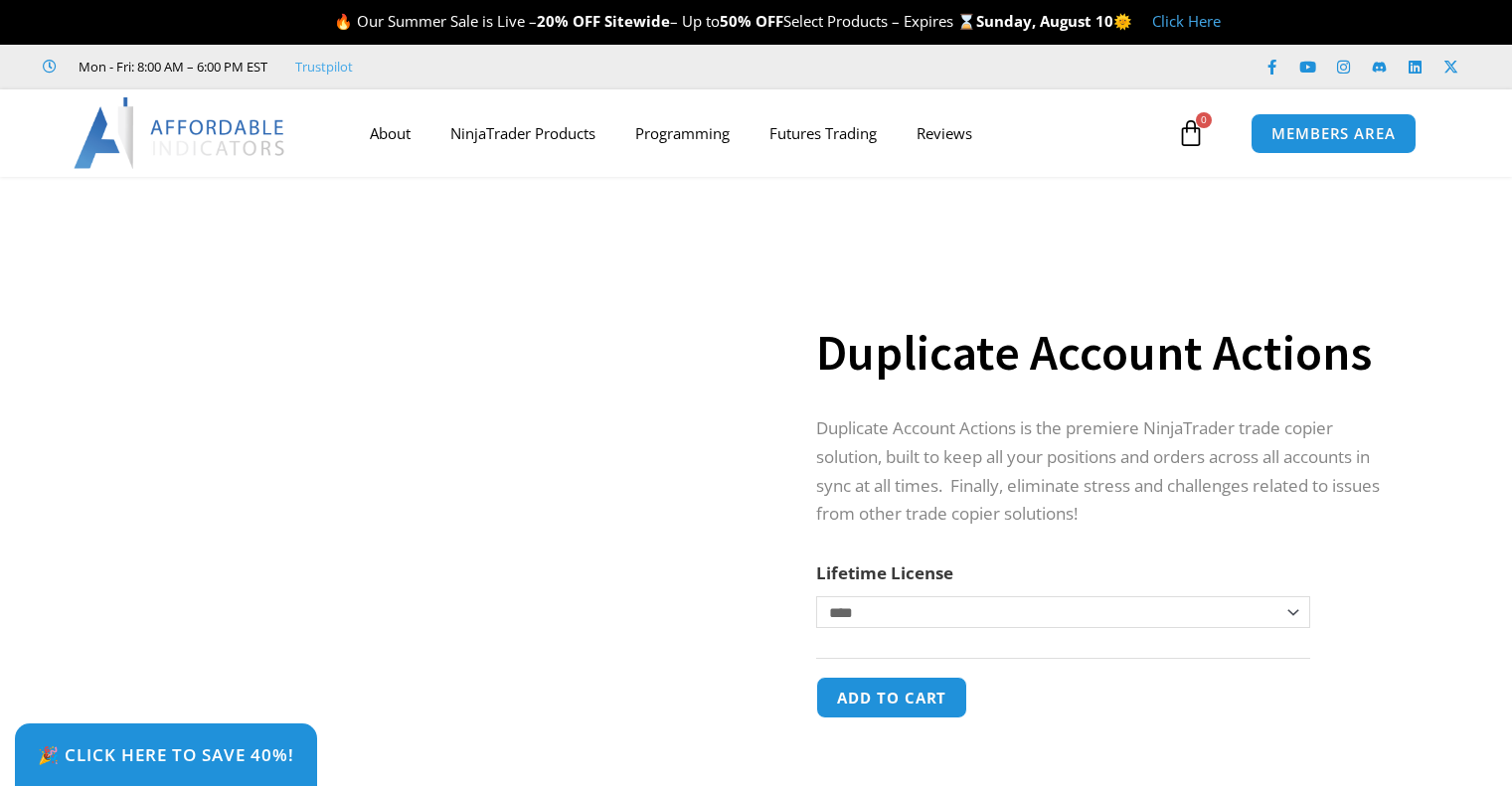 scroll, scrollTop: 0, scrollLeft: 0, axis: both 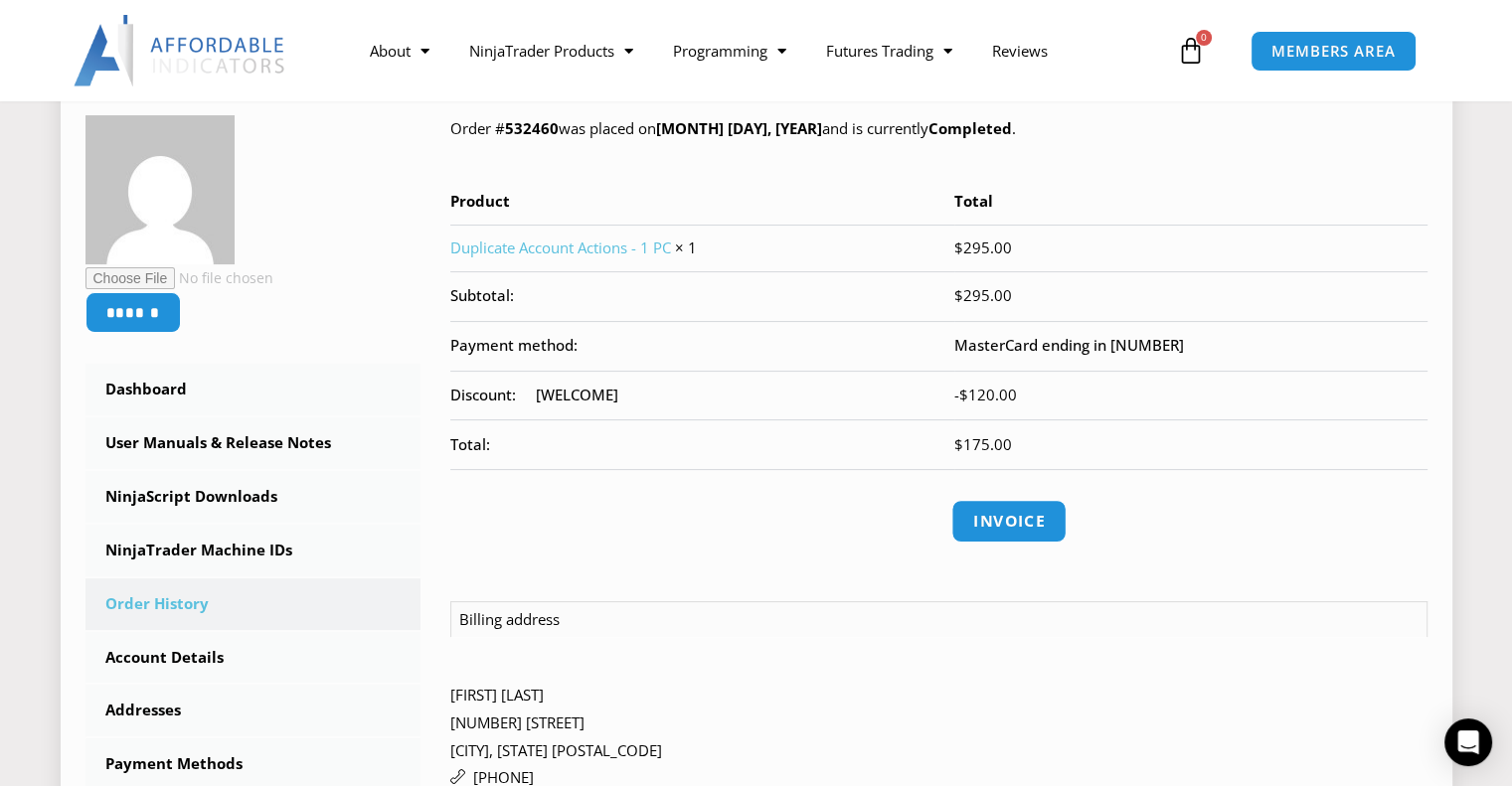 click on "Invoice" at bounding box center (1009, 521) 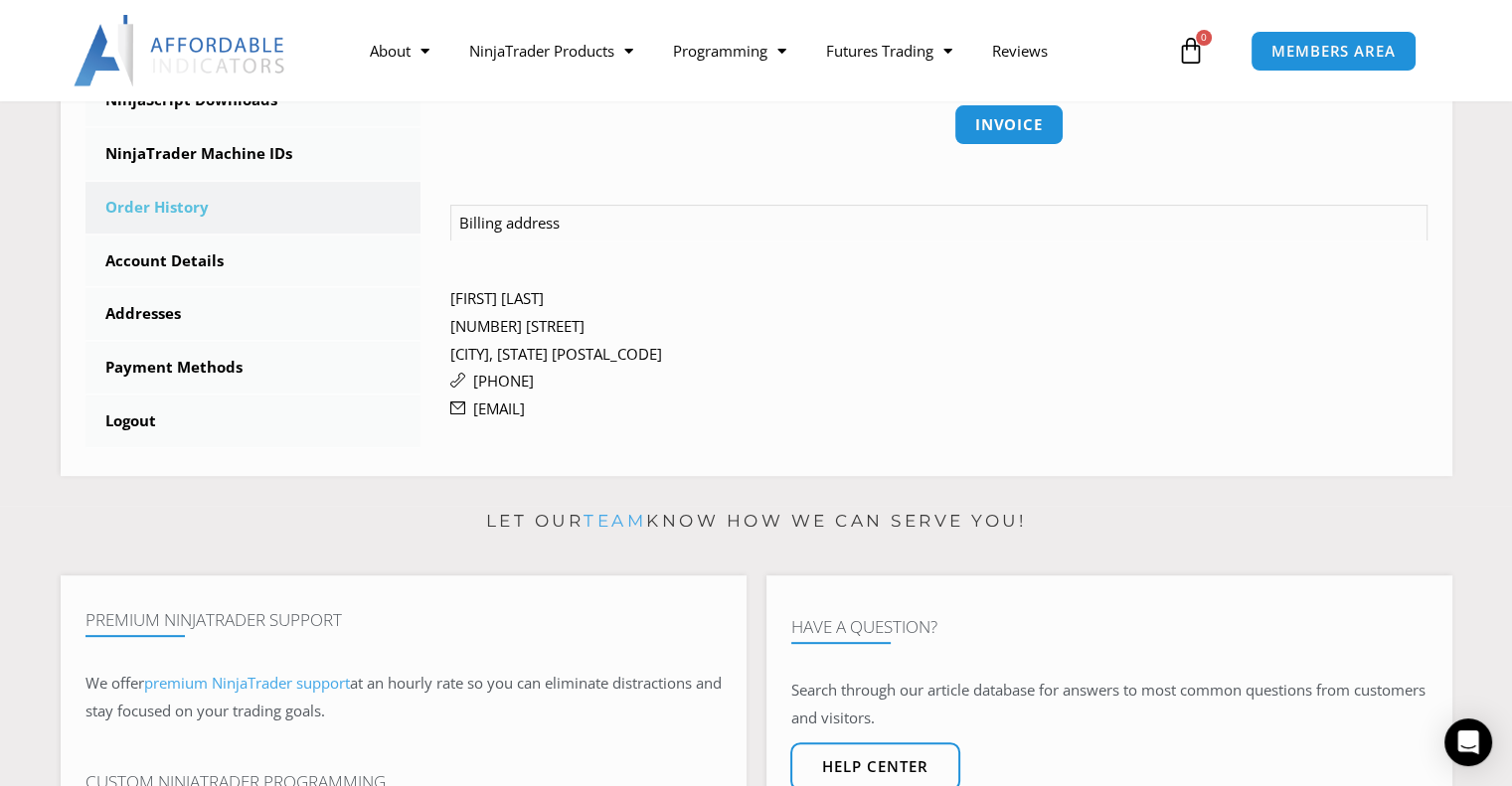 scroll, scrollTop: 696, scrollLeft: 0, axis: vertical 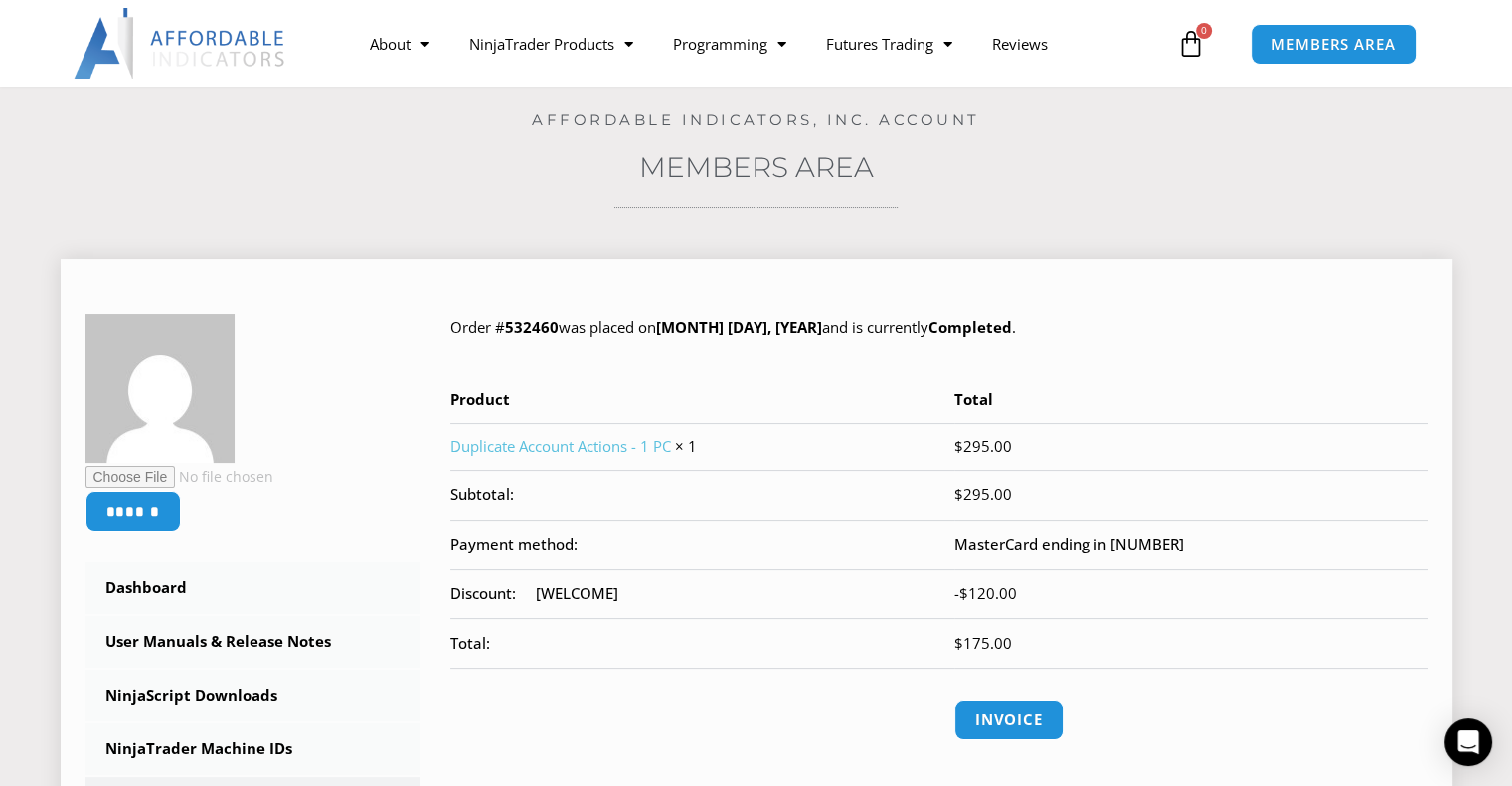 click on "Duplicate Account Actions - 1 PC" at bounding box center (561, 446) 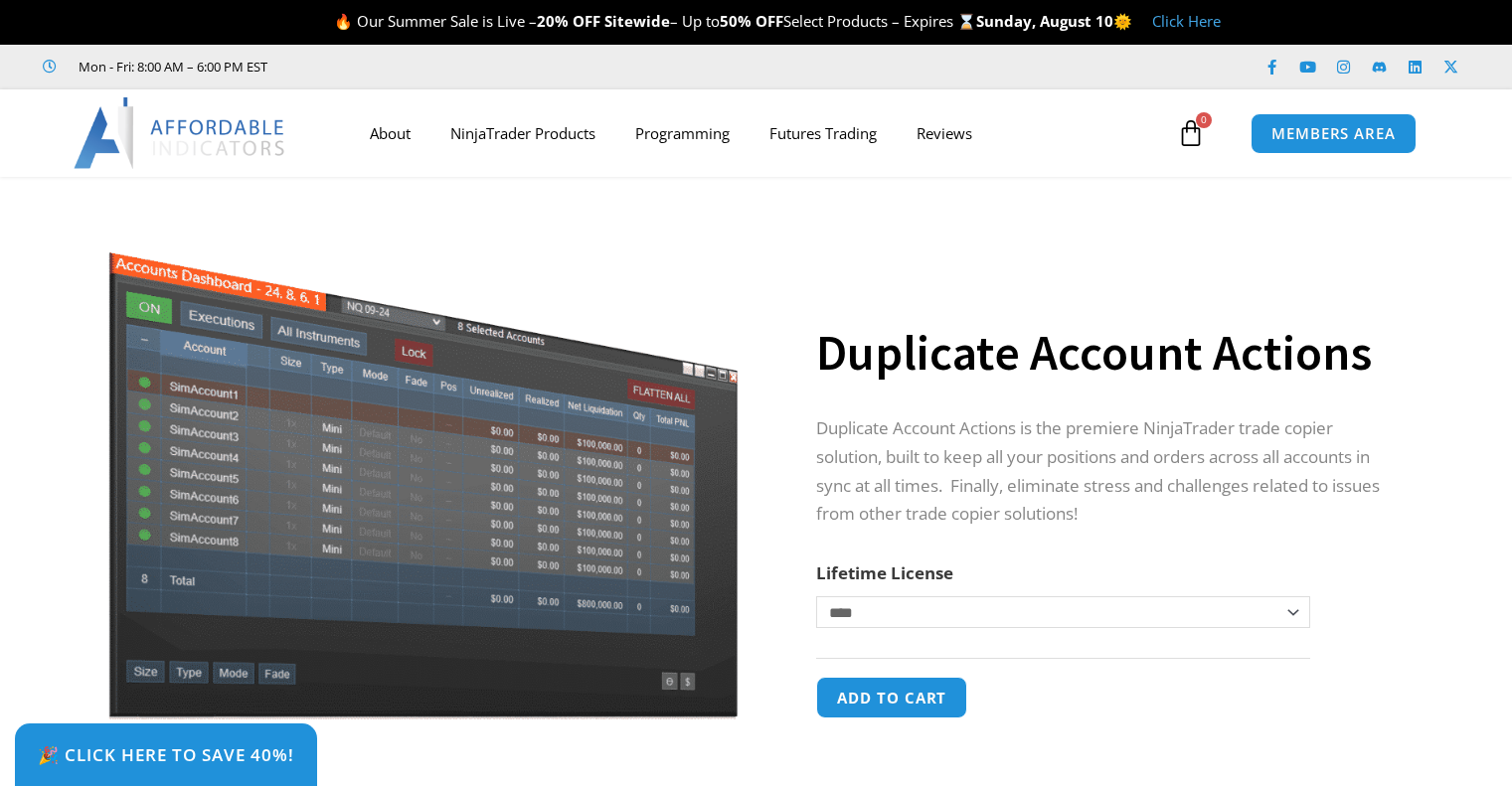 scroll, scrollTop: 0, scrollLeft: 0, axis: both 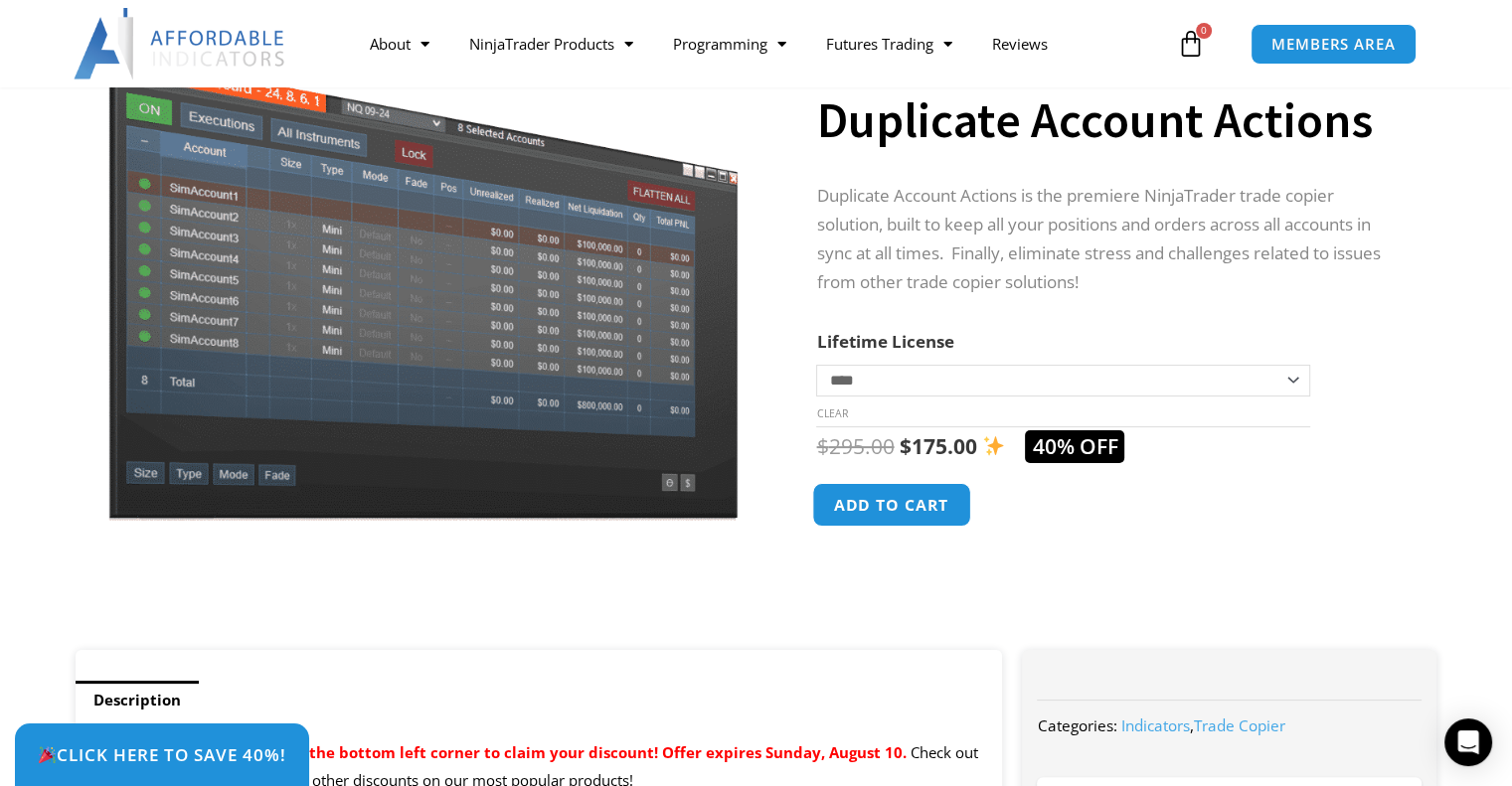 click on "Add to cart" 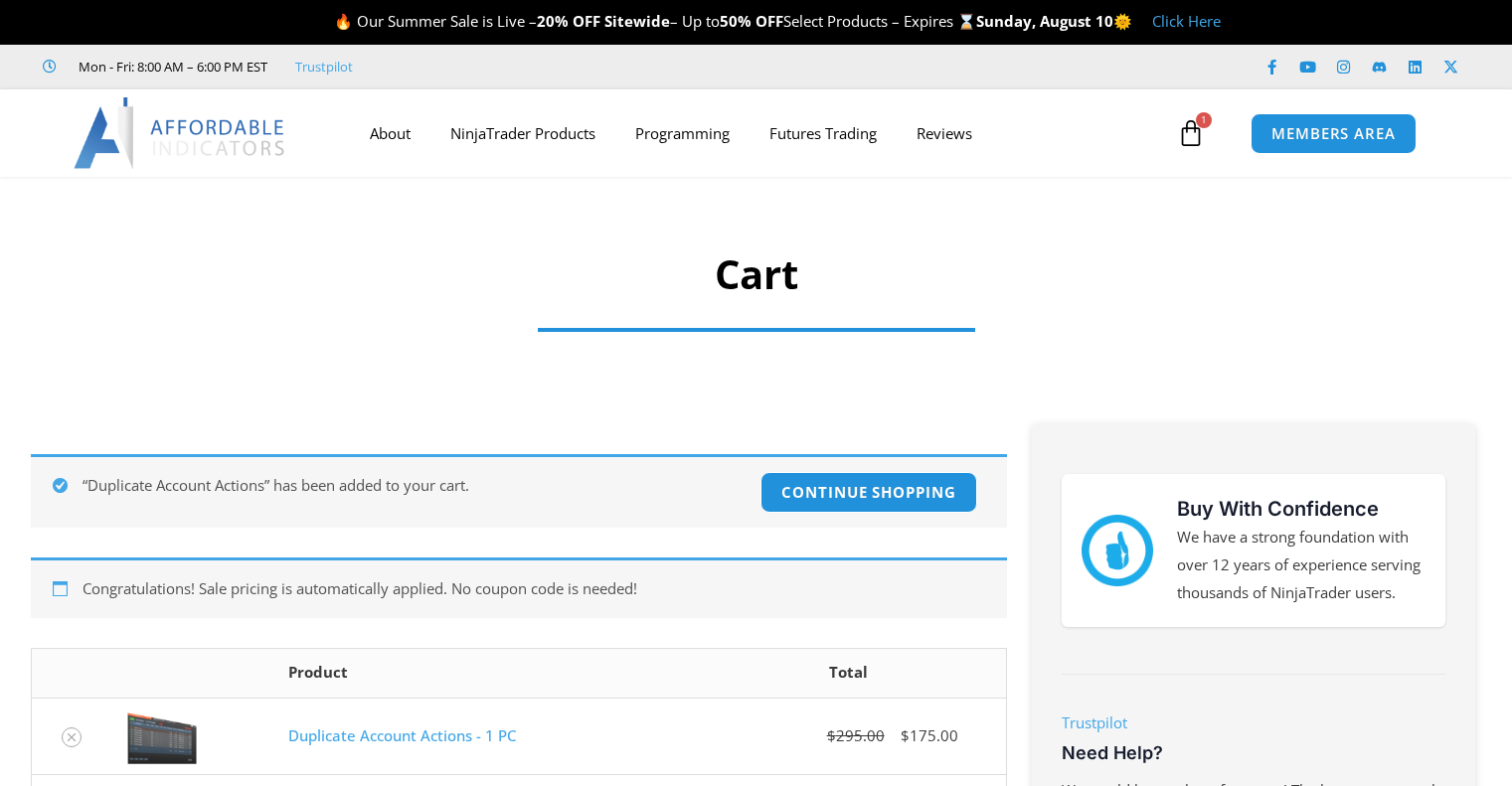 scroll, scrollTop: 0, scrollLeft: 0, axis: both 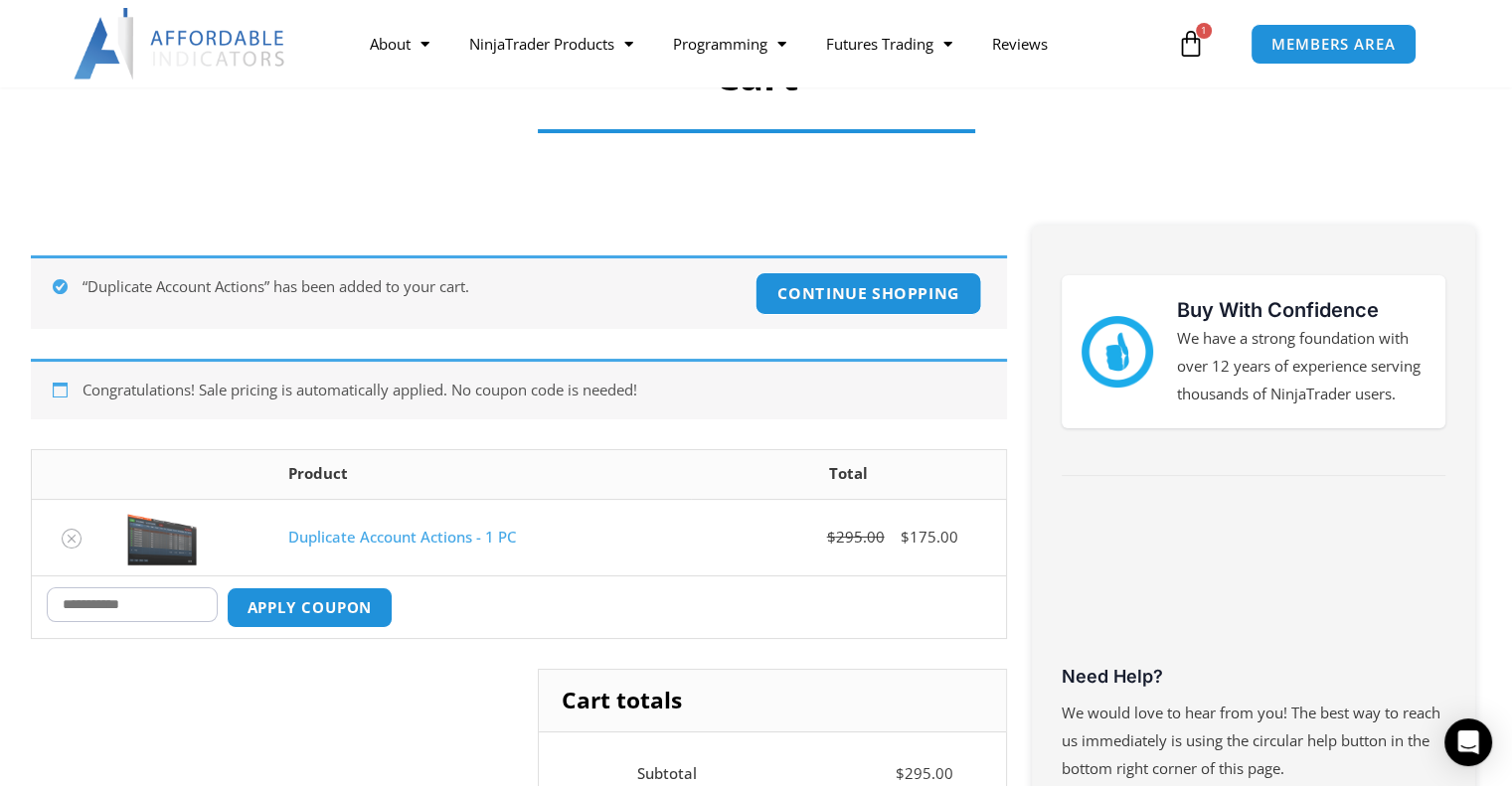 click on "Continue shopping" at bounding box center [869, 293] 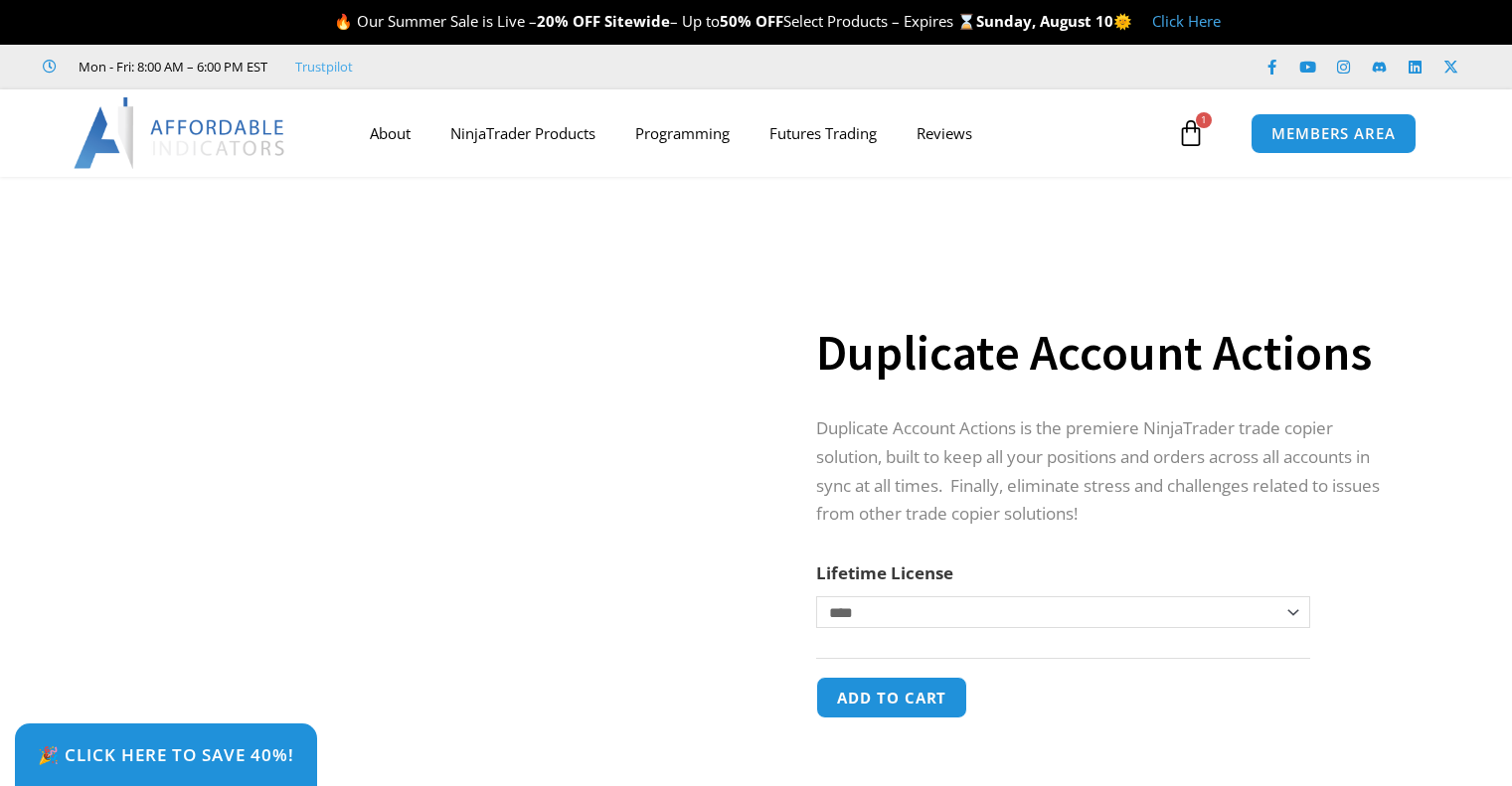 scroll, scrollTop: 0, scrollLeft: 0, axis: both 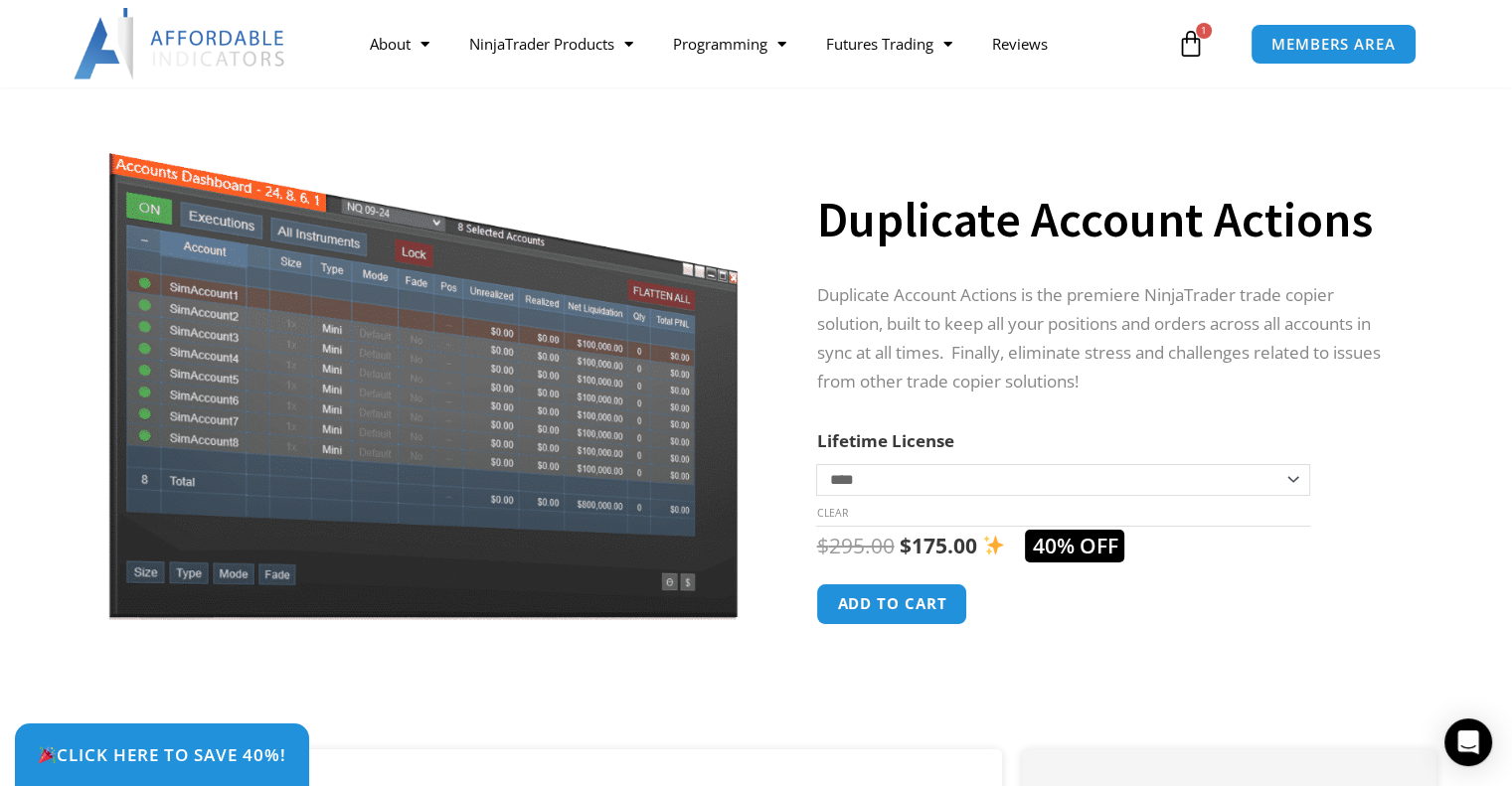 click on "1" at bounding box center [1204, 31] 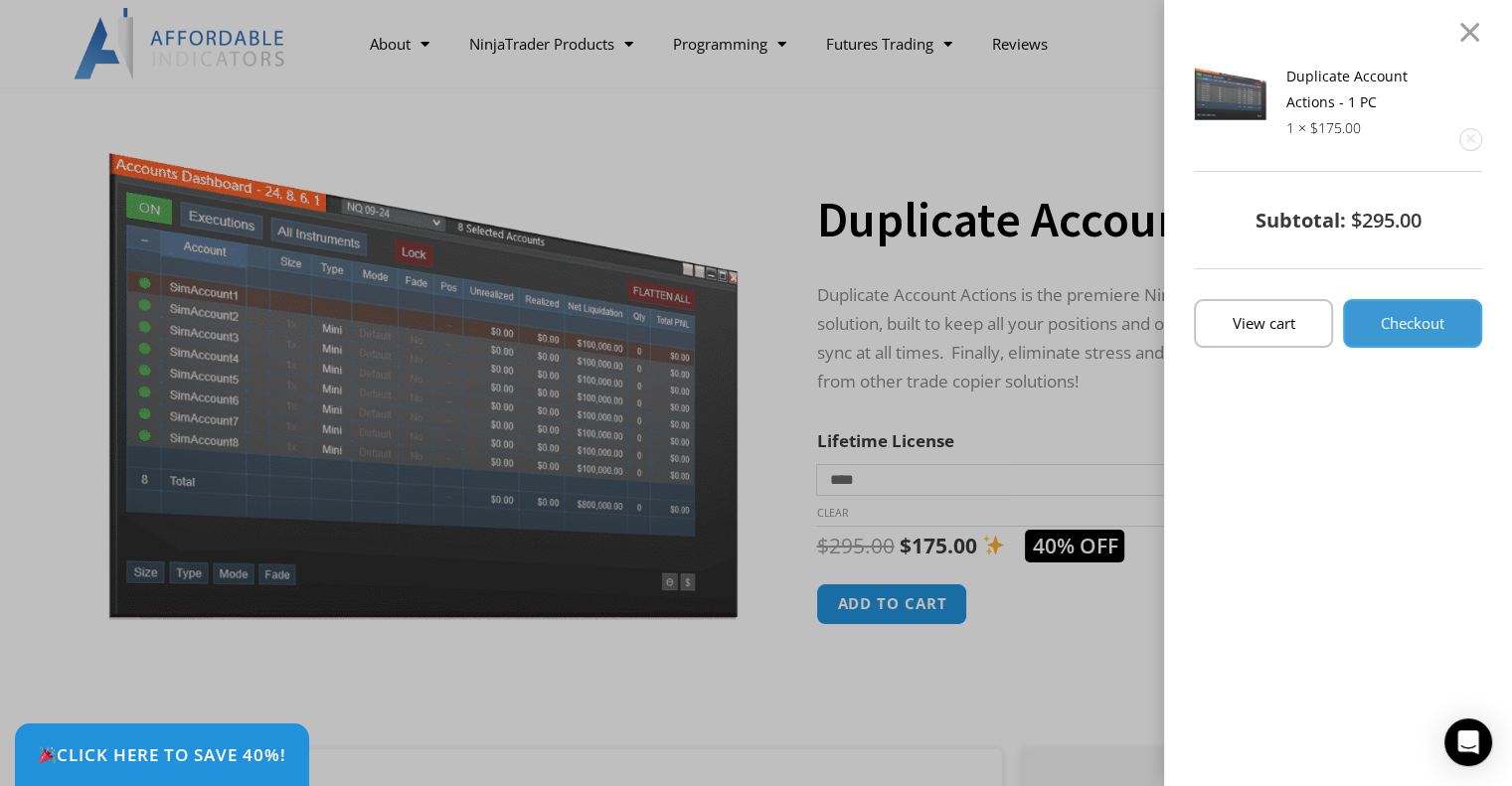 click on "Checkout" at bounding box center (1413, 323) 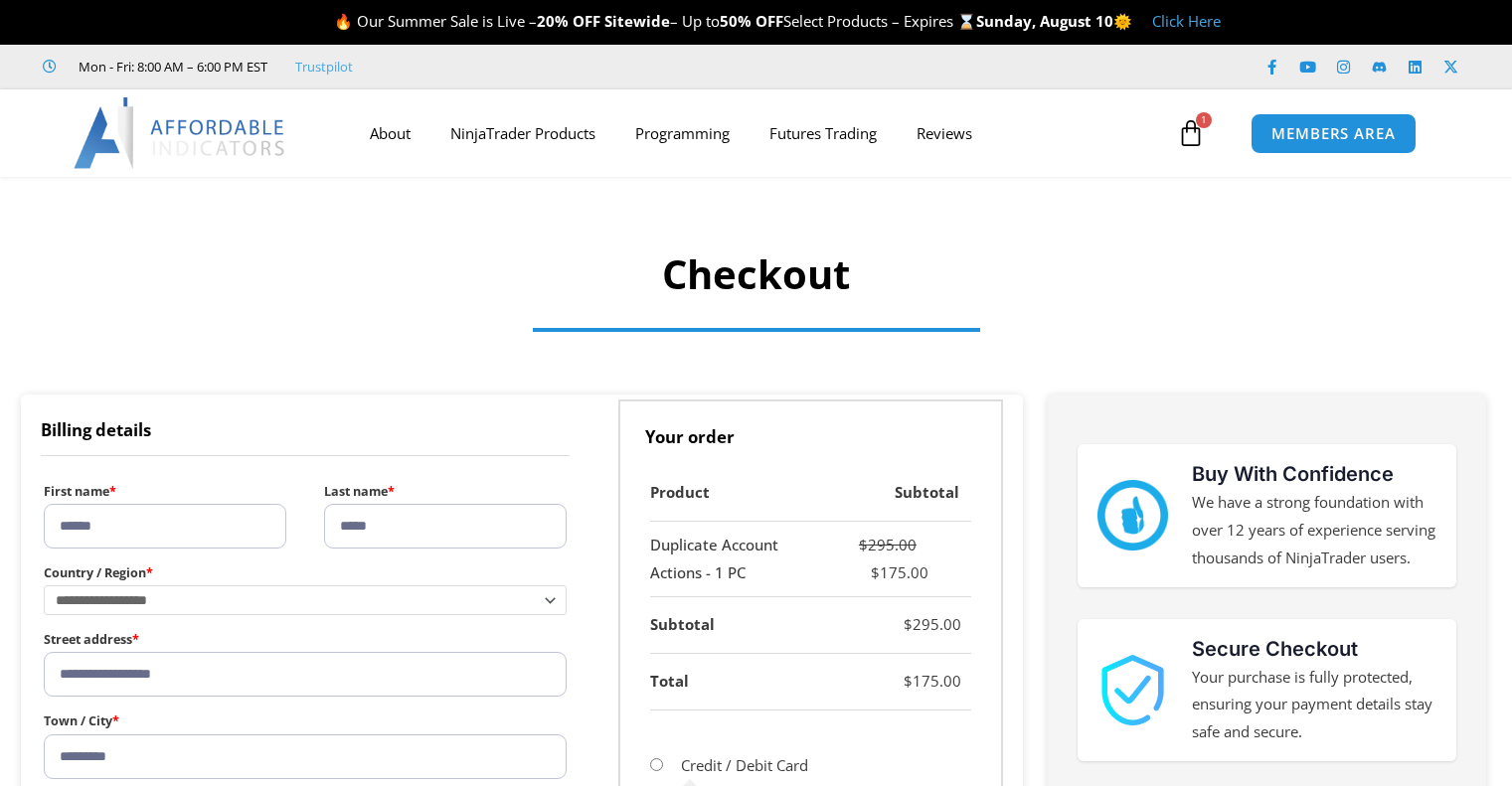 scroll, scrollTop: 0, scrollLeft: 0, axis: both 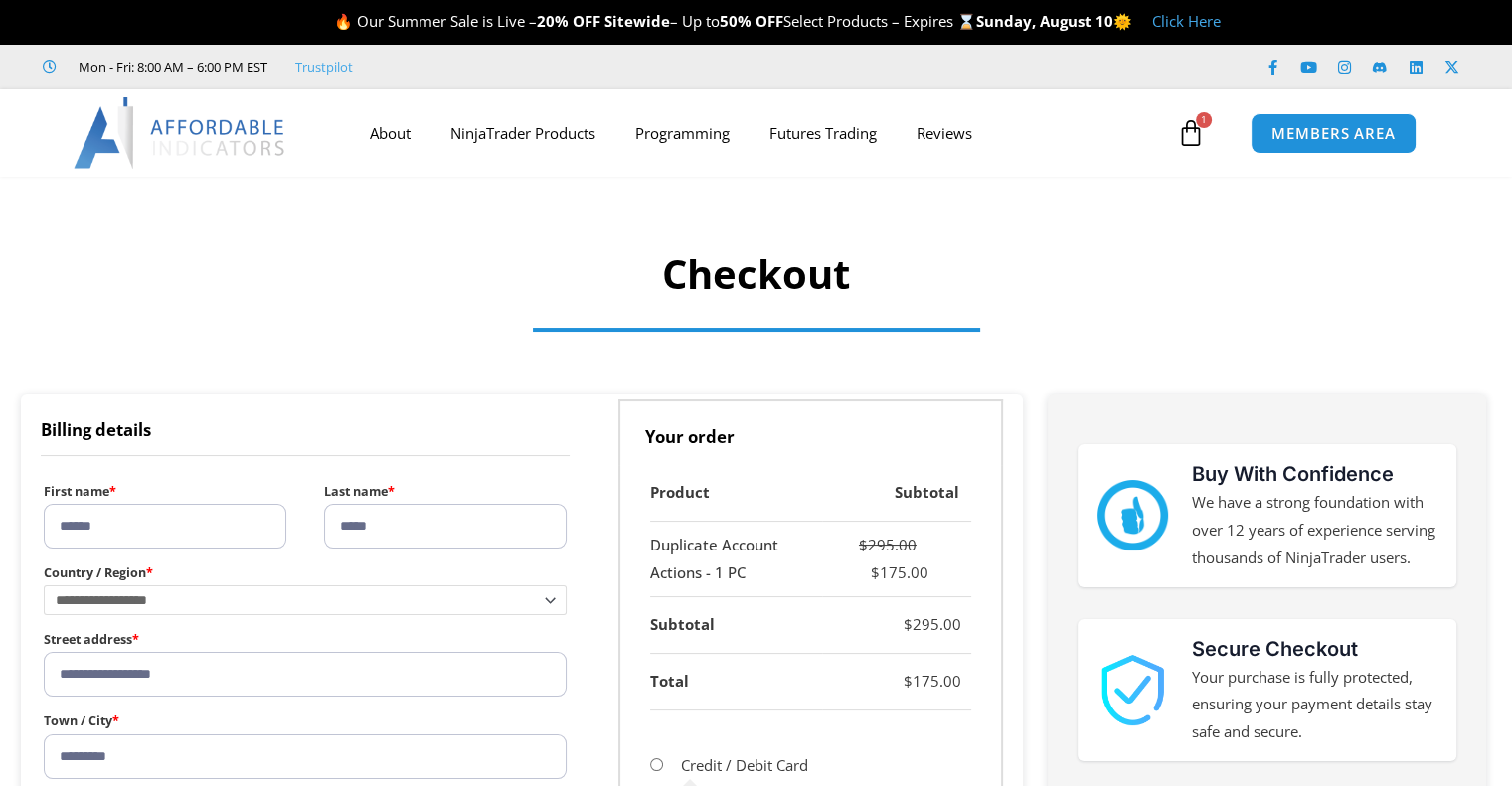 select on "**" 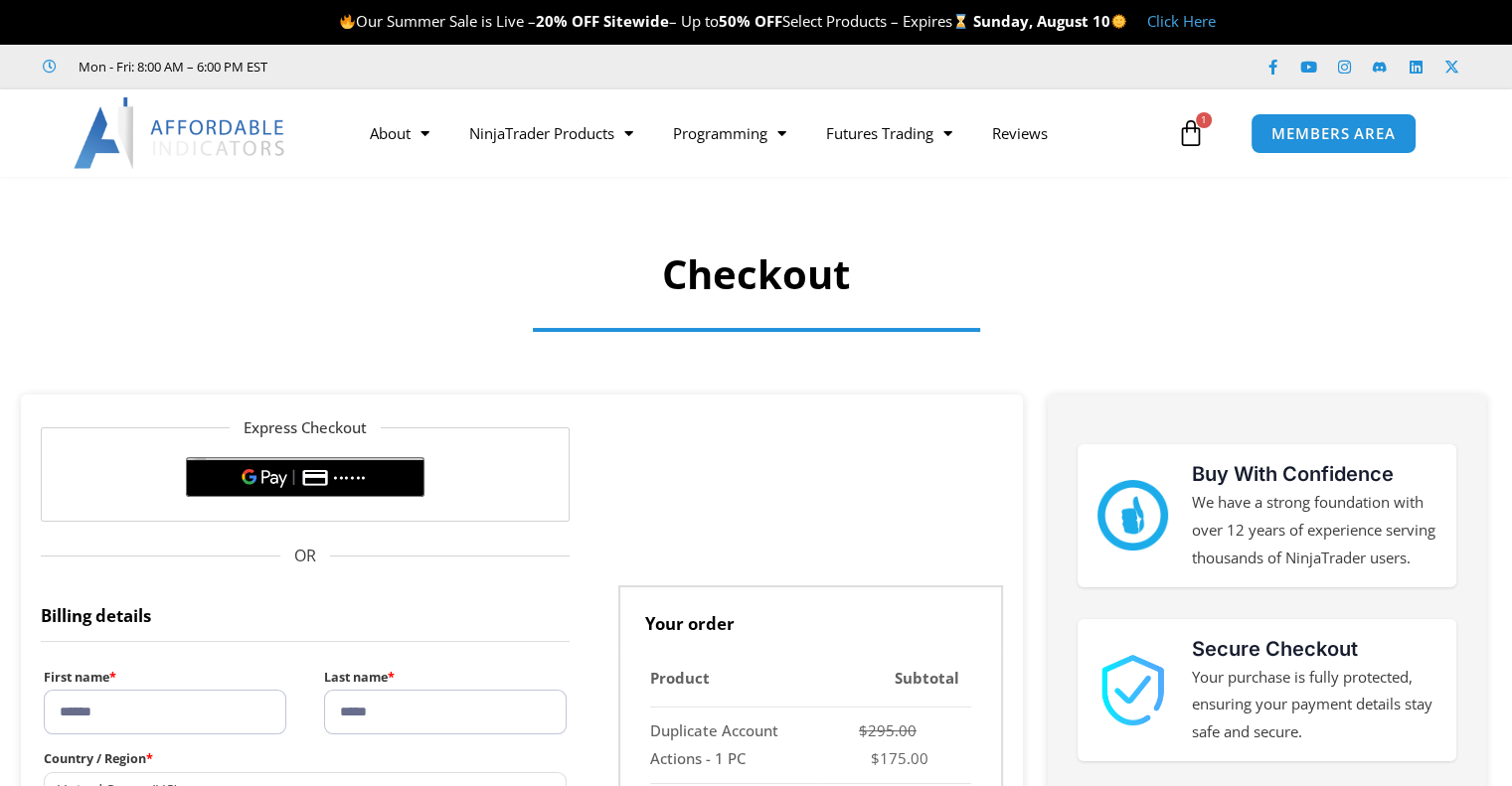 scroll, scrollTop: 0, scrollLeft: 0, axis: both 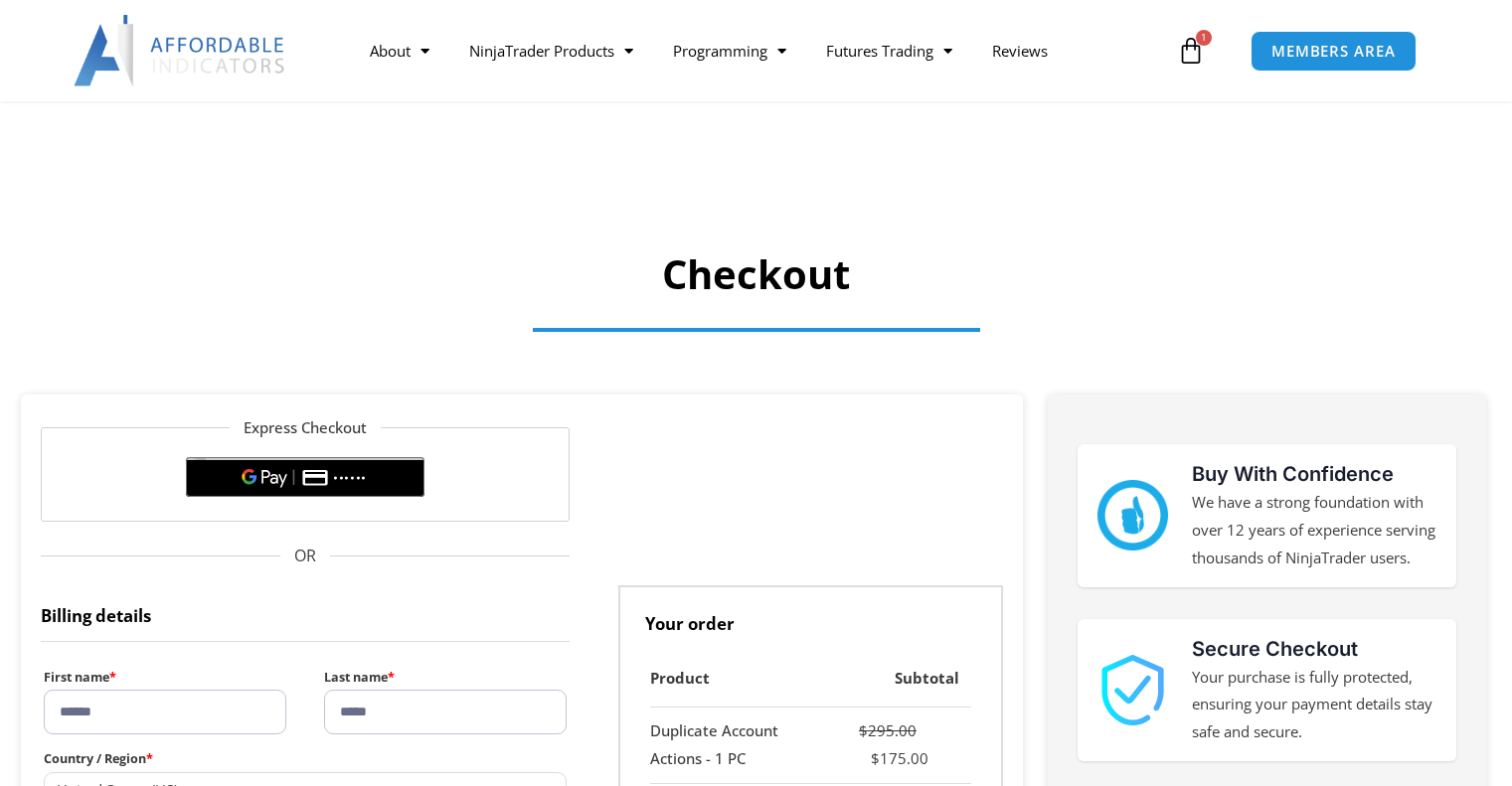 select on "**" 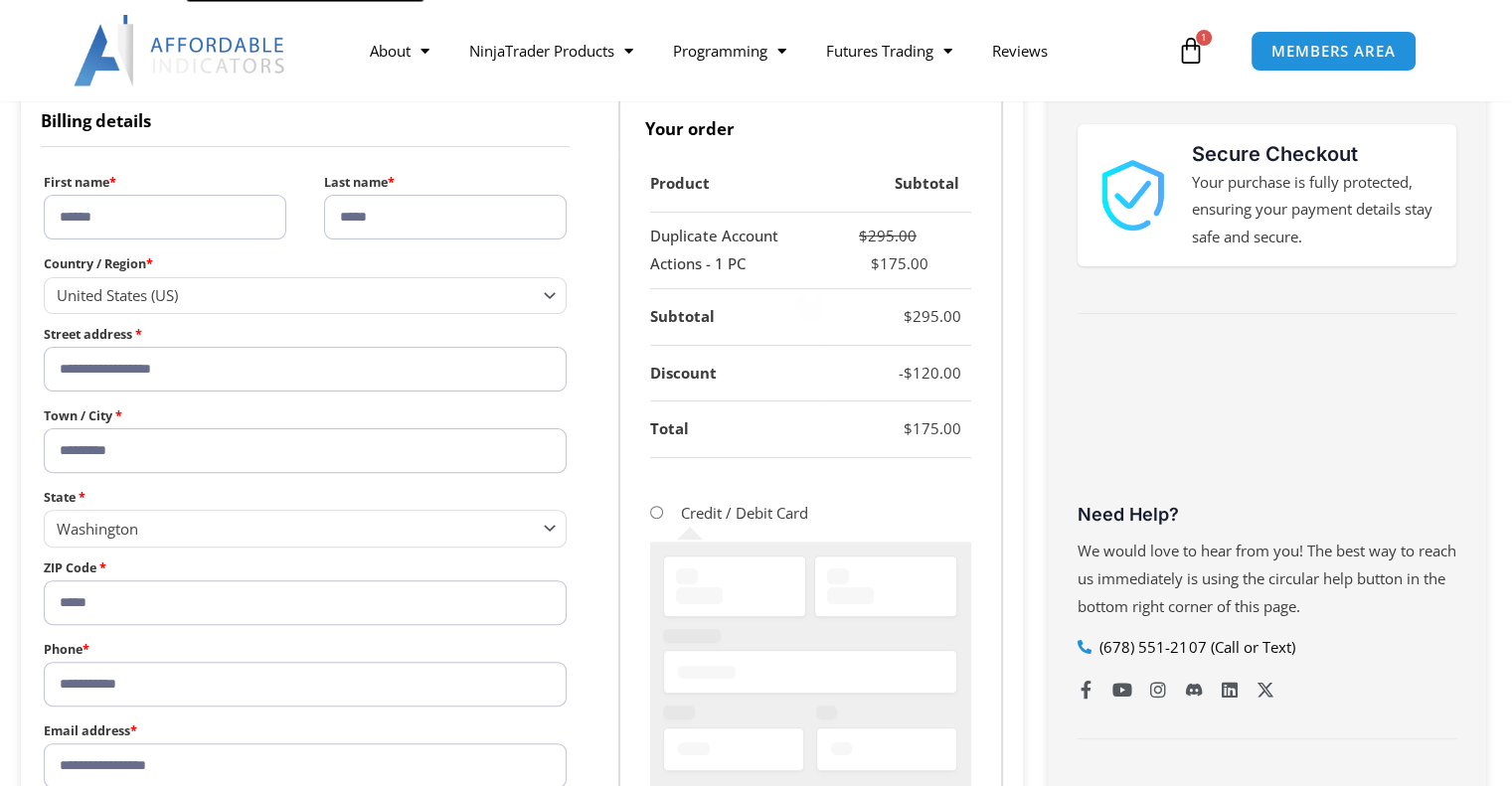 scroll, scrollTop: 0, scrollLeft: 0, axis: both 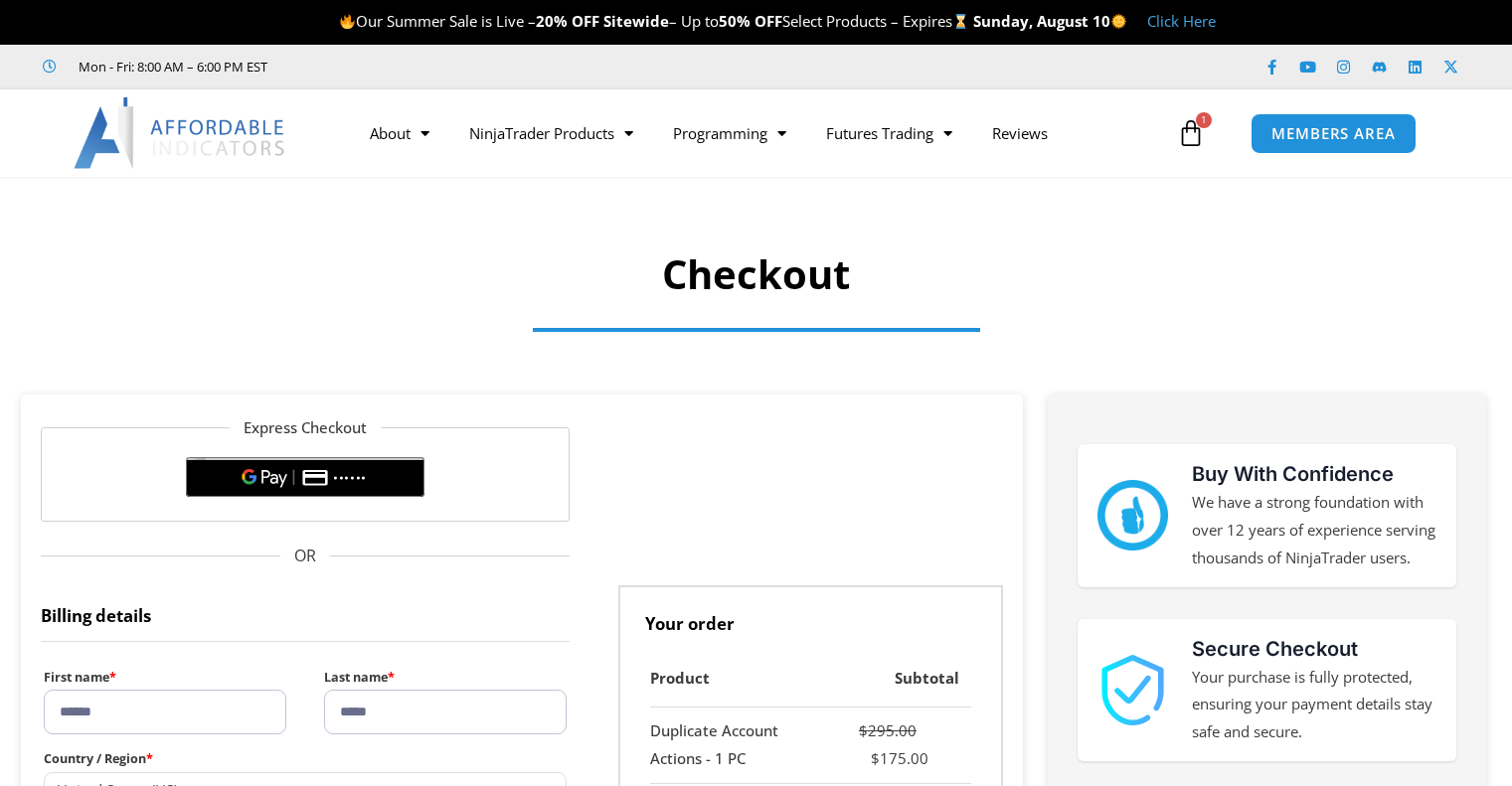 select on "**" 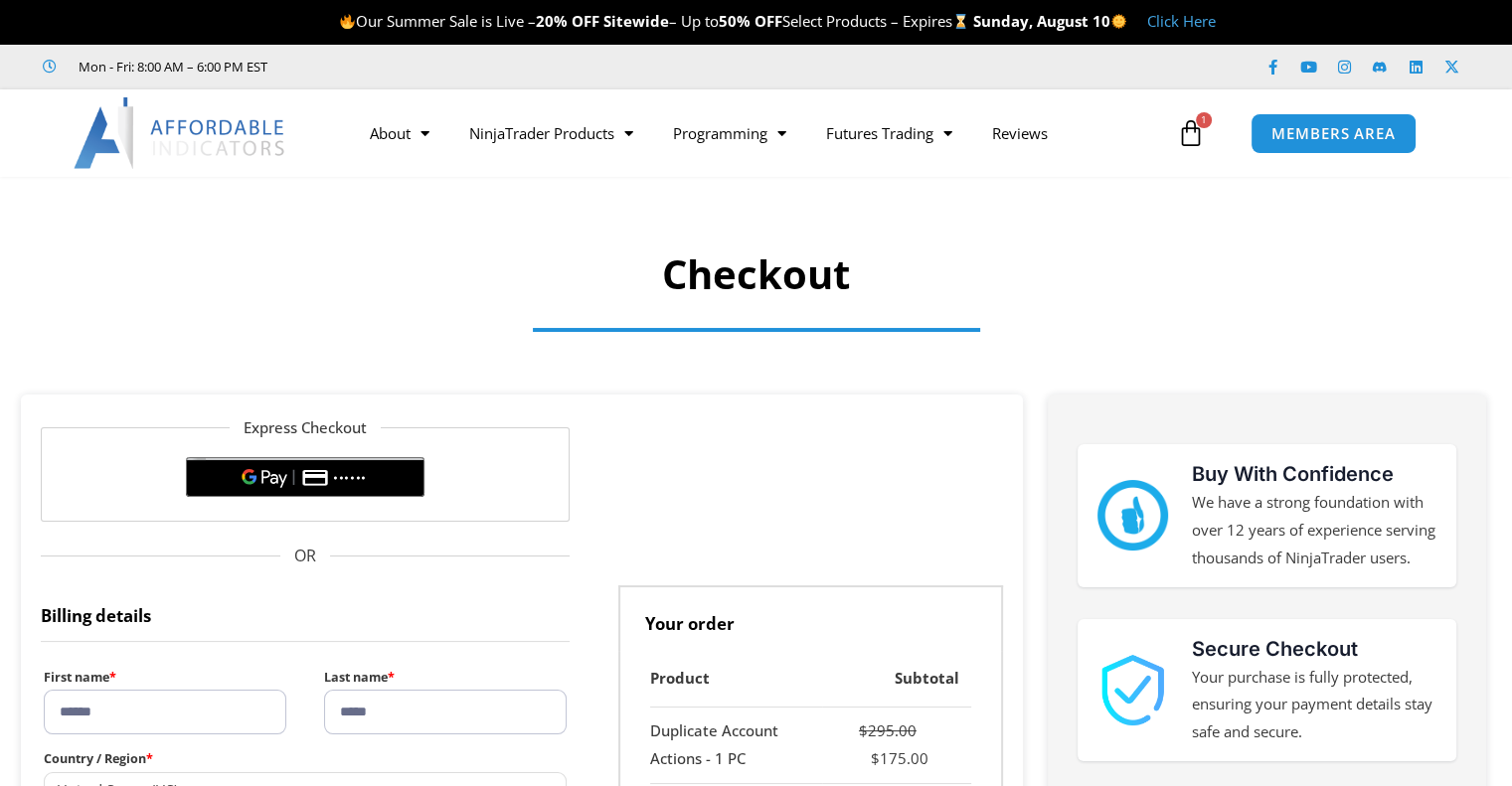 scroll, scrollTop: 0, scrollLeft: 0, axis: both 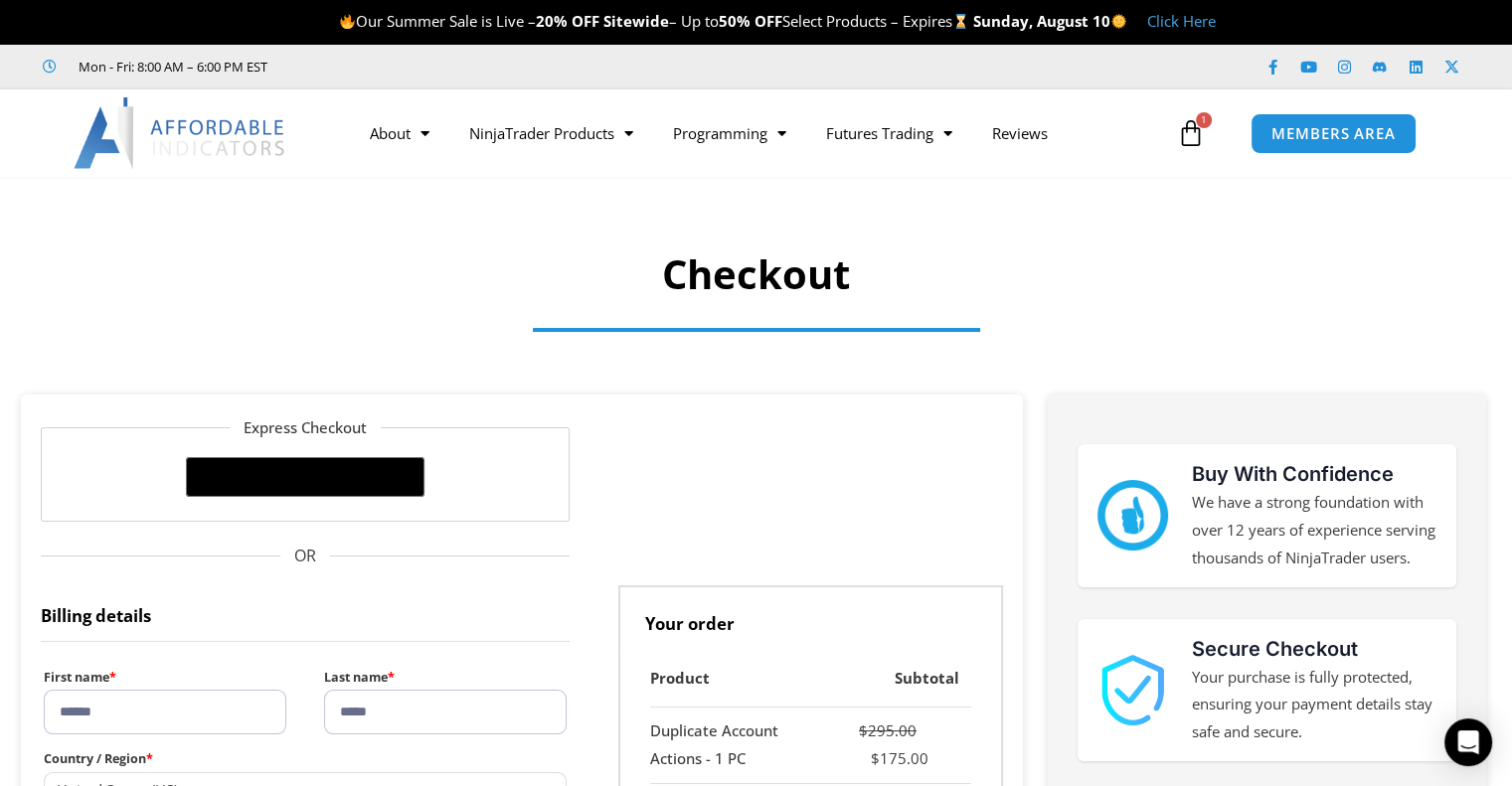 click at bounding box center (1191, 133) 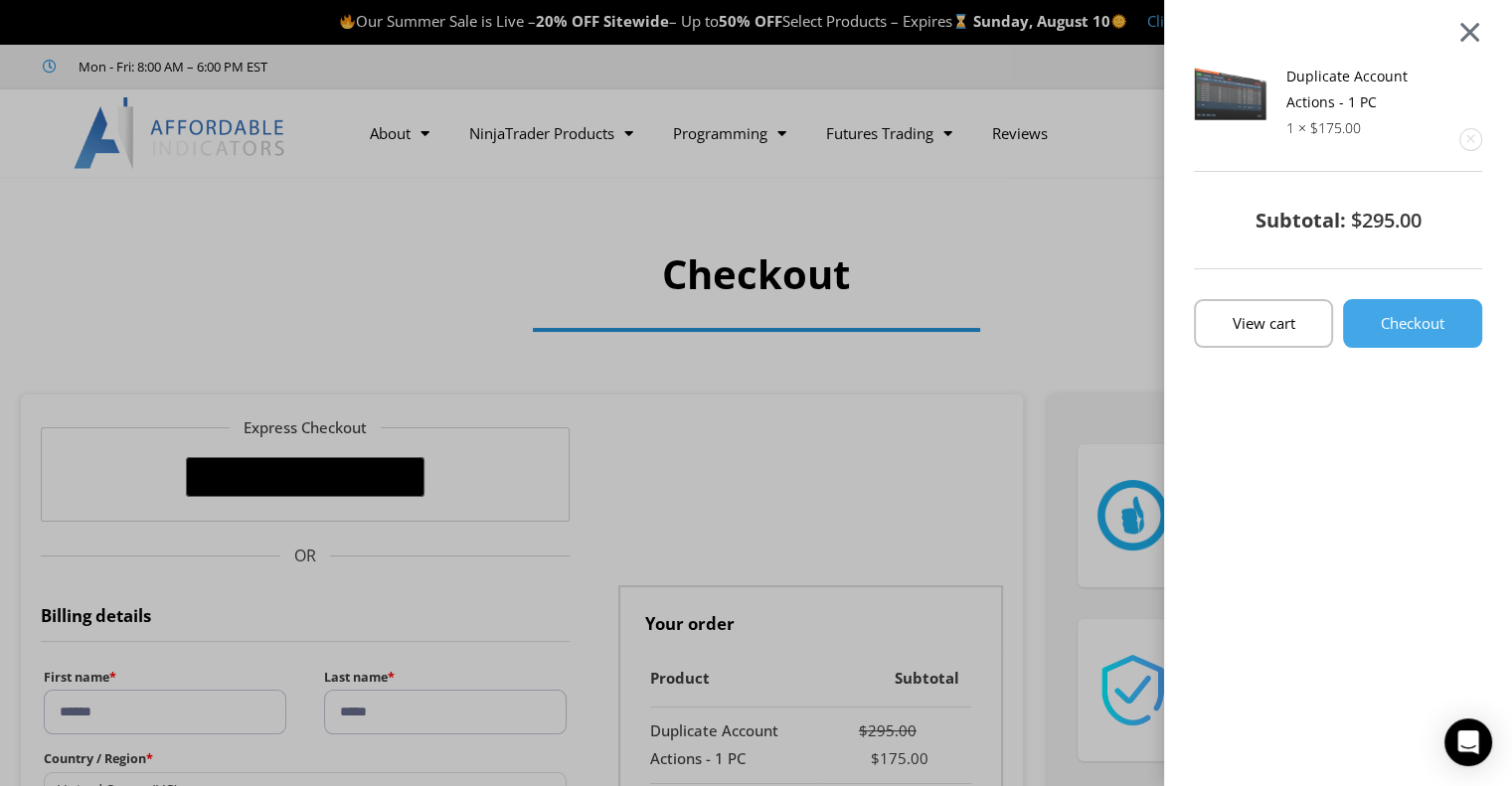 click at bounding box center [1469, 32] 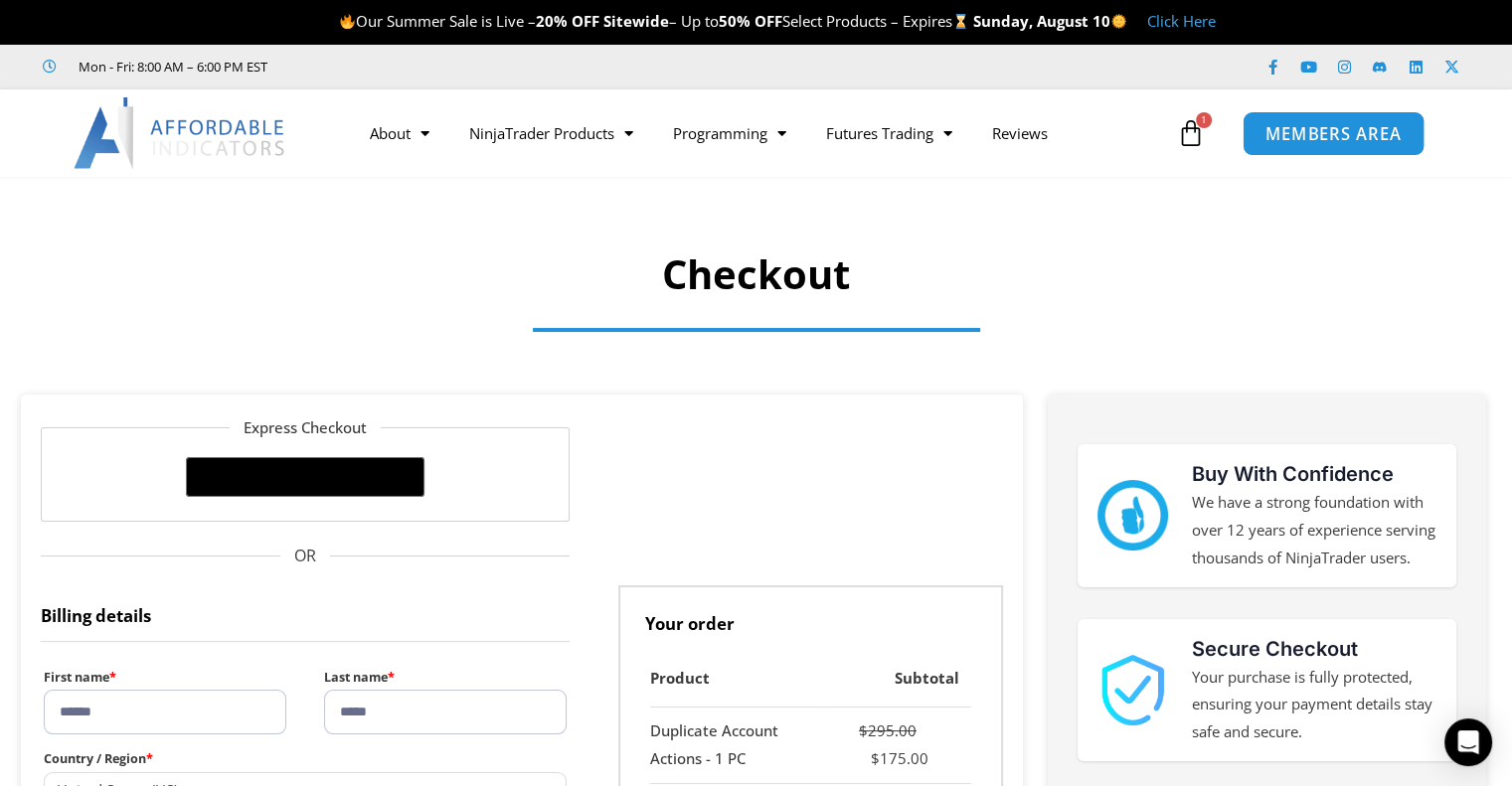 click on "MEMBERS AREA" at bounding box center (1333, 133) 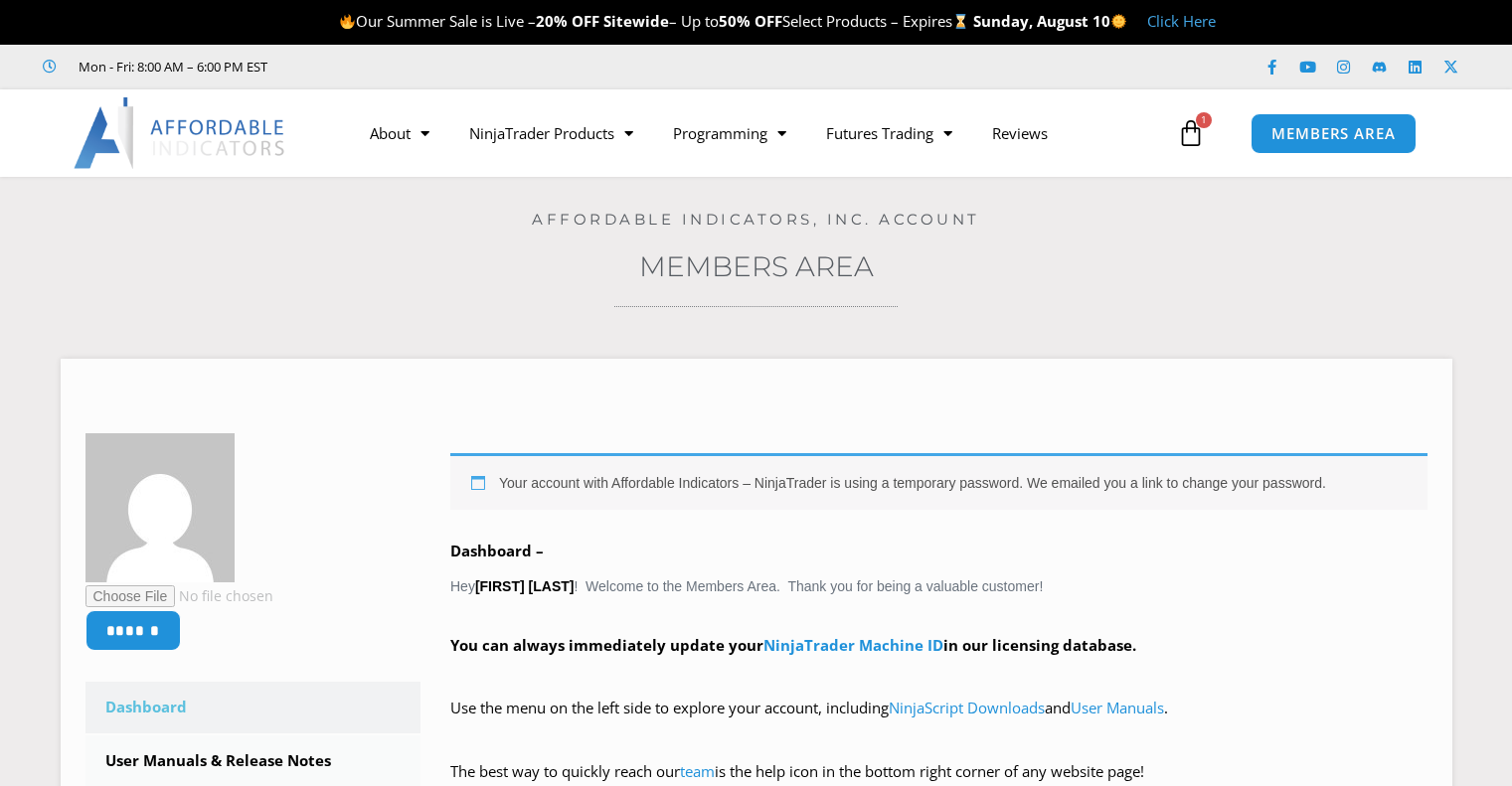 scroll, scrollTop: 0, scrollLeft: 0, axis: both 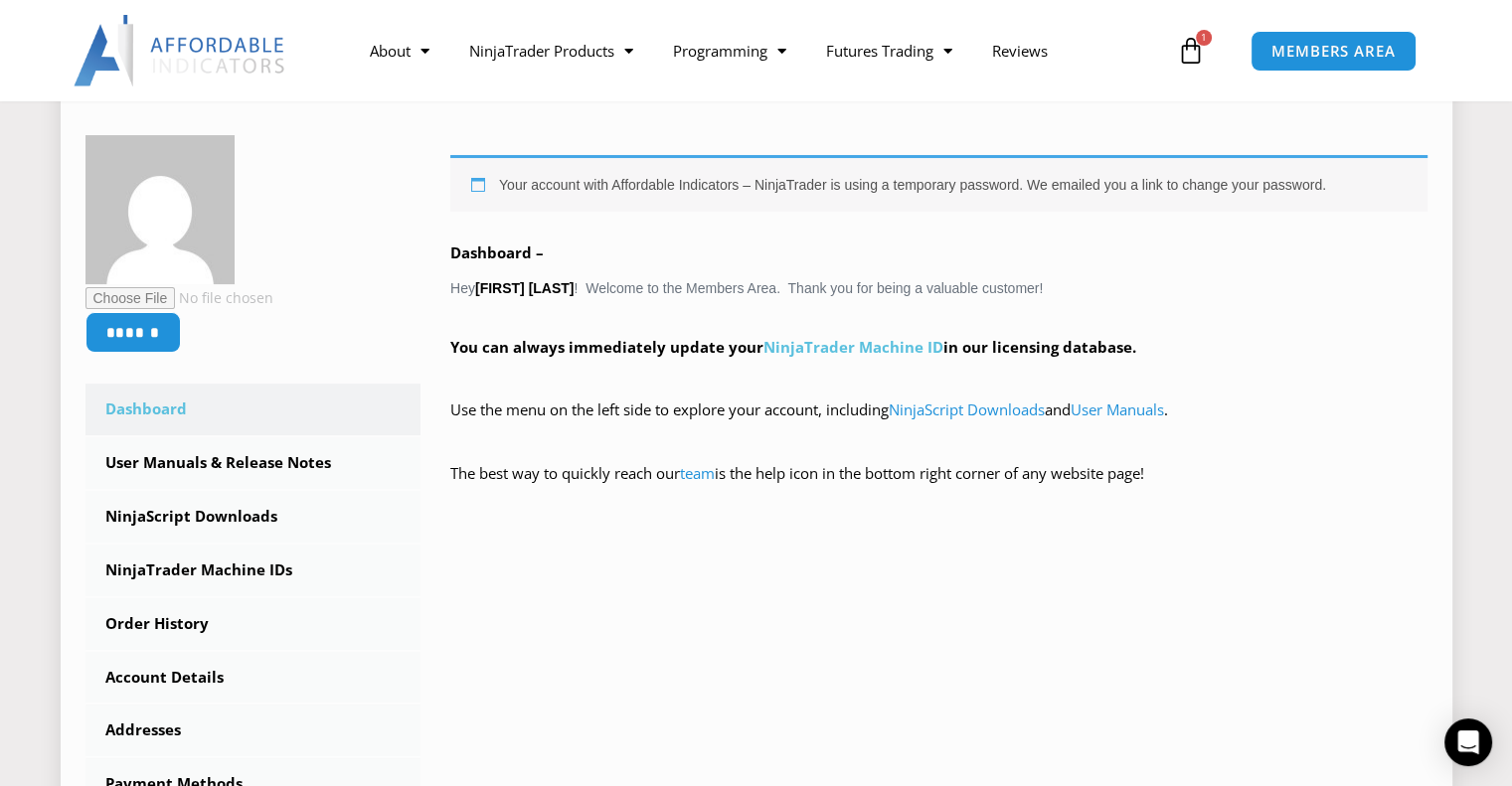 click on "NinjaTrader Machine ID" at bounding box center [853, 347] 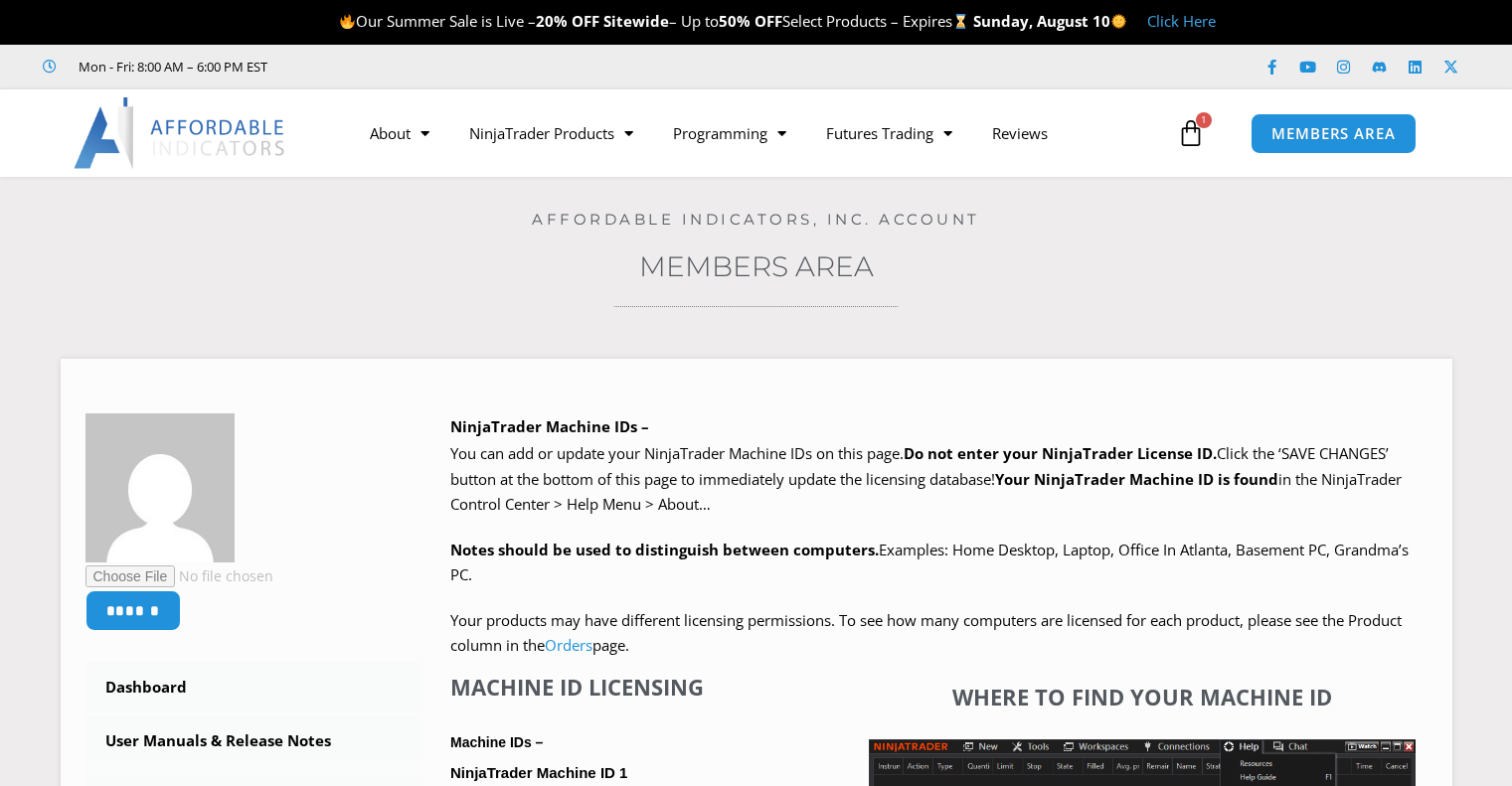 scroll, scrollTop: 0, scrollLeft: 0, axis: both 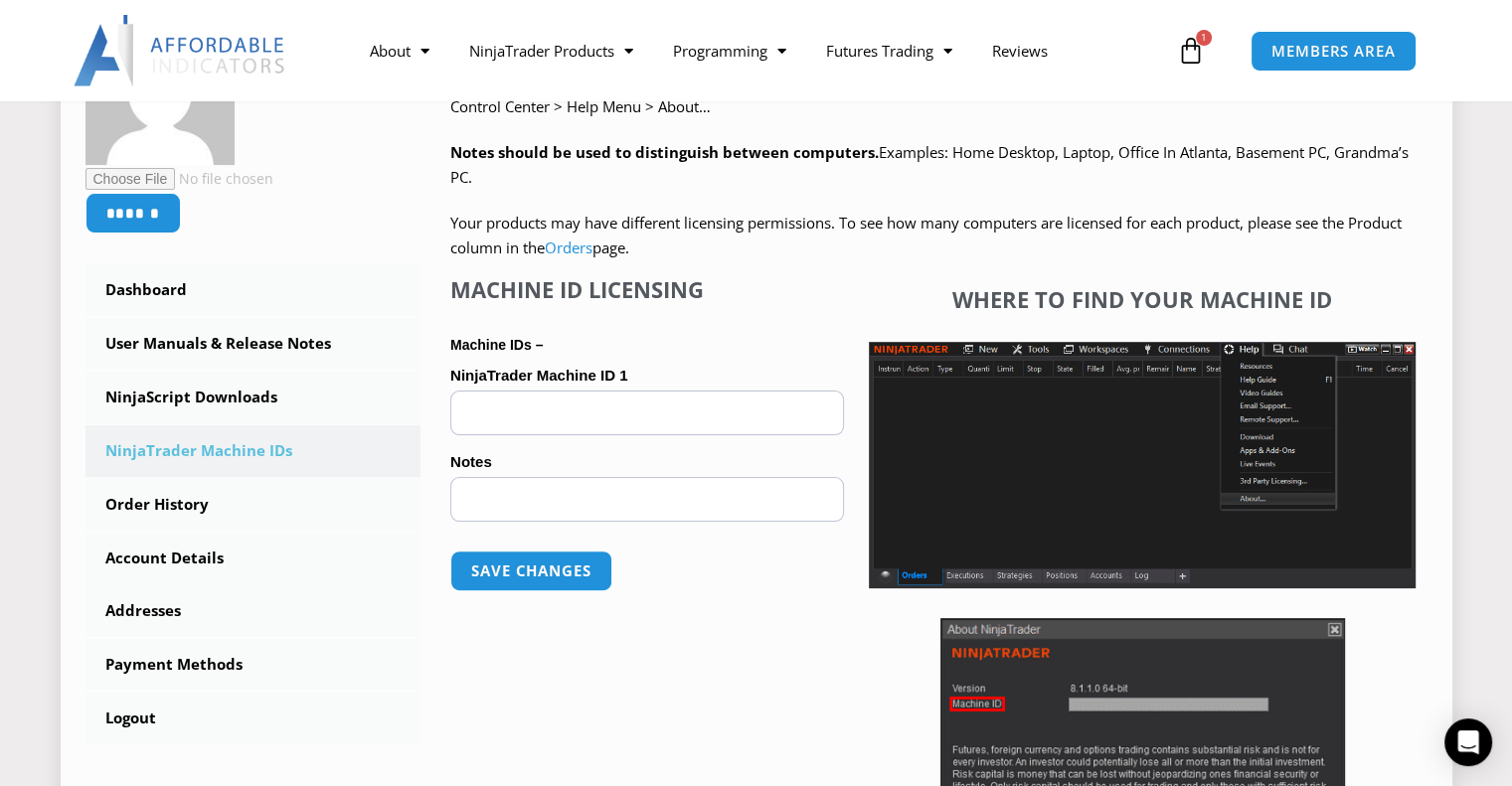click on "NinjaTrader Machine ID 1  (optional)" at bounding box center (647, 412) 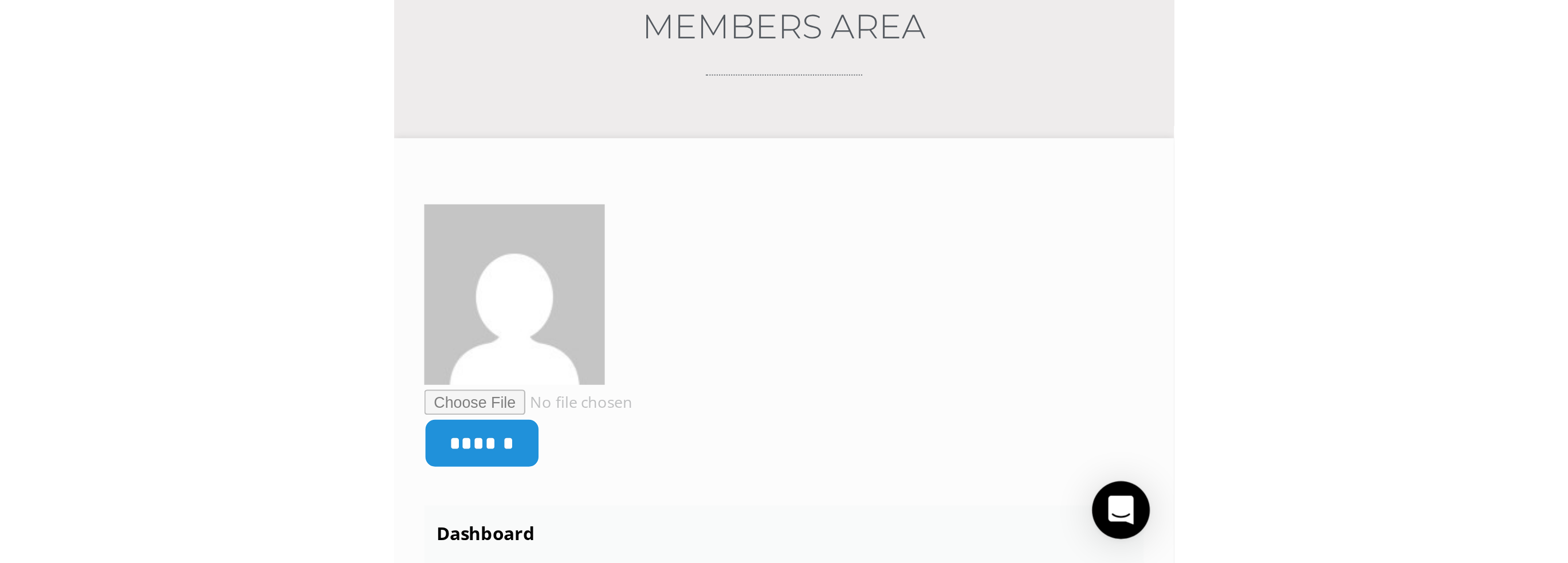 scroll, scrollTop: 225, scrollLeft: 0, axis: vertical 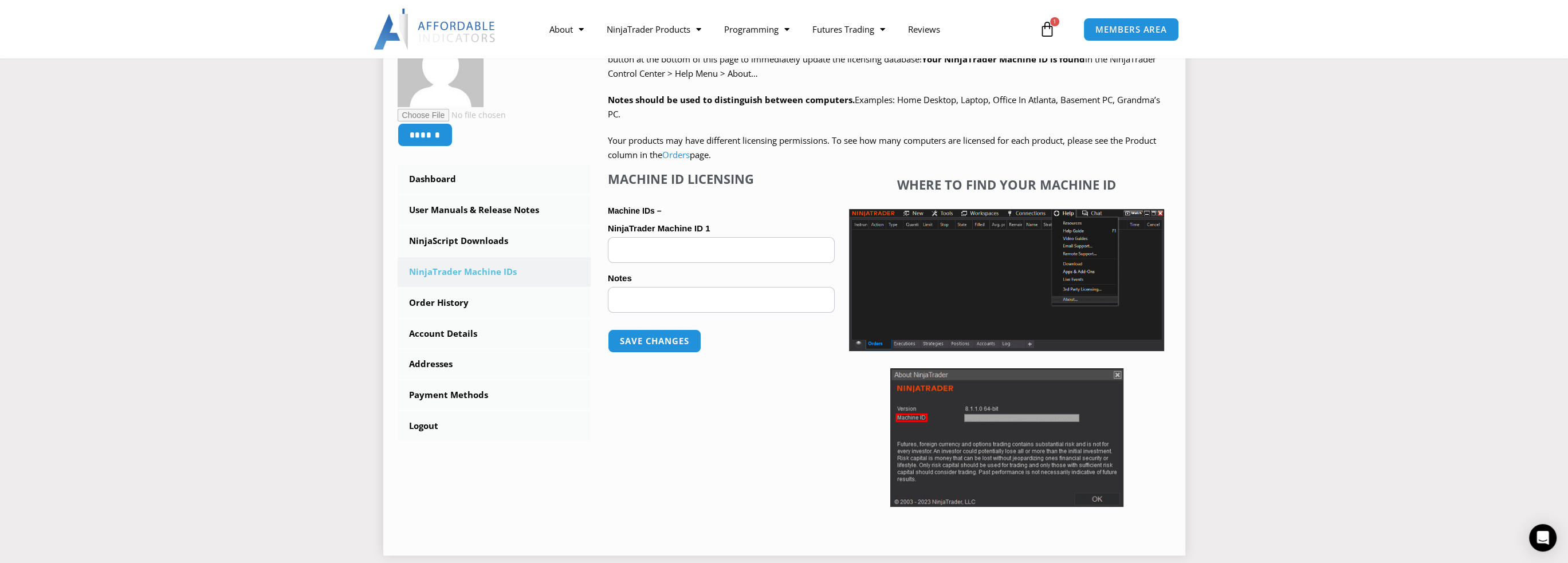 click on "NinjaTrader Machine ID 1  (optional)" at bounding box center [721, 250] 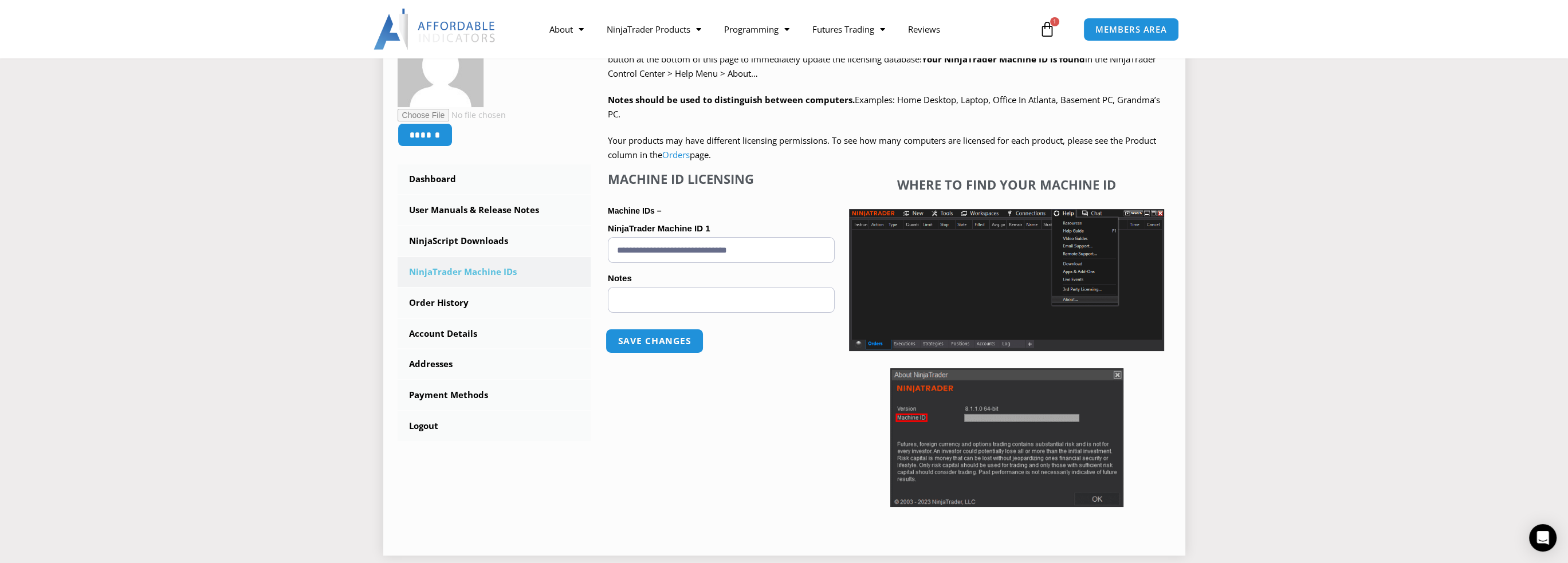 type on "**********" 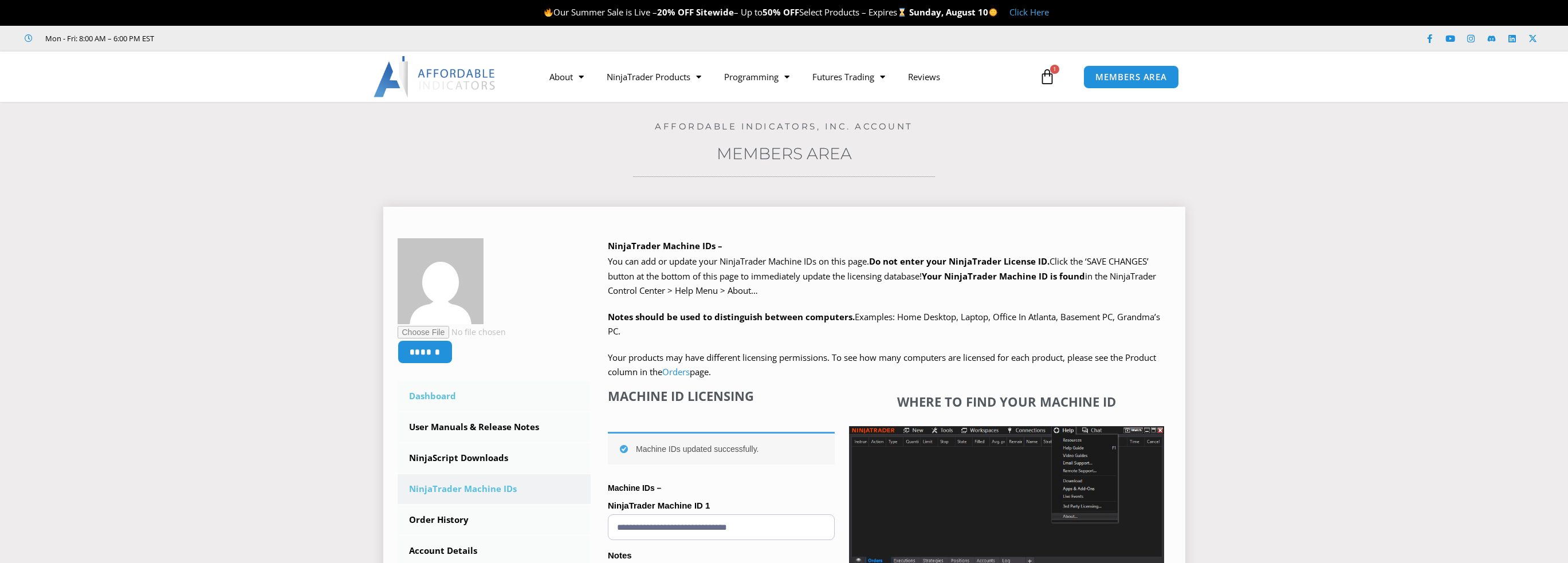 scroll, scrollTop: 0, scrollLeft: 0, axis: both 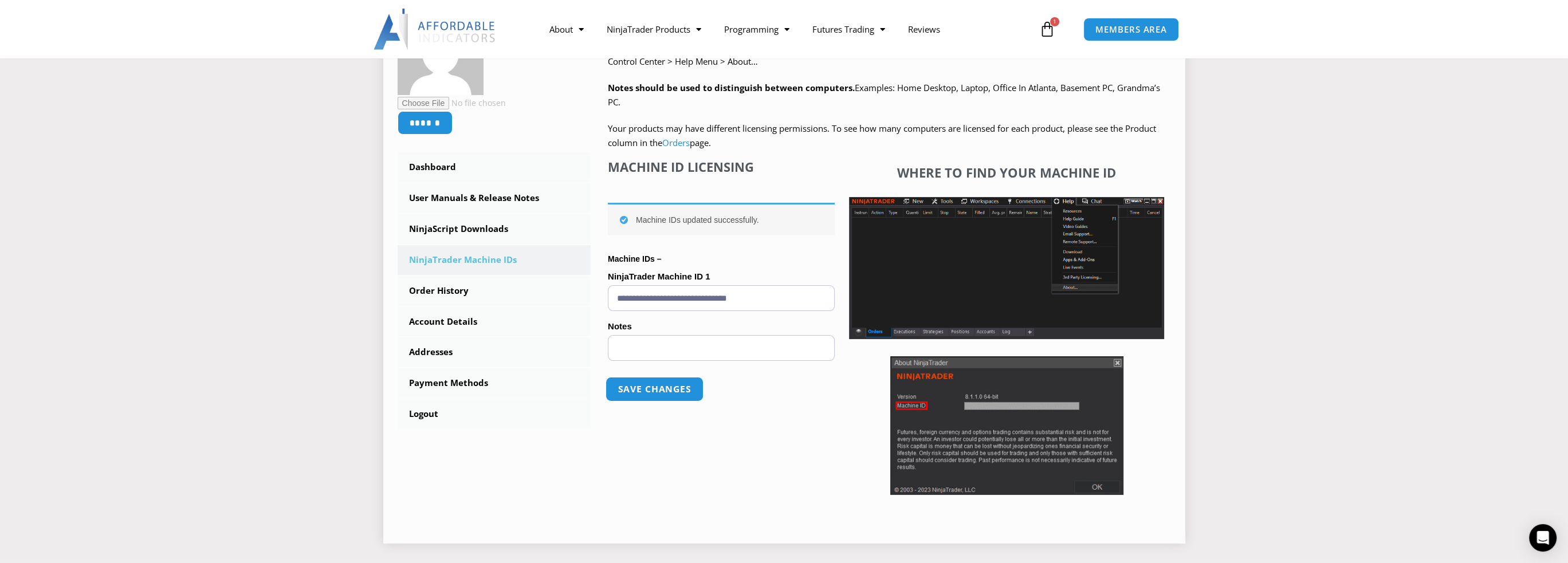 click on "Save changes" at bounding box center [654, 389] 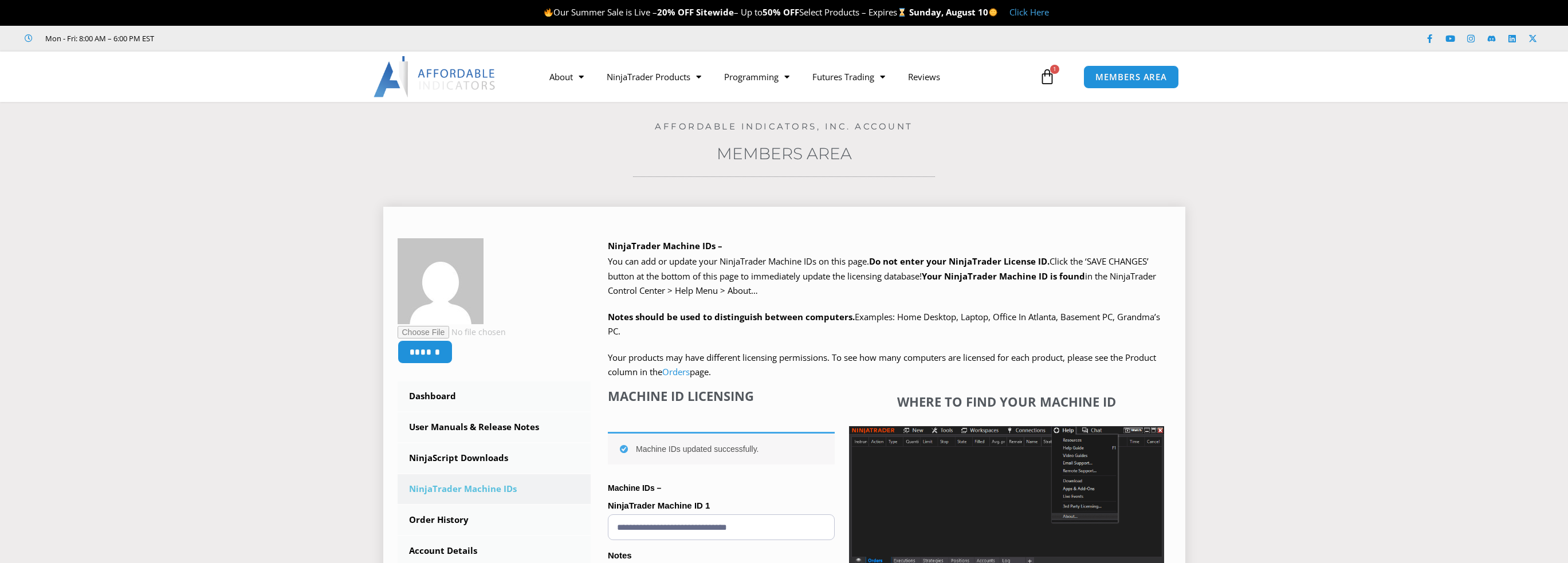 scroll, scrollTop: 0, scrollLeft: 0, axis: both 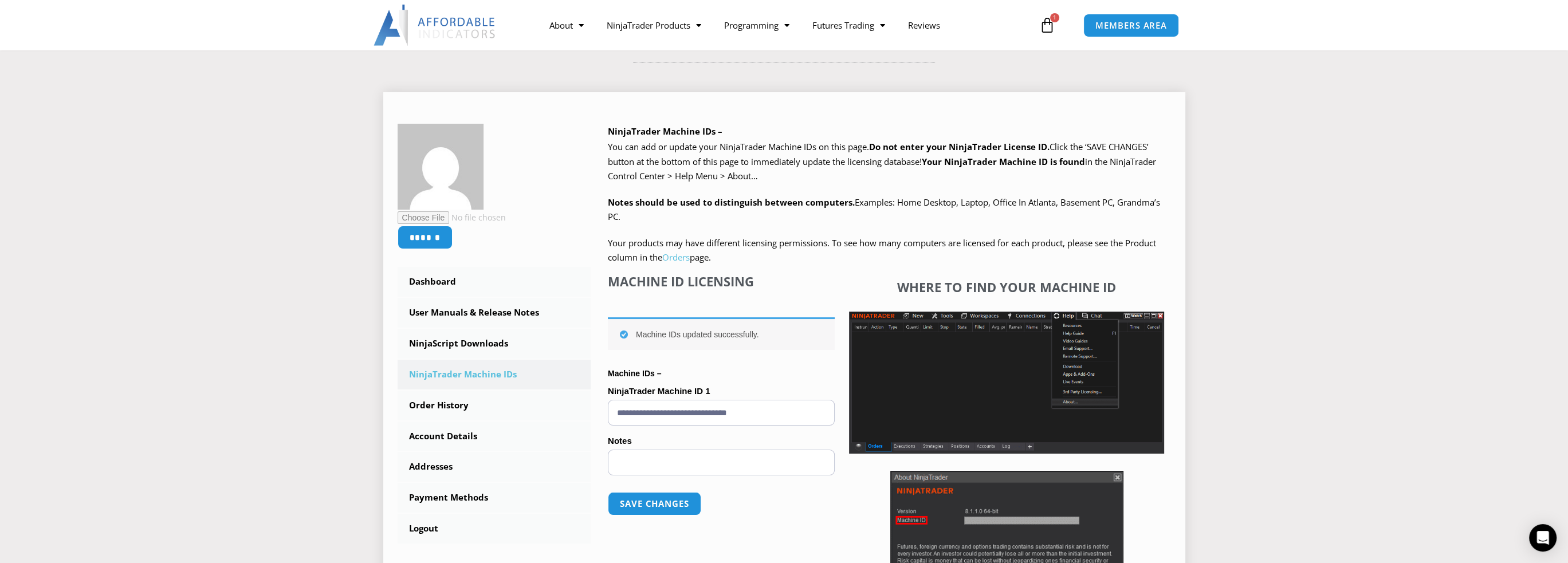 click on "Orders" at bounding box center (676, 257) 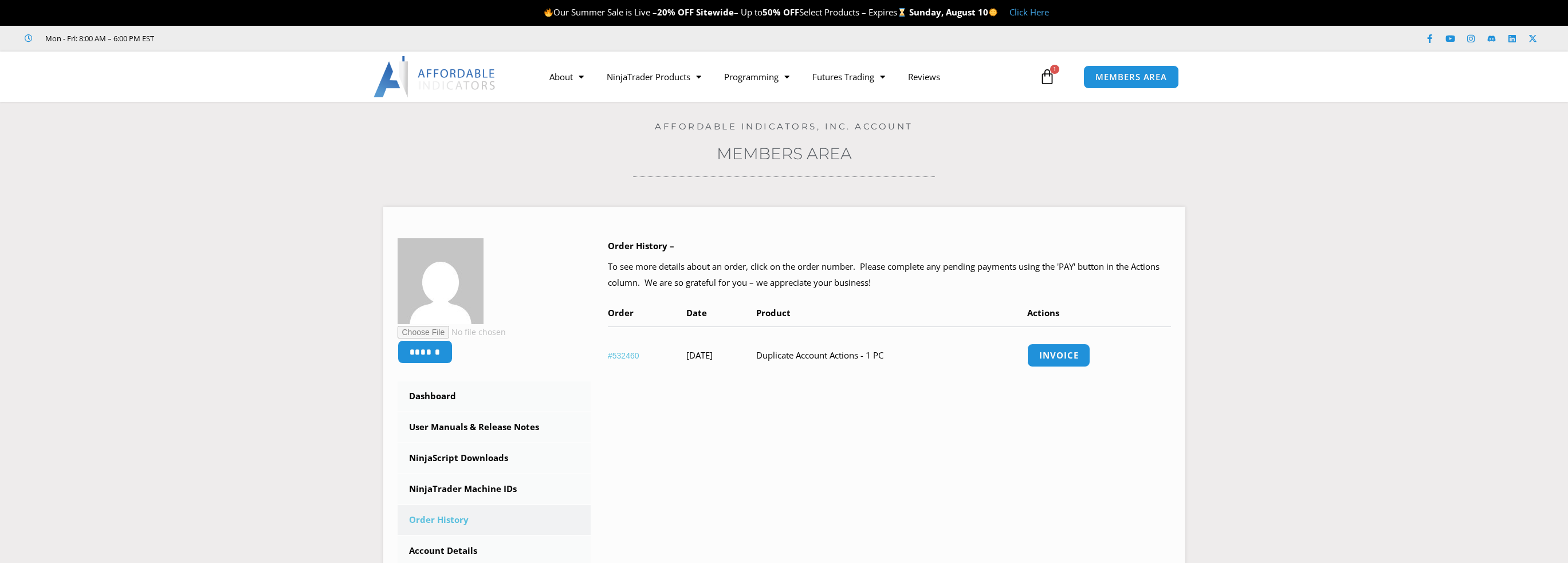 scroll, scrollTop: 0, scrollLeft: 0, axis: both 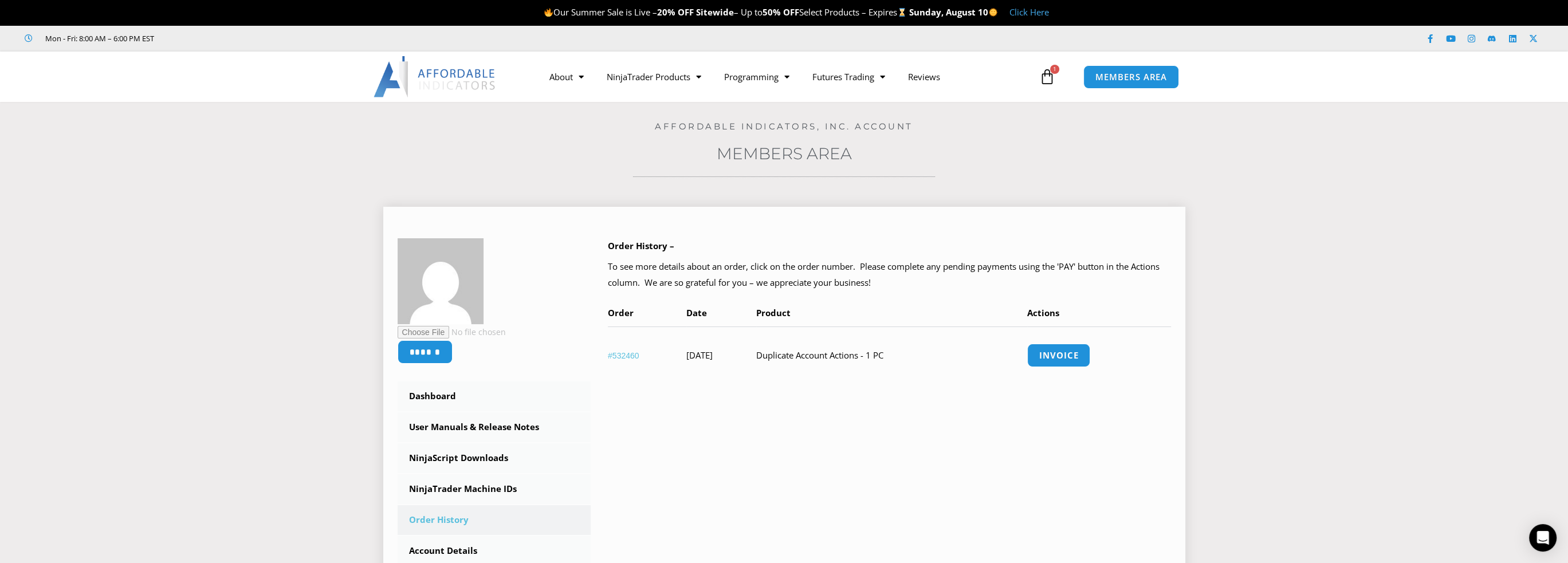 click on "#532460" at bounding box center [623, 356] 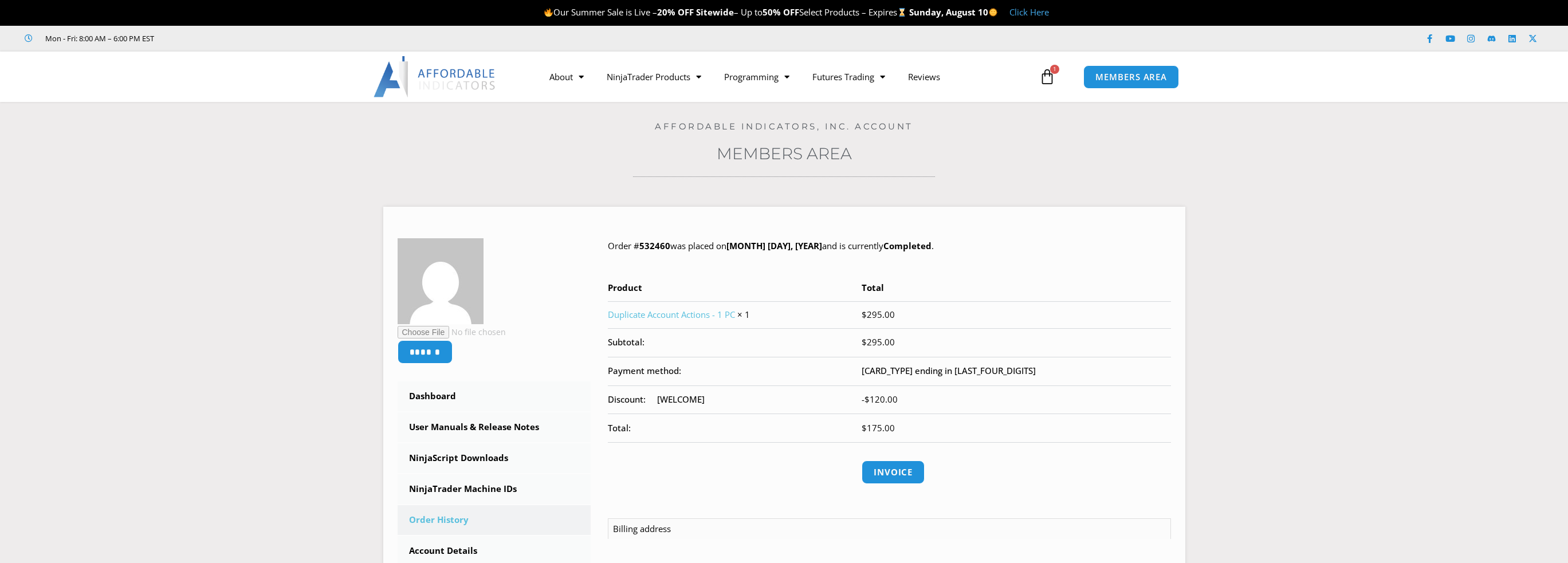 scroll, scrollTop: 0, scrollLeft: 0, axis: both 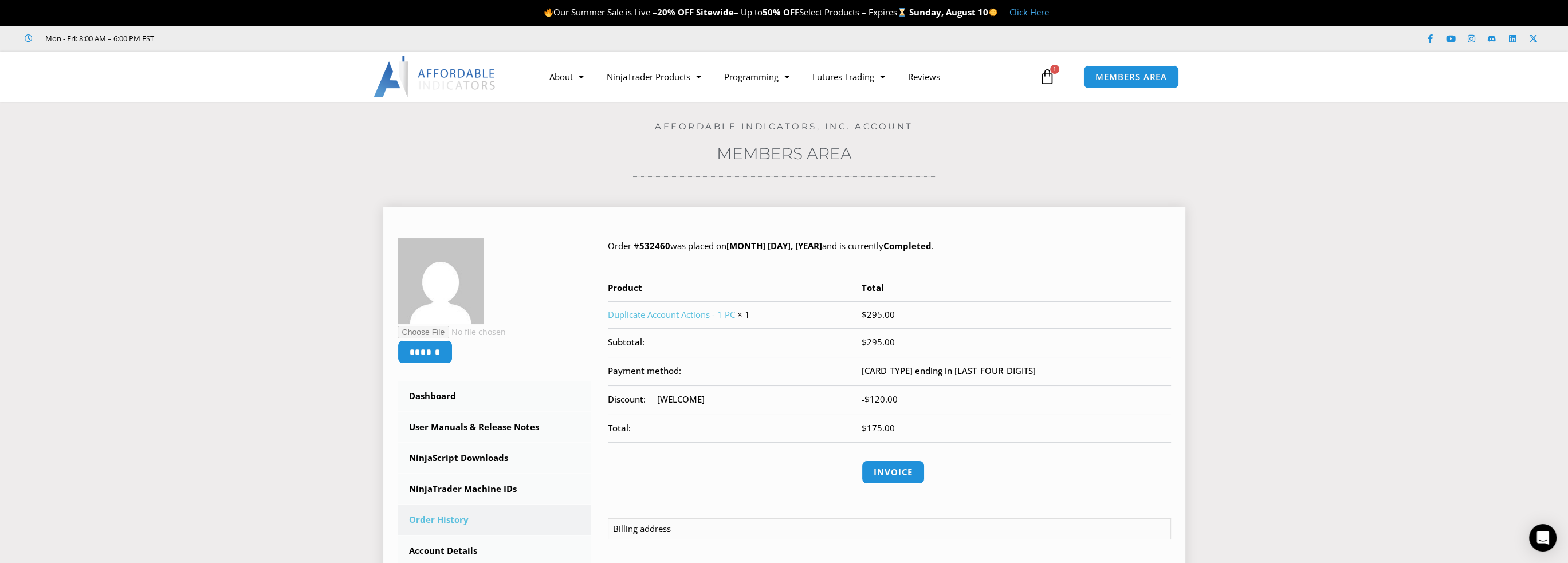 click on "Duplicate Account Actions - 1 PC" at bounding box center (671, 314) 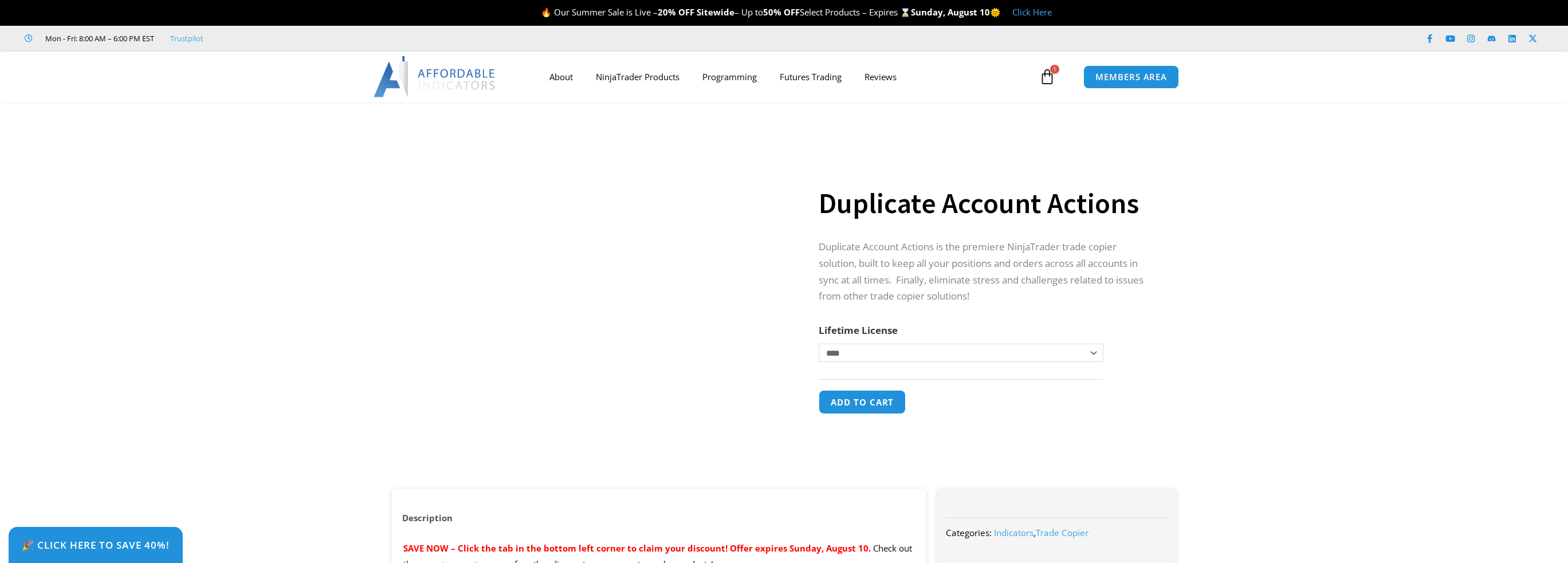 scroll, scrollTop: 0, scrollLeft: 0, axis: both 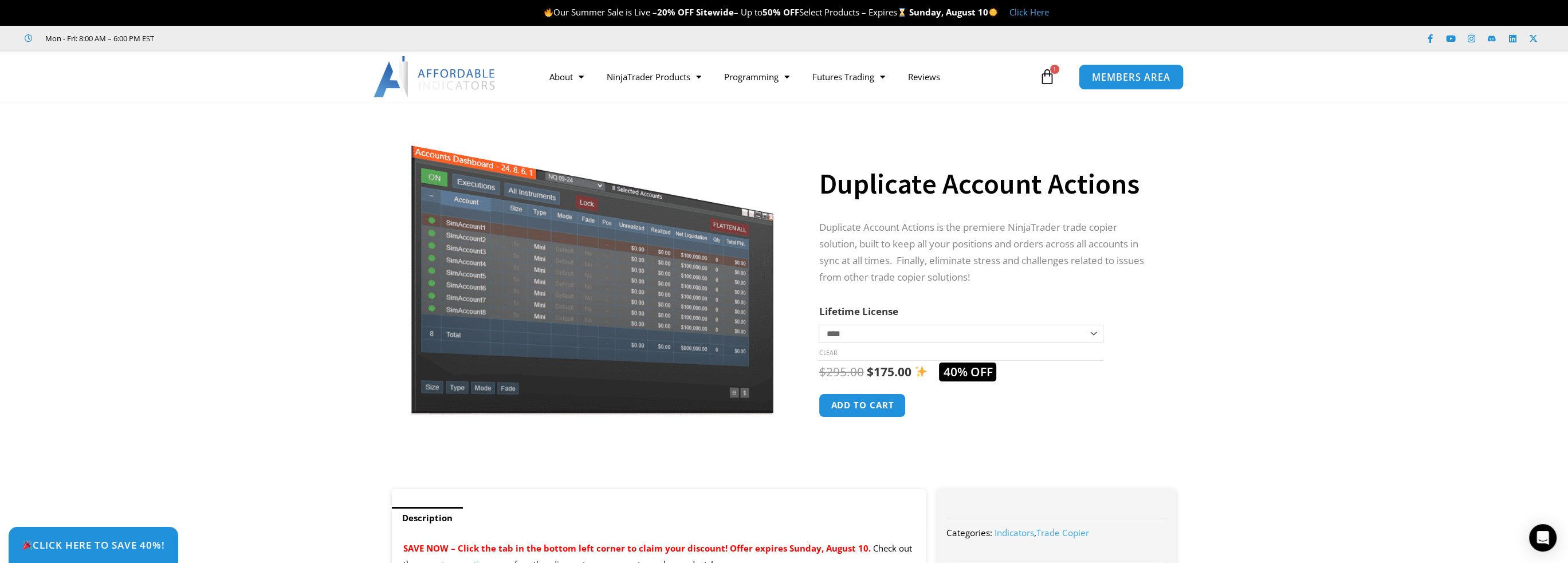 click on "MEMBERS AREA" at bounding box center (1131, 77) 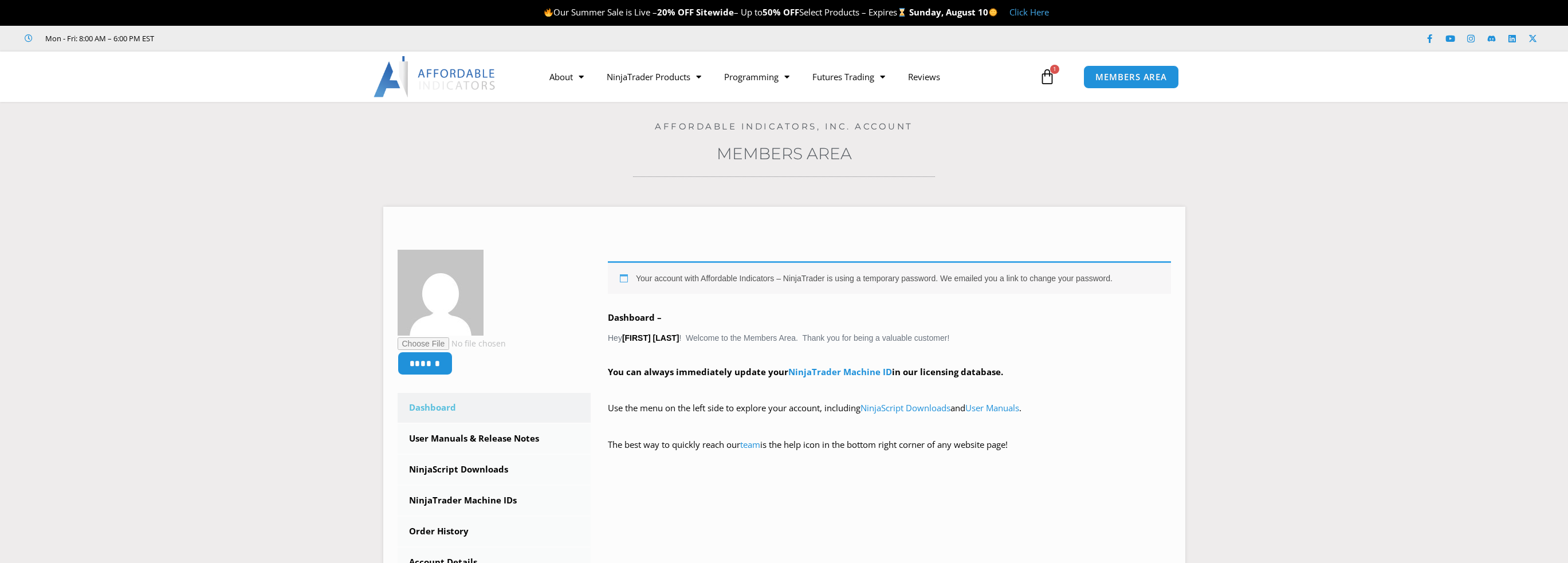scroll, scrollTop: 0, scrollLeft: 0, axis: both 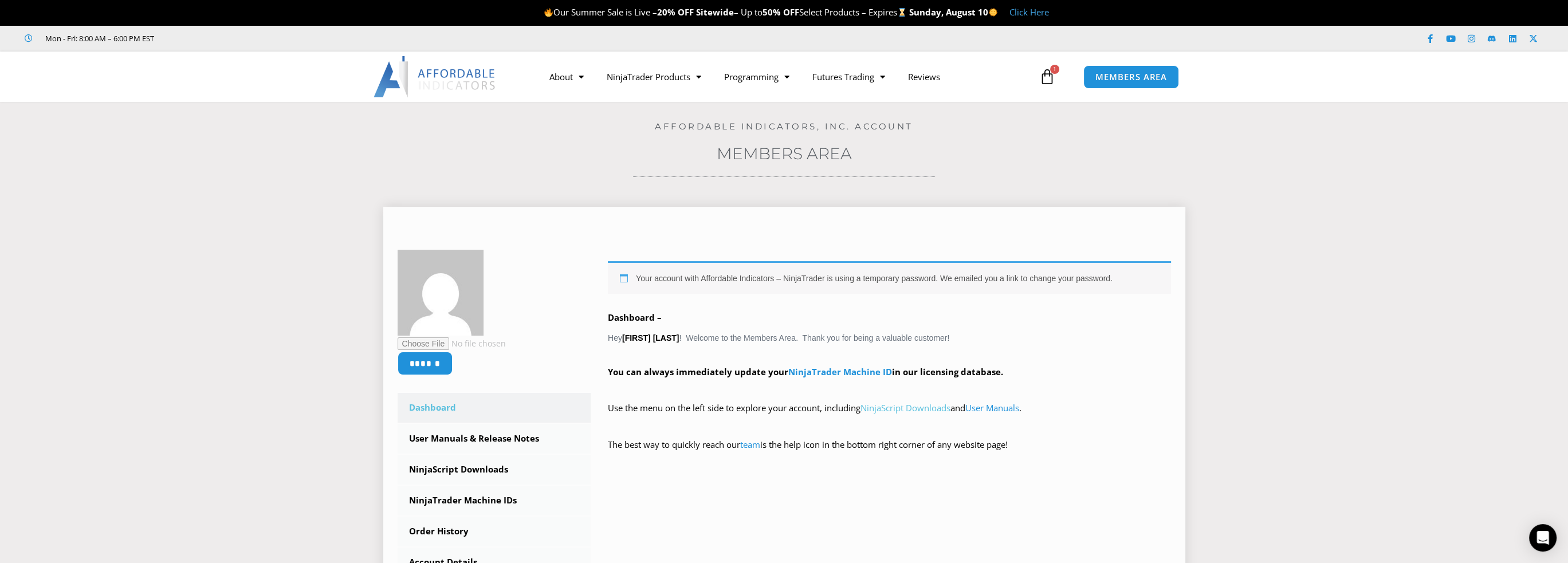 click on "NinjaScript Downloads" at bounding box center (905, 408) 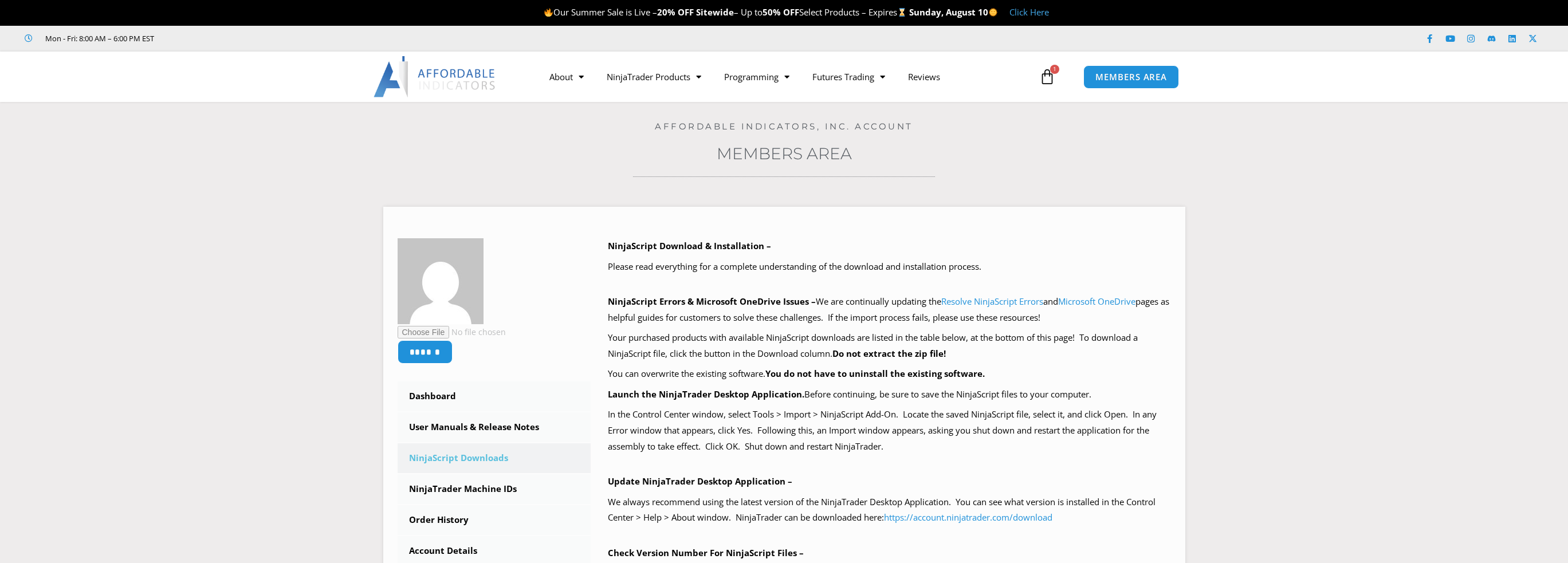 scroll, scrollTop: 0, scrollLeft: 0, axis: both 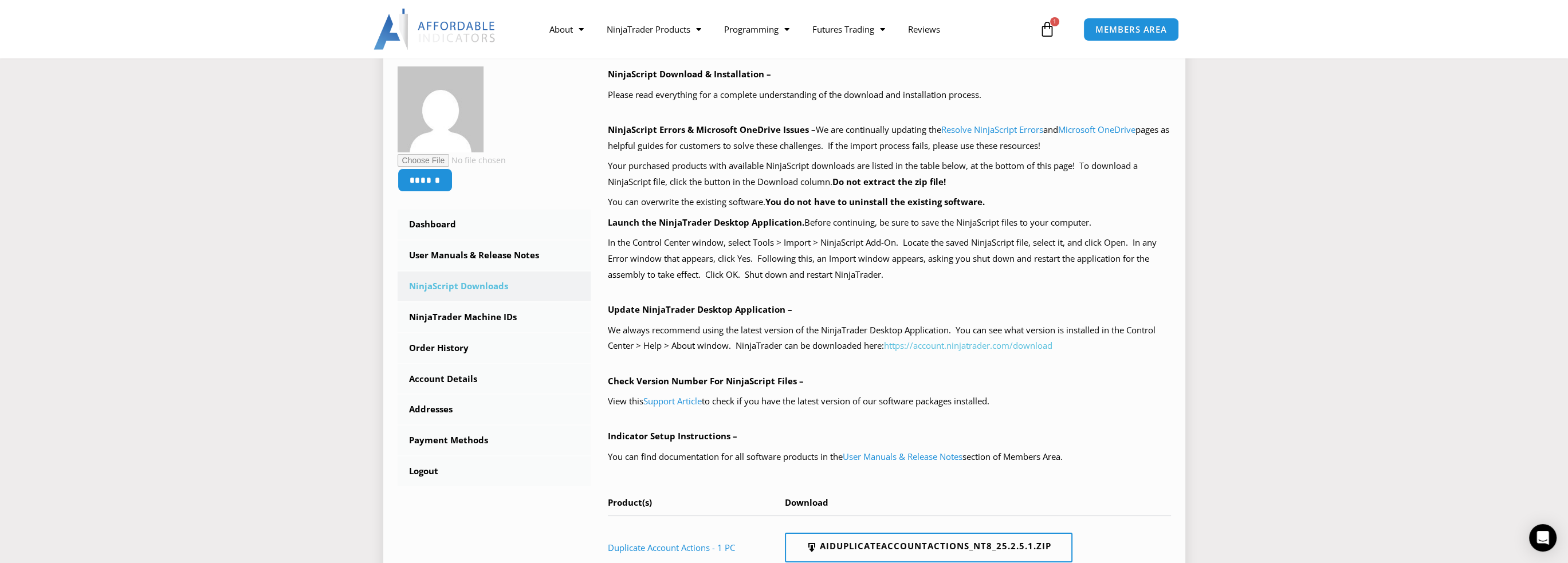 click on "https://account.ninjatrader.com/download" at bounding box center [968, 345] 